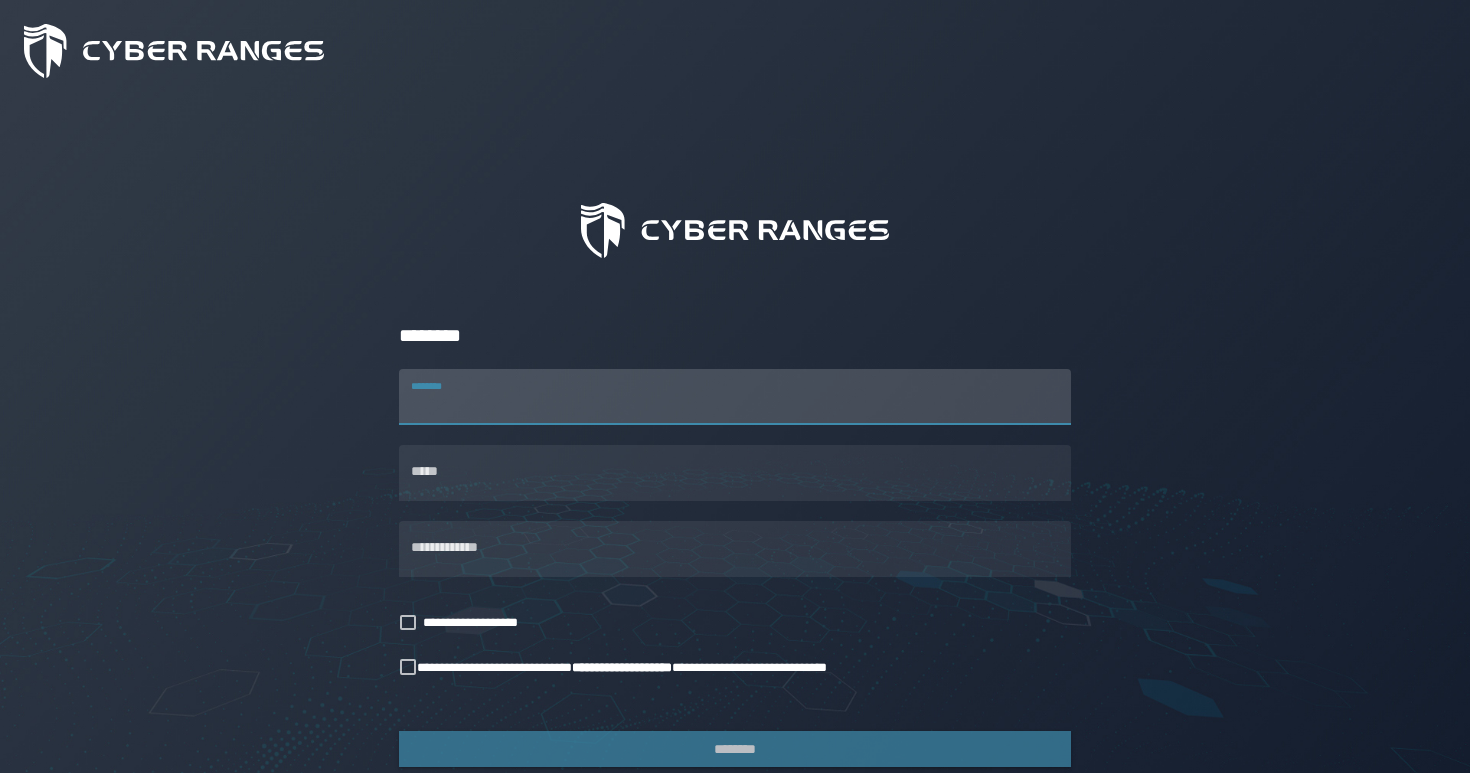 scroll, scrollTop: 0, scrollLeft: 0, axis: both 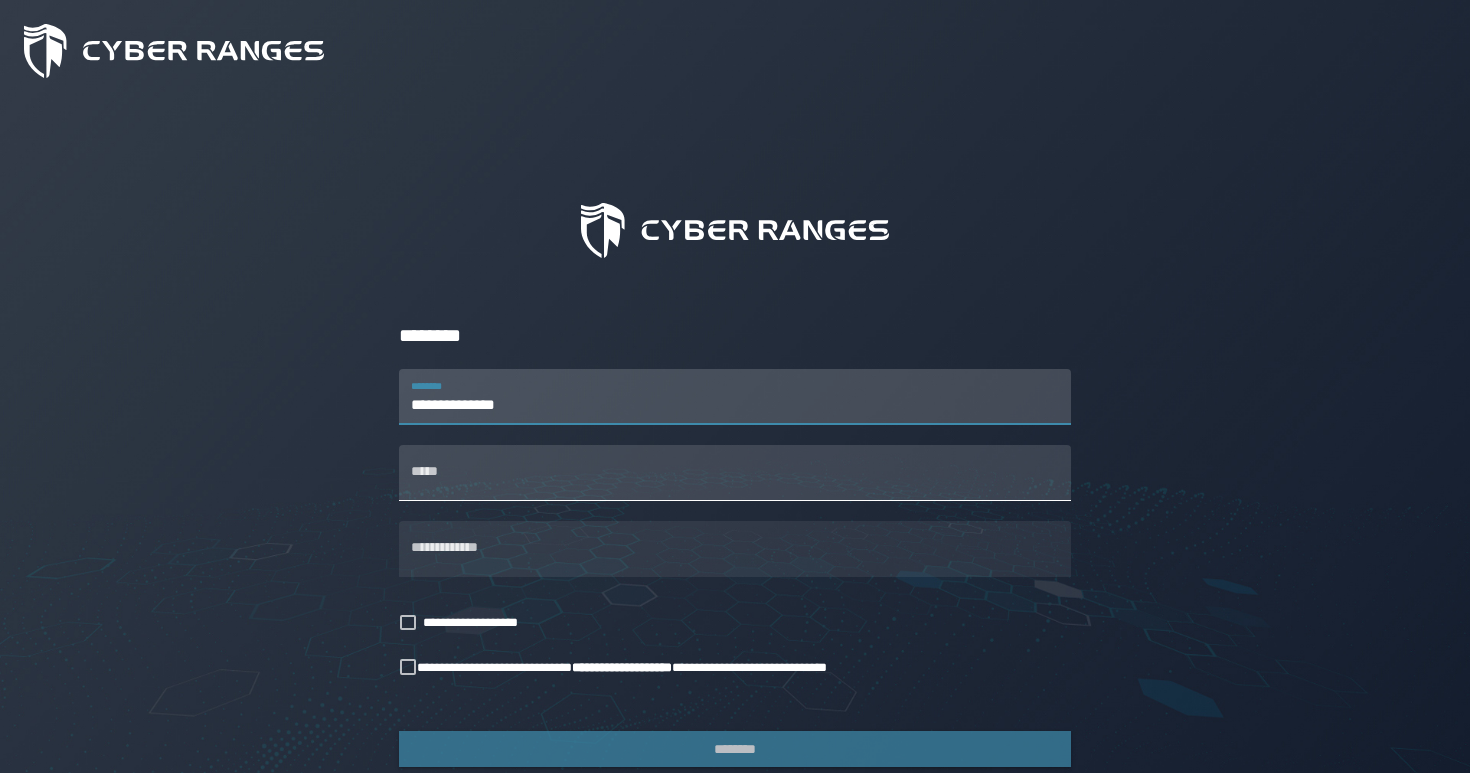 drag, startPoint x: 530, startPoint y: 442, endPoint x: 529, endPoint y: 465, distance: 23.021729 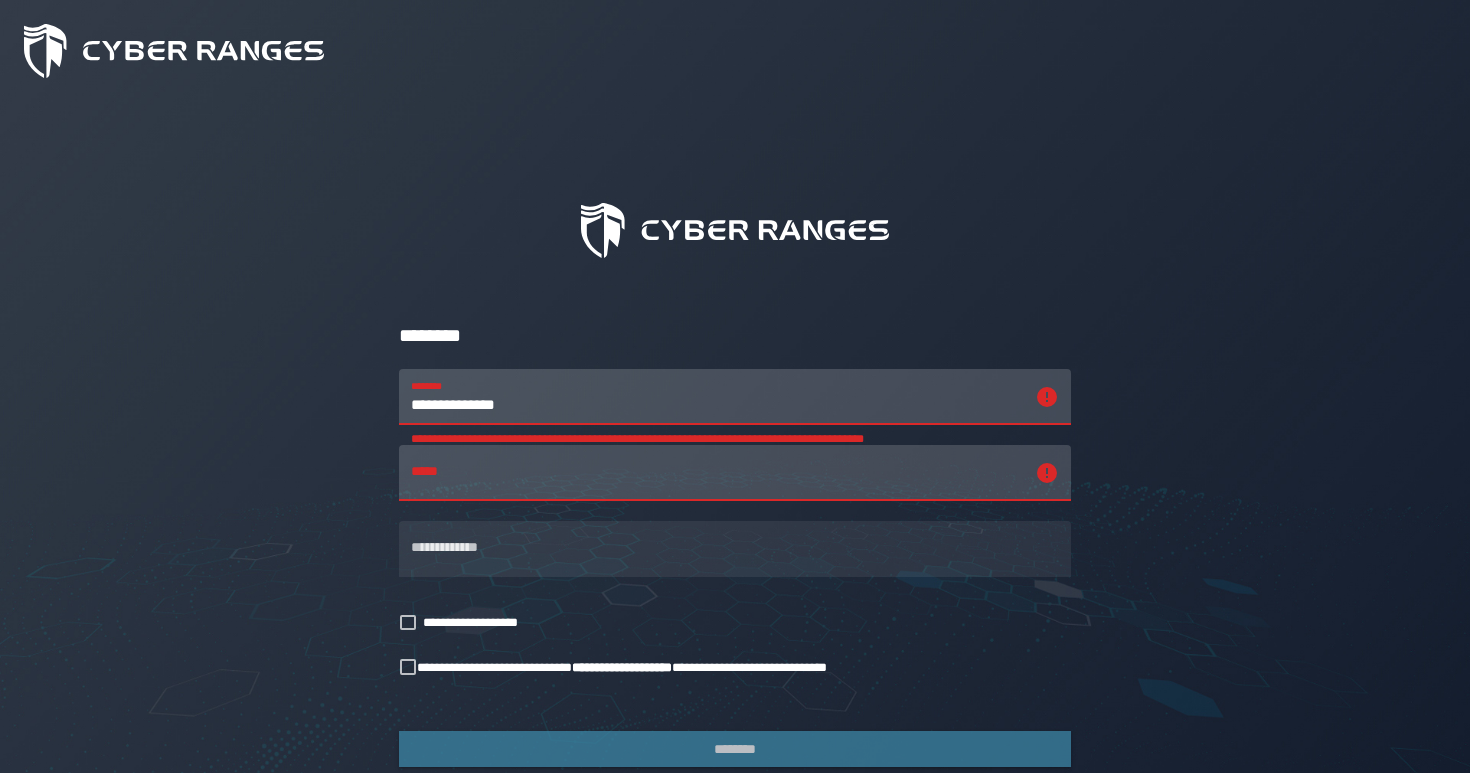click on "**********" at bounding box center (717, 397) 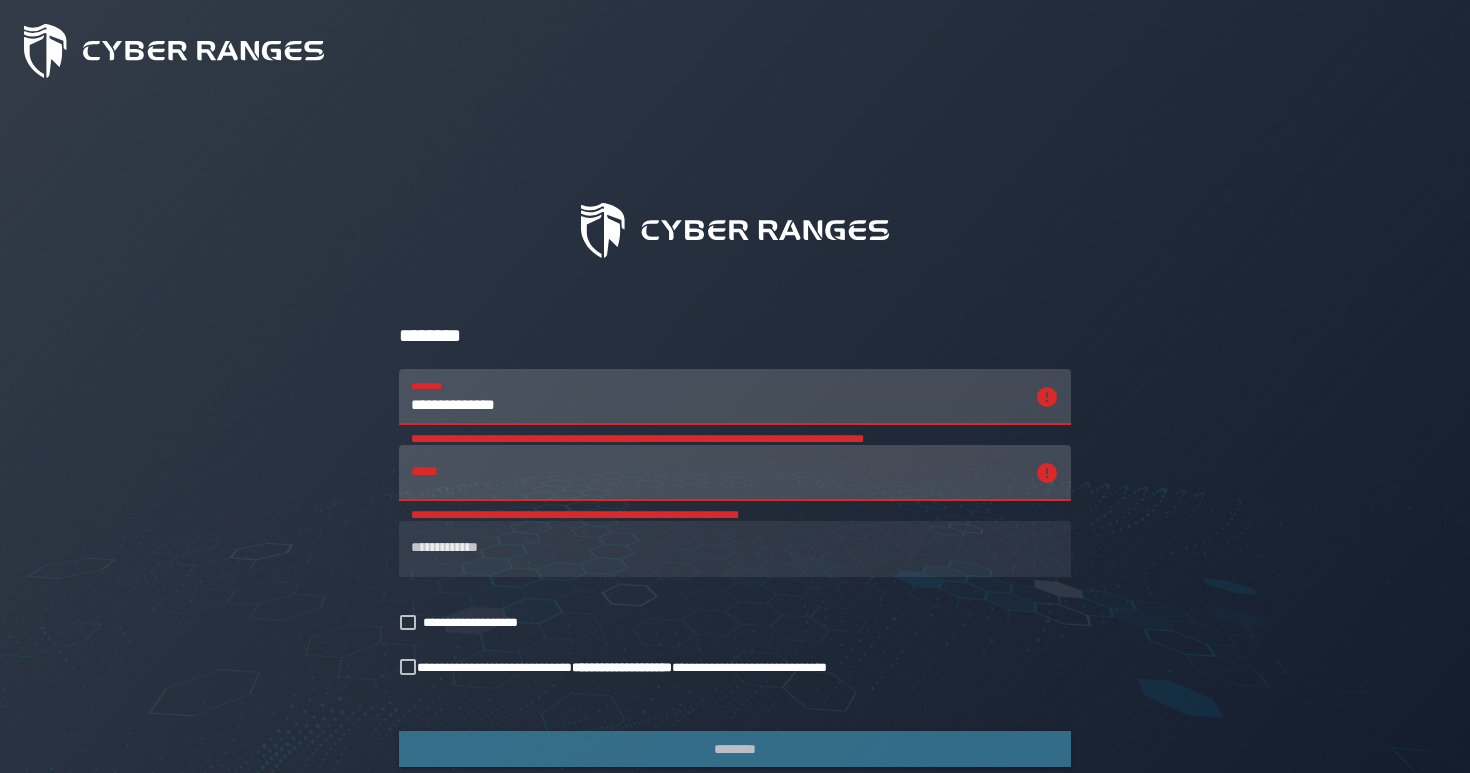 click on "**********" at bounding box center (717, 473) 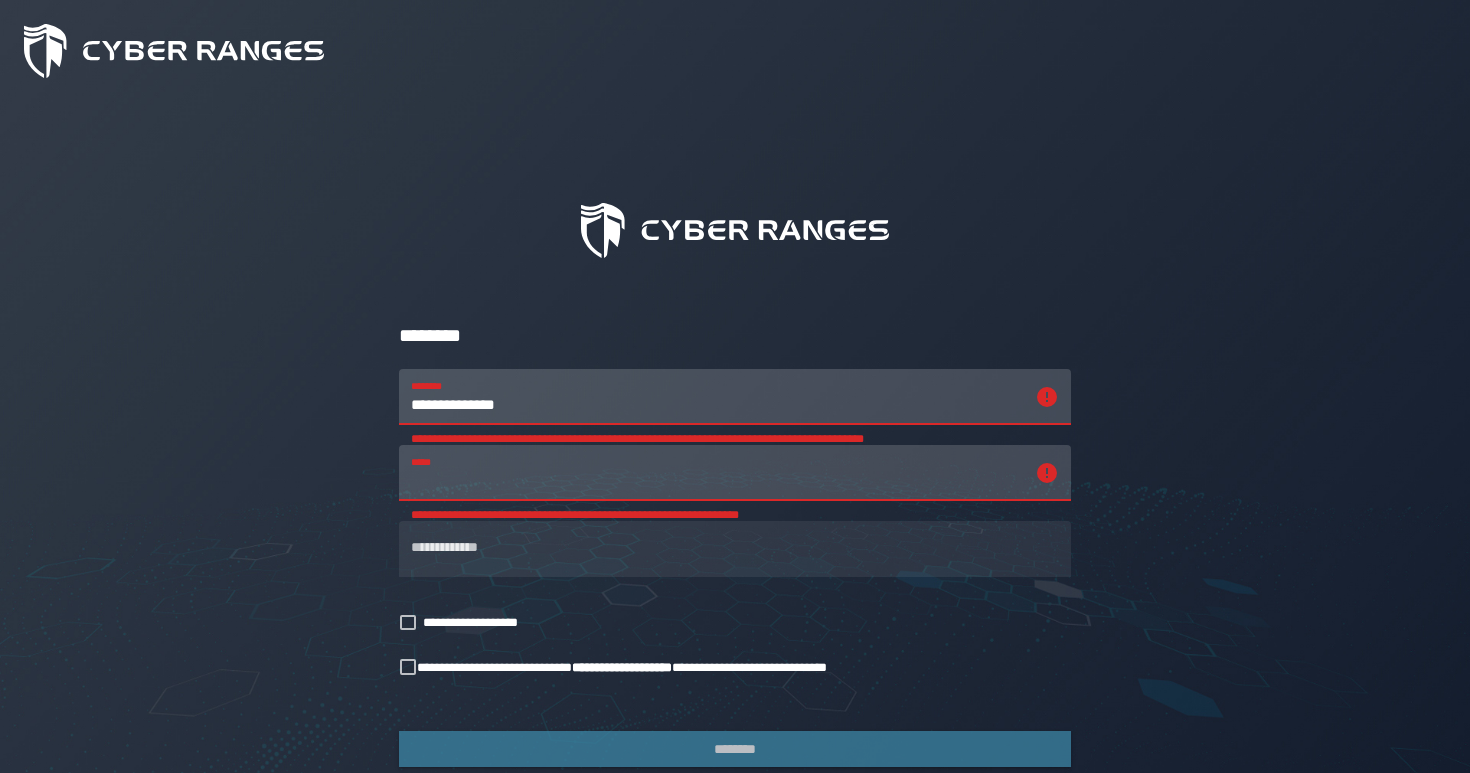 click on "**********" at bounding box center (717, 397) 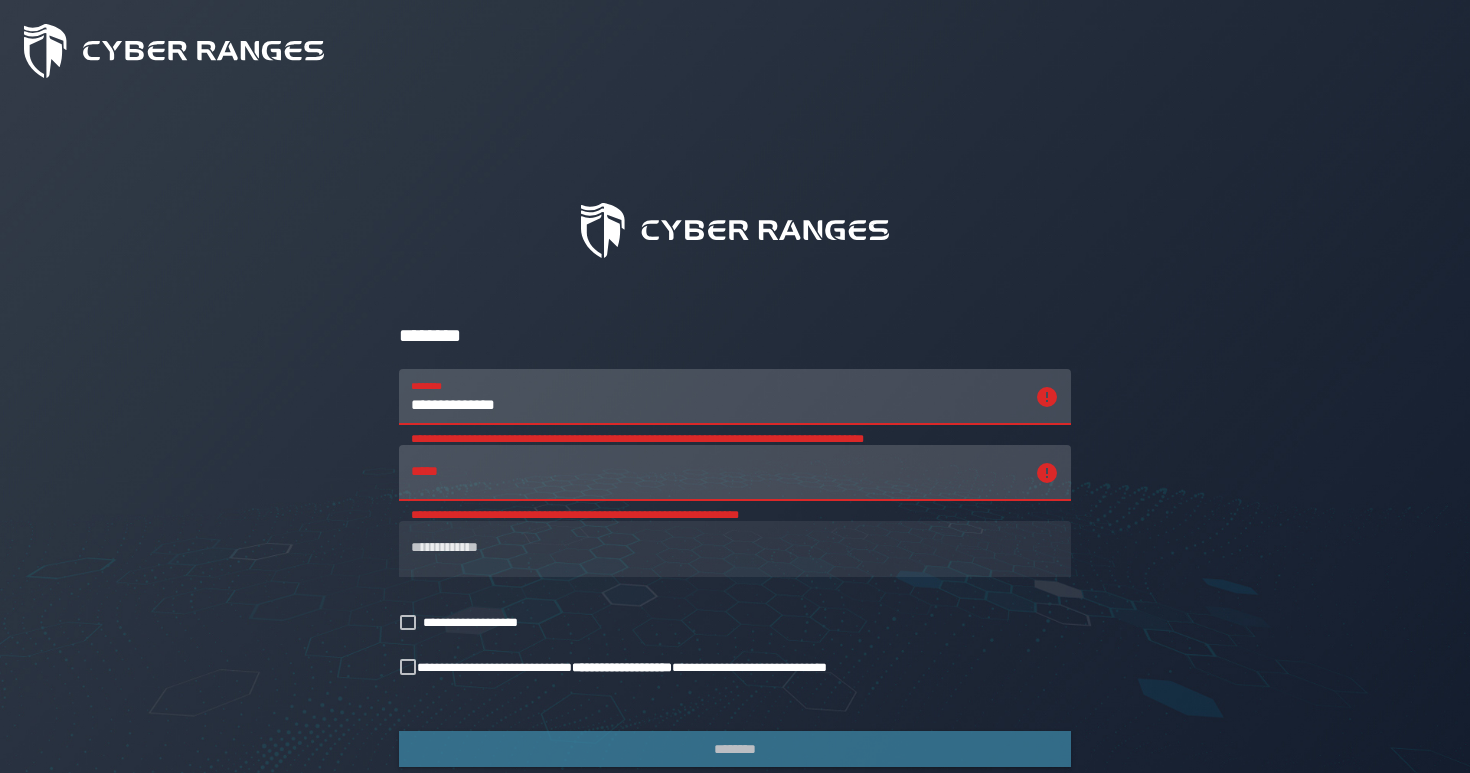 click on "**********" at bounding box center (717, 397) 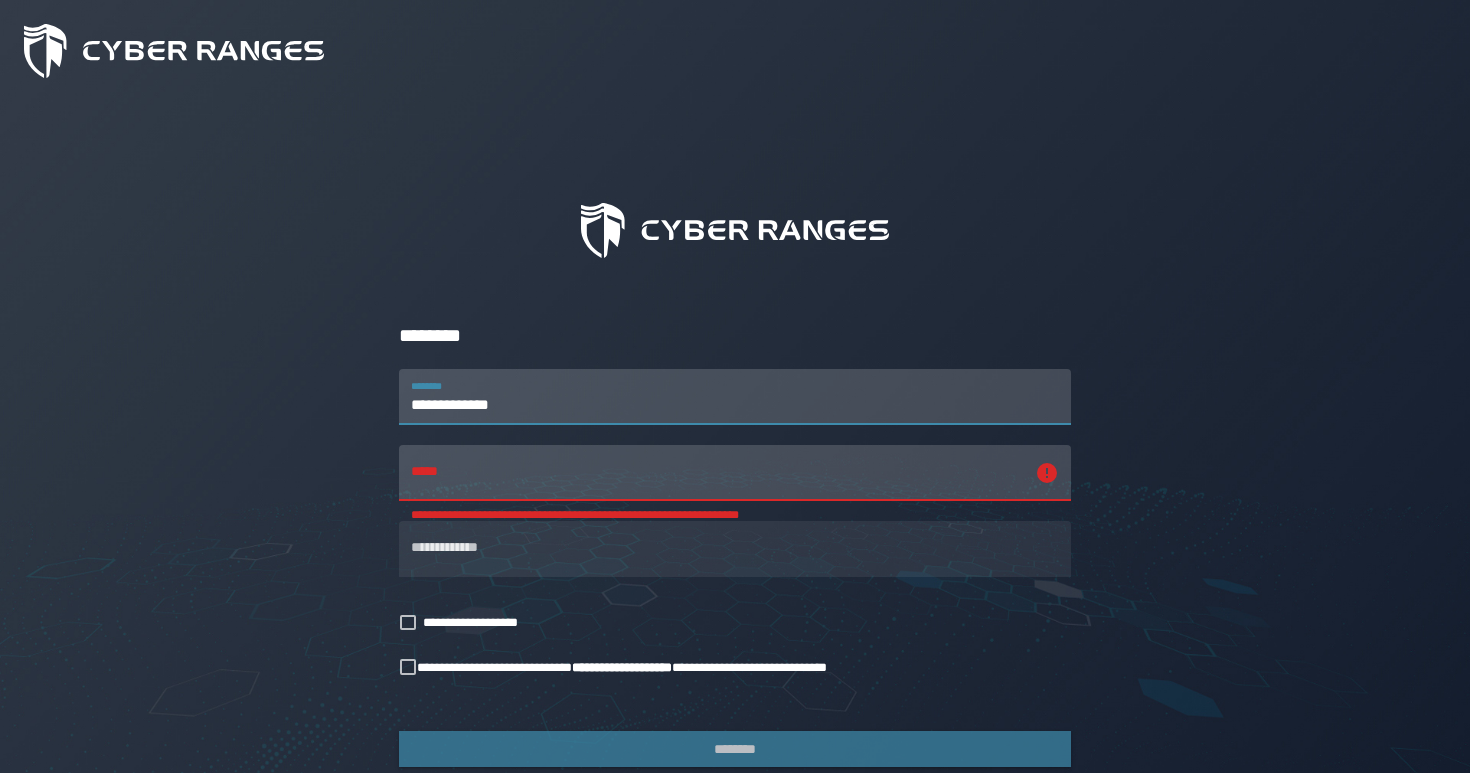 type on "**********" 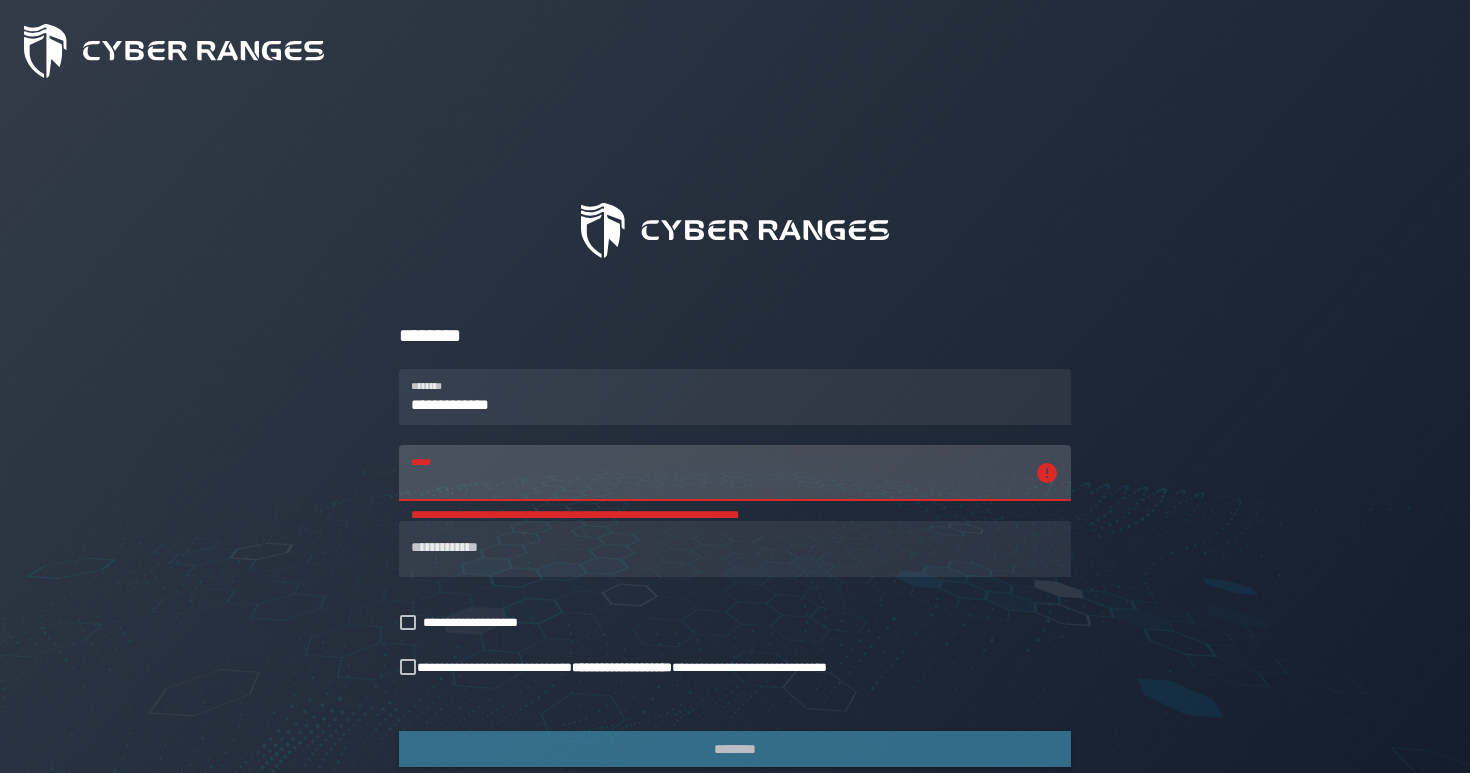 type on "*" 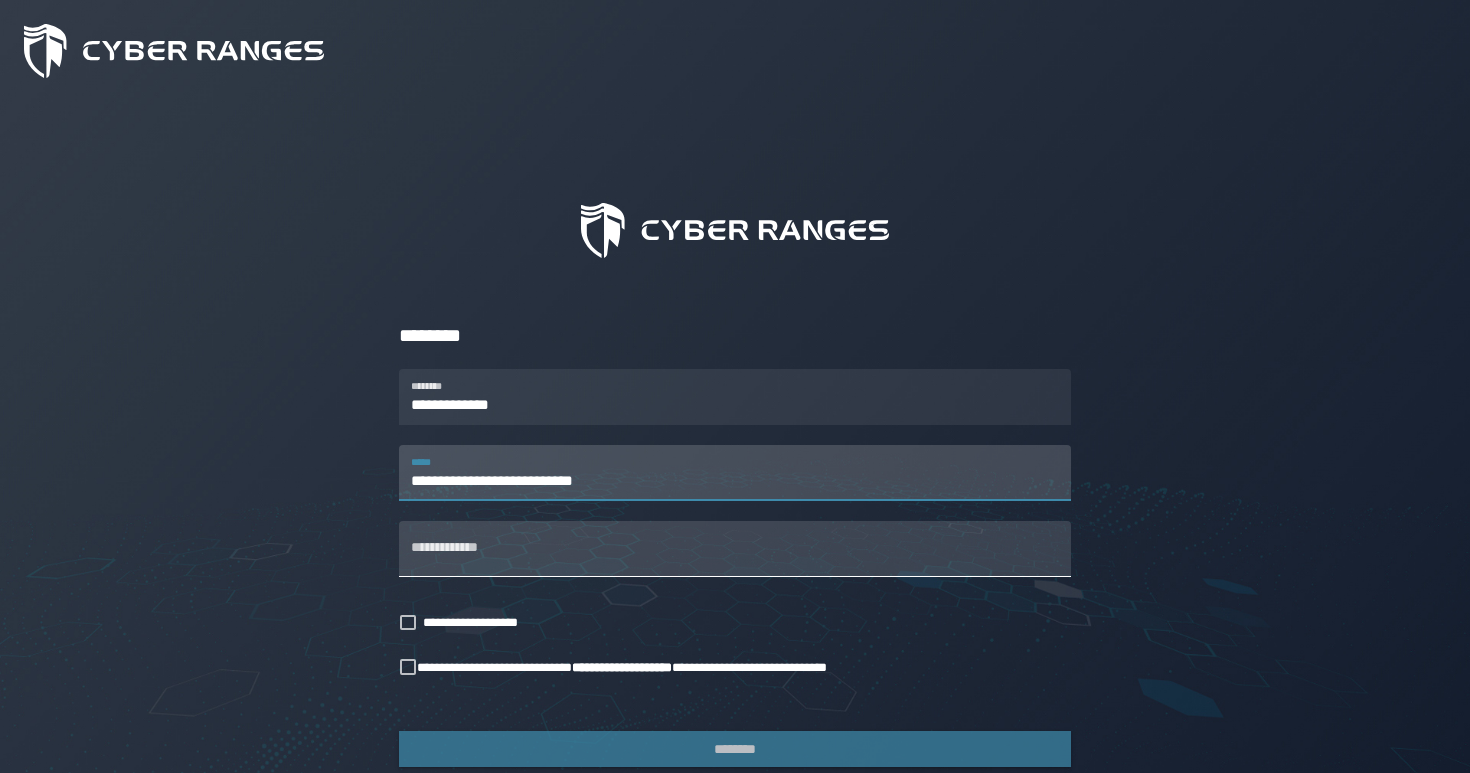 type on "**********" 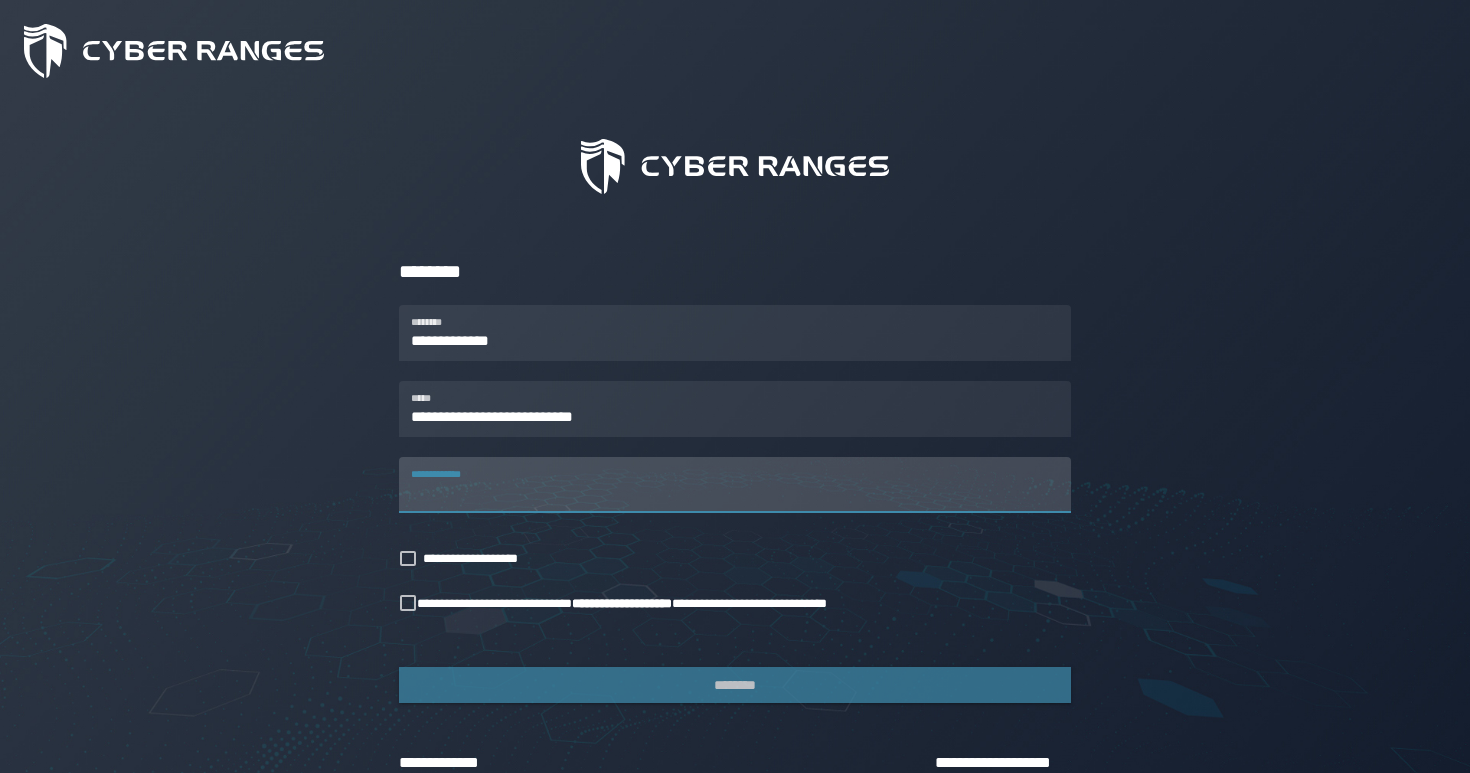 scroll, scrollTop: 77, scrollLeft: 0, axis: vertical 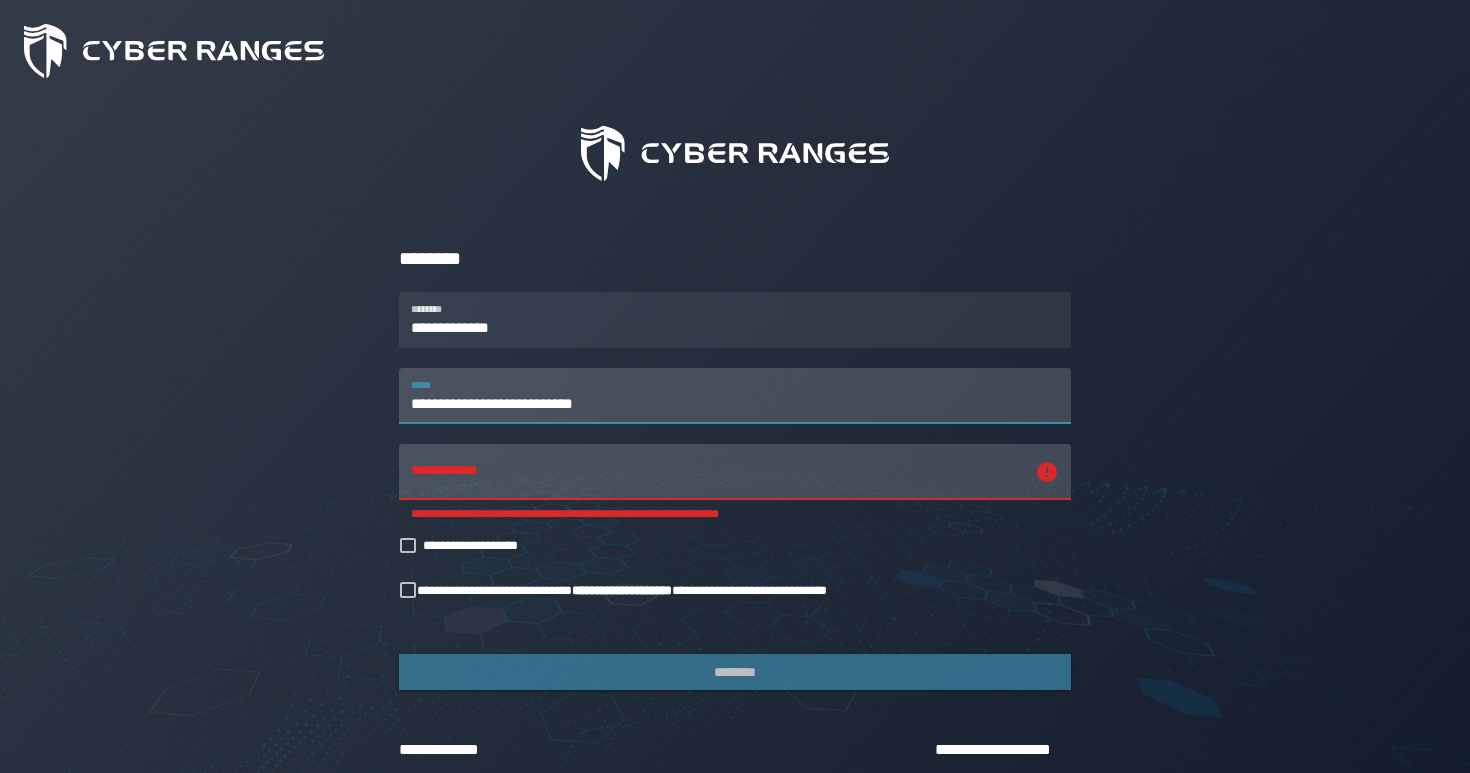 drag, startPoint x: 412, startPoint y: 407, endPoint x: 650, endPoint y: 408, distance: 238.0021 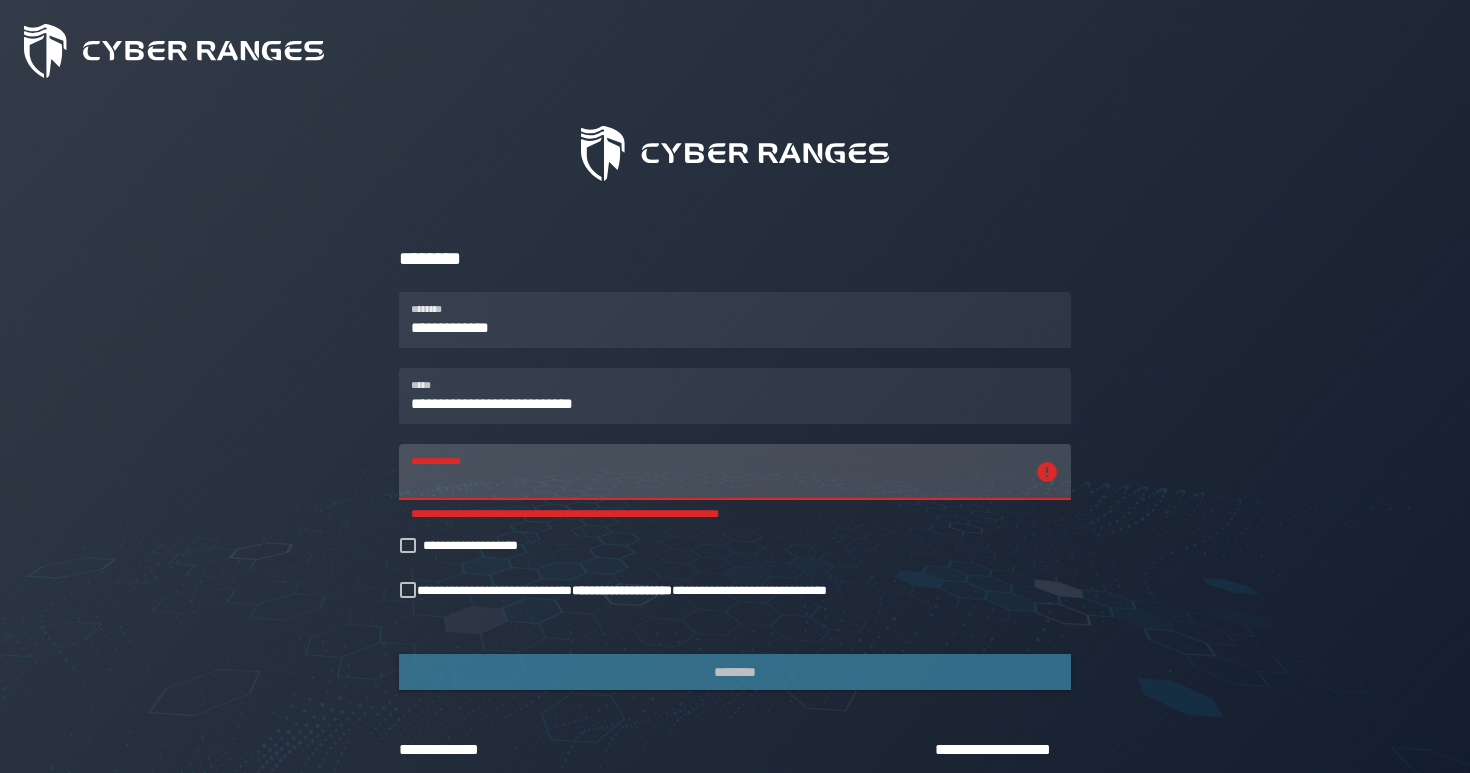 paste on "**********" 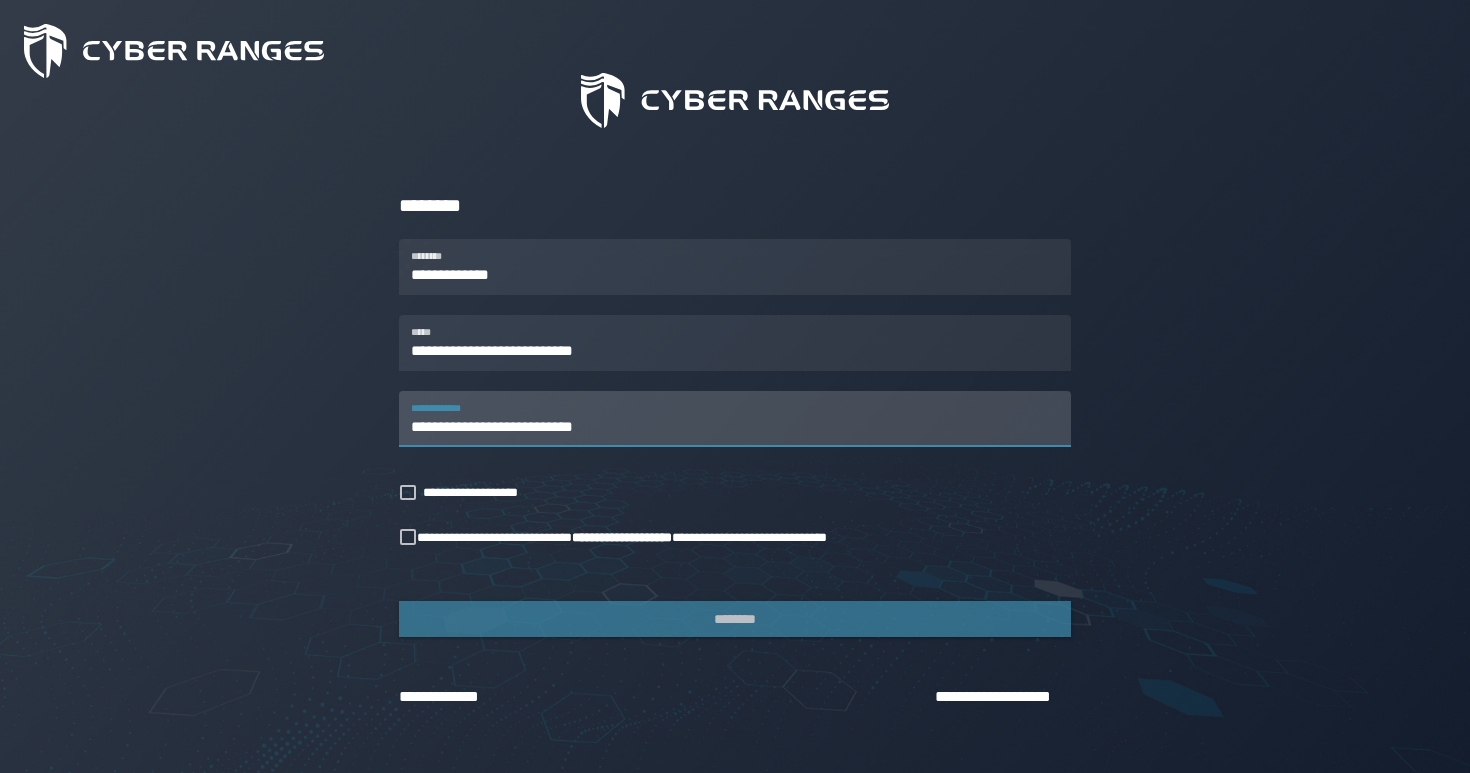 scroll, scrollTop: 130, scrollLeft: 0, axis: vertical 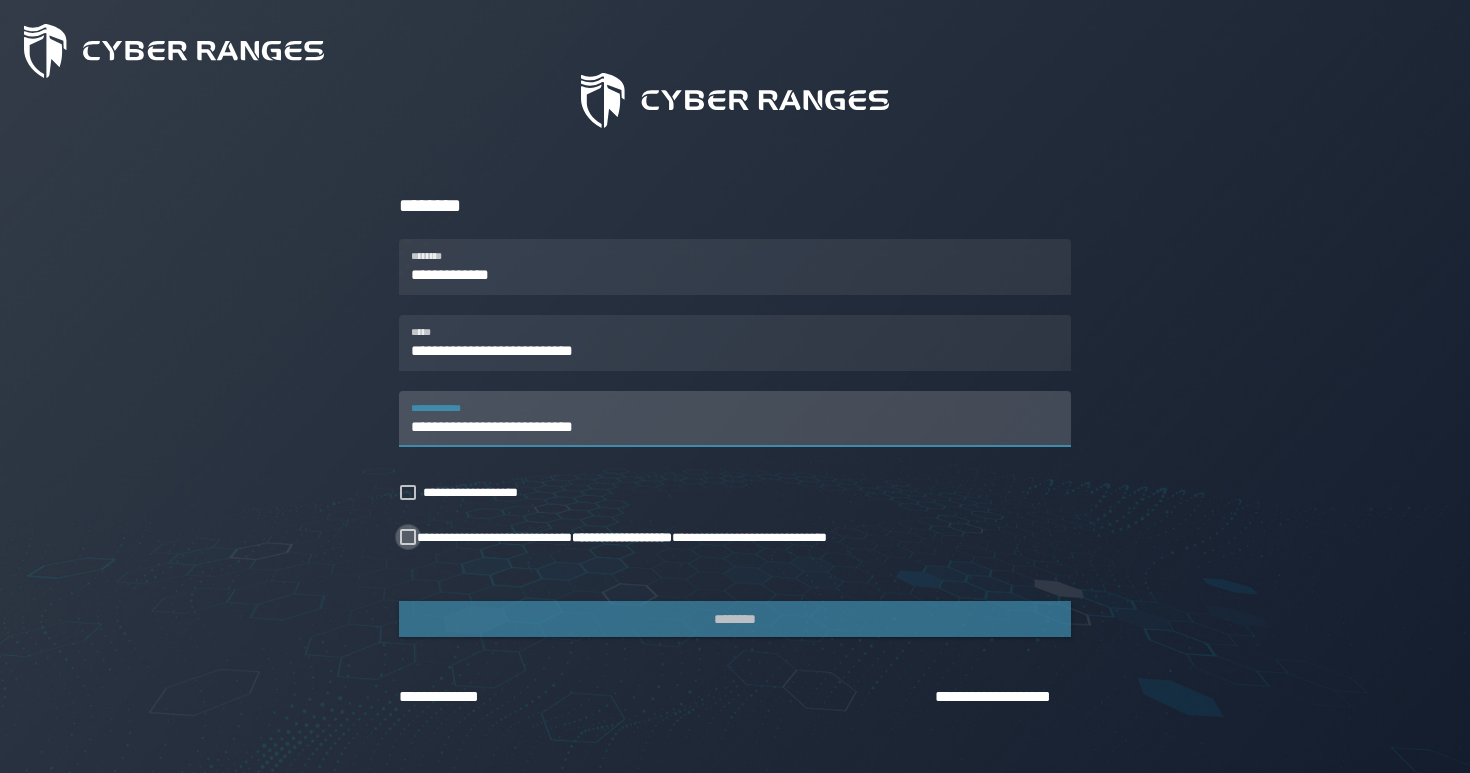 type on "**********" 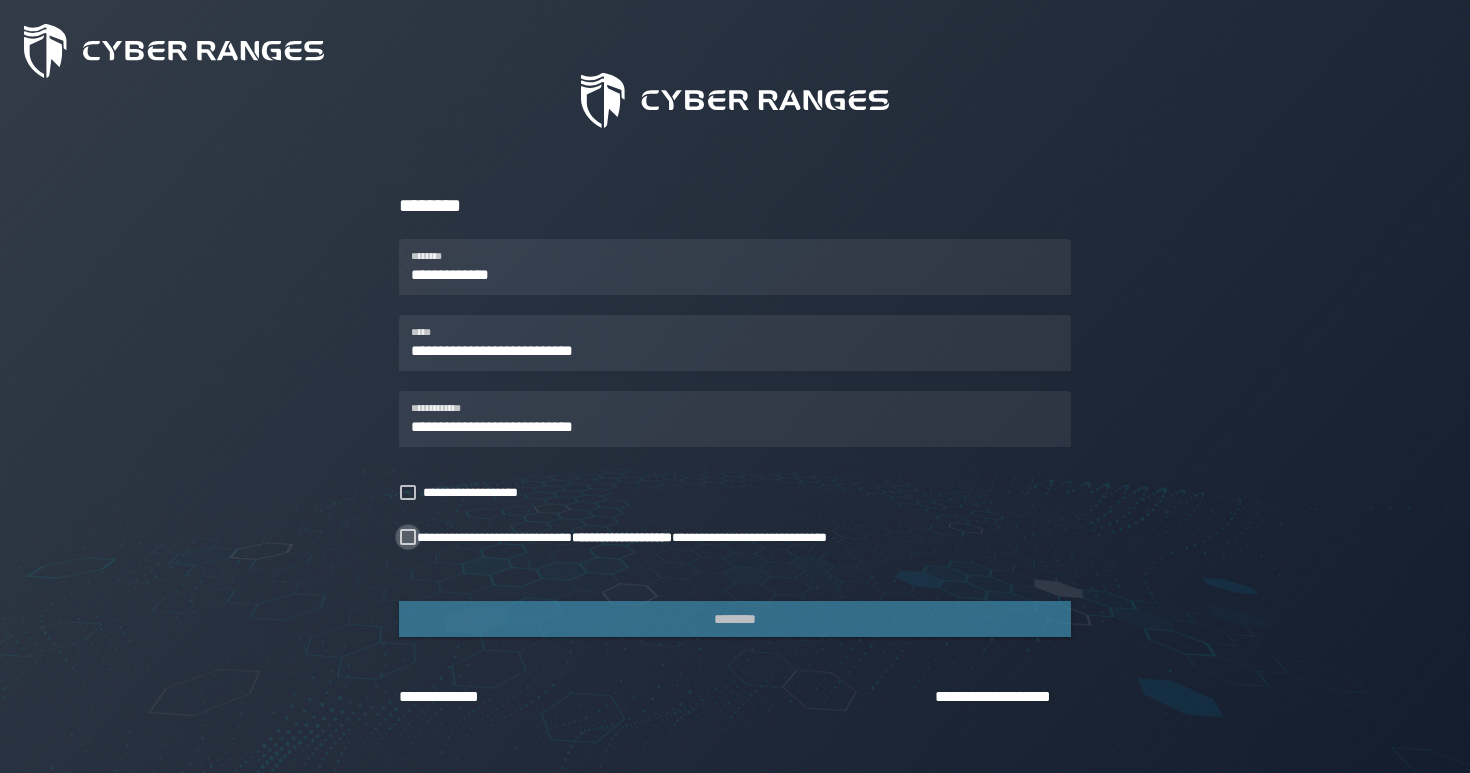 click 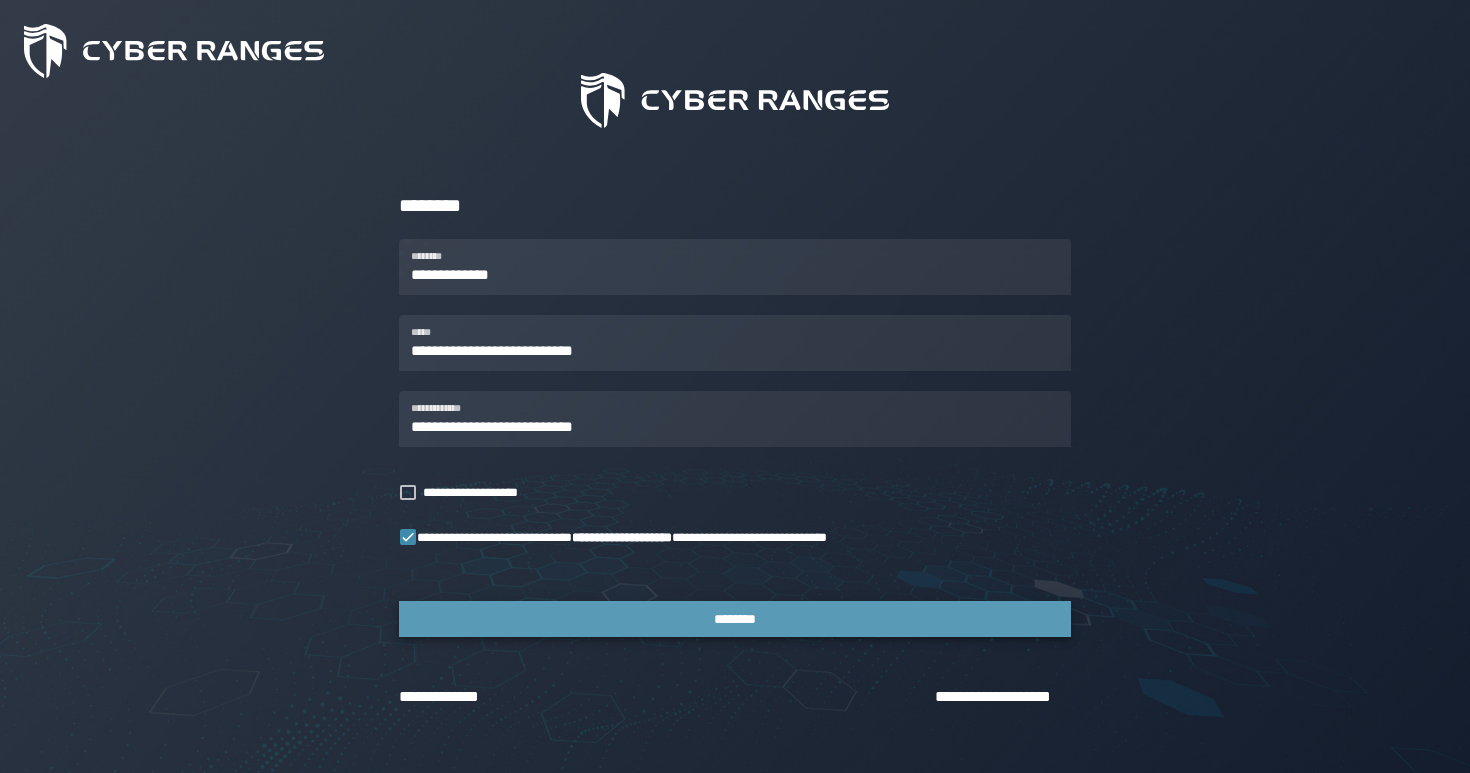 click on "********" at bounding box center (735, 619) 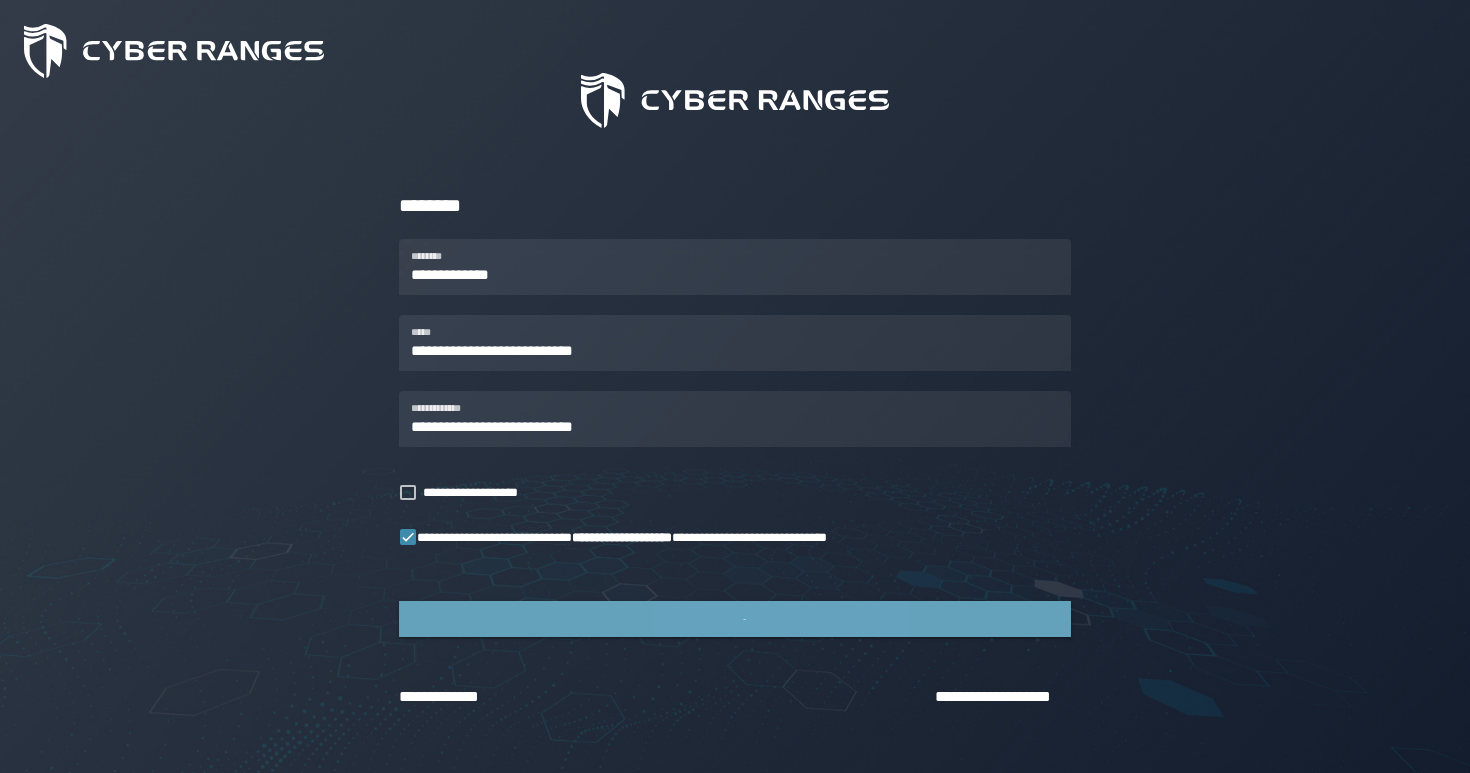 scroll, scrollTop: 0, scrollLeft: 0, axis: both 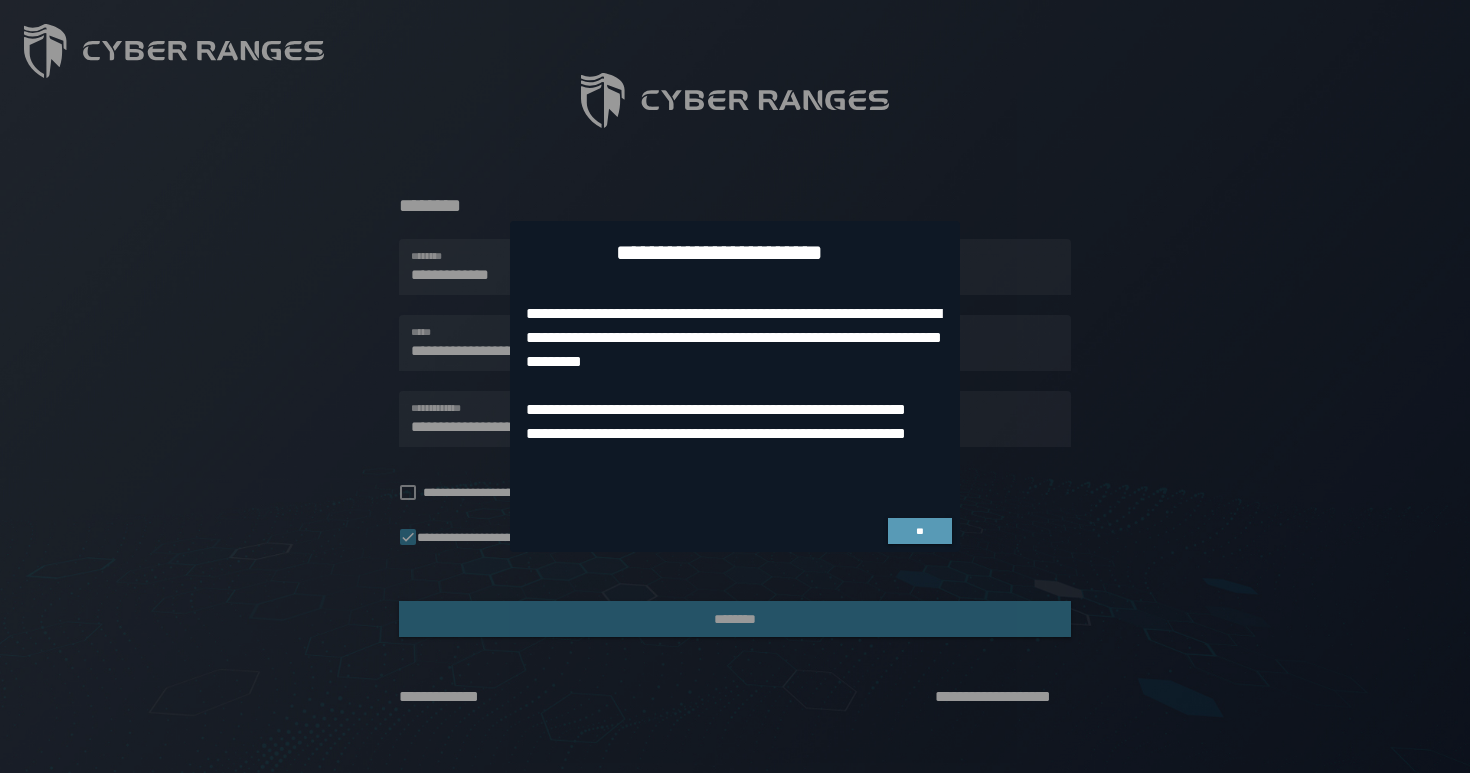 click on "**" at bounding box center [920, 531] 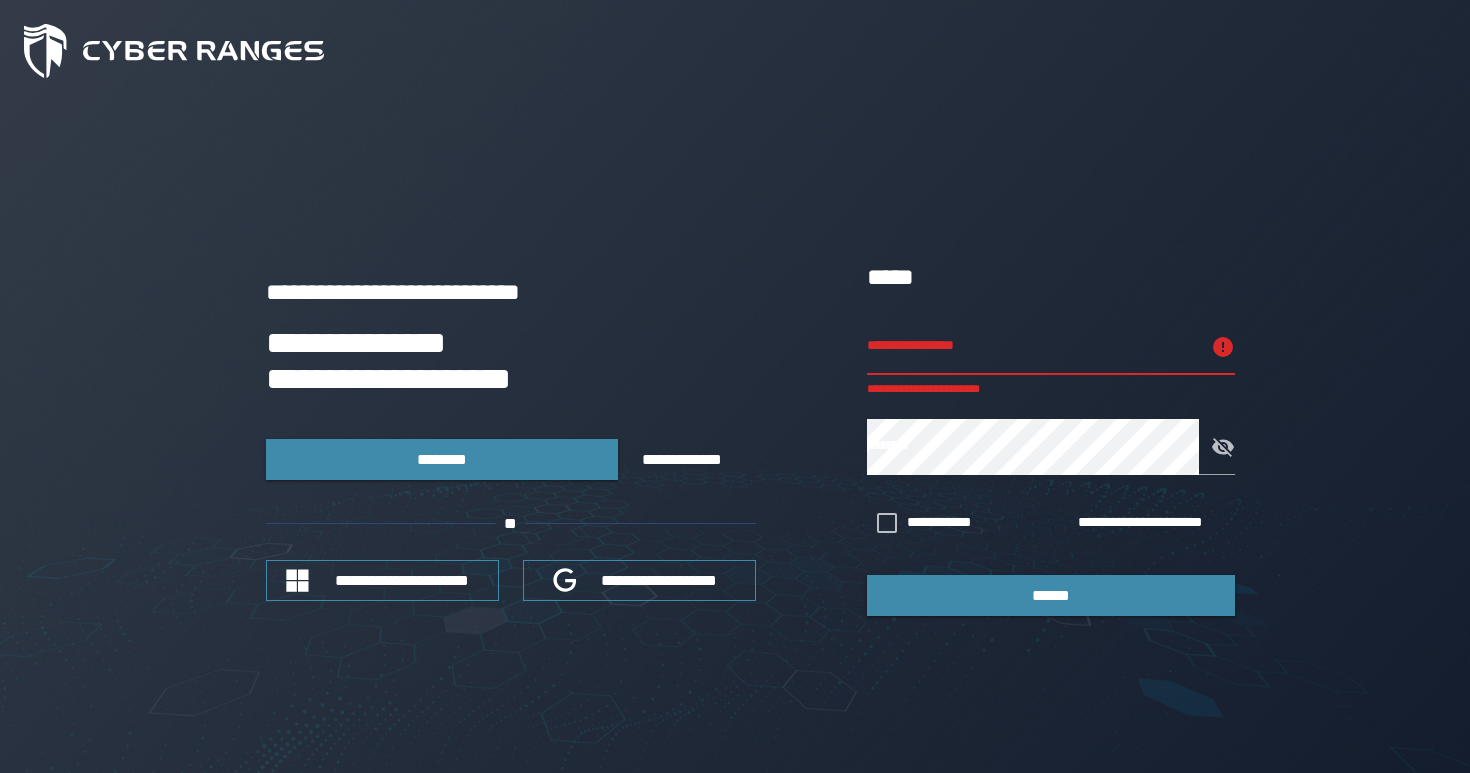 click on "**********" at bounding box center (1051, 437) 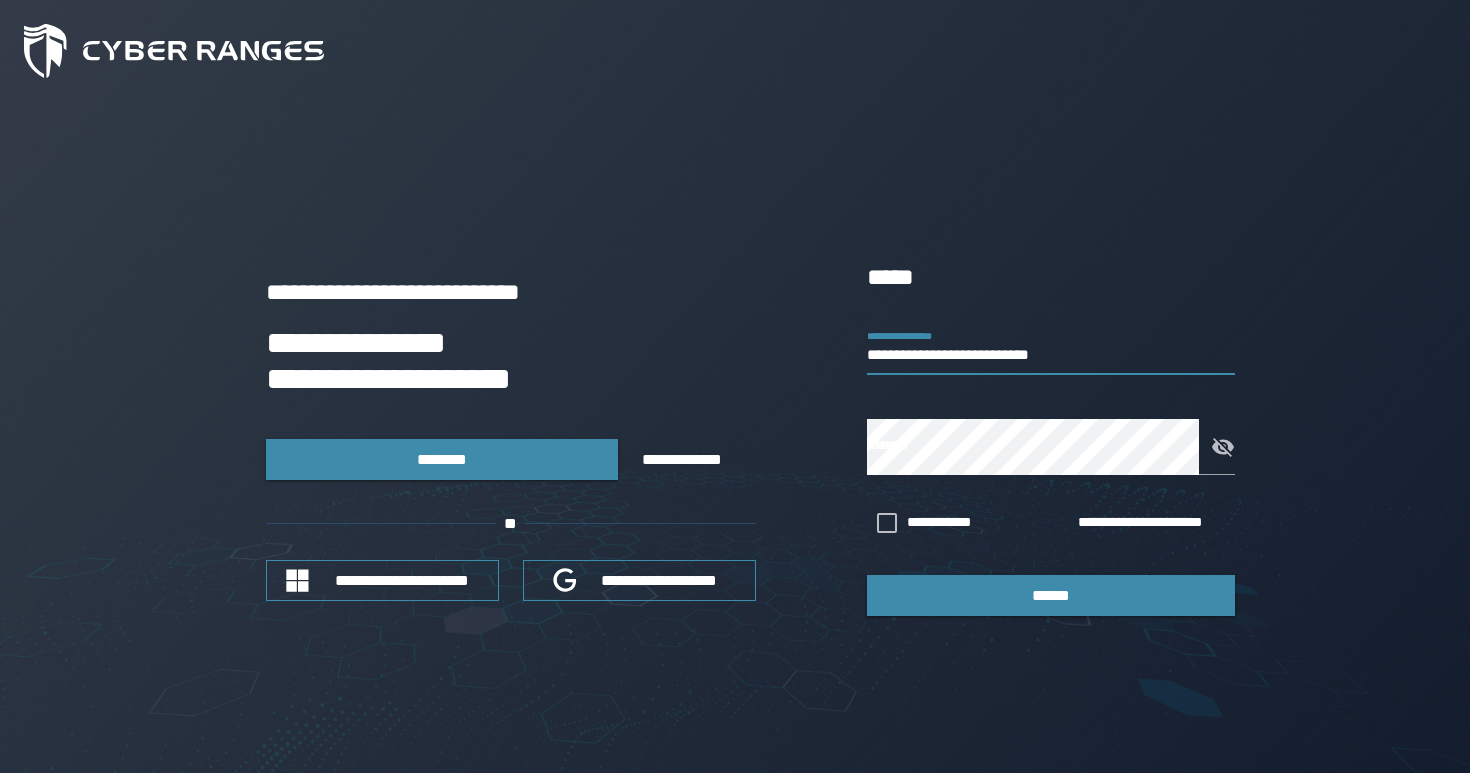 type on "**********" 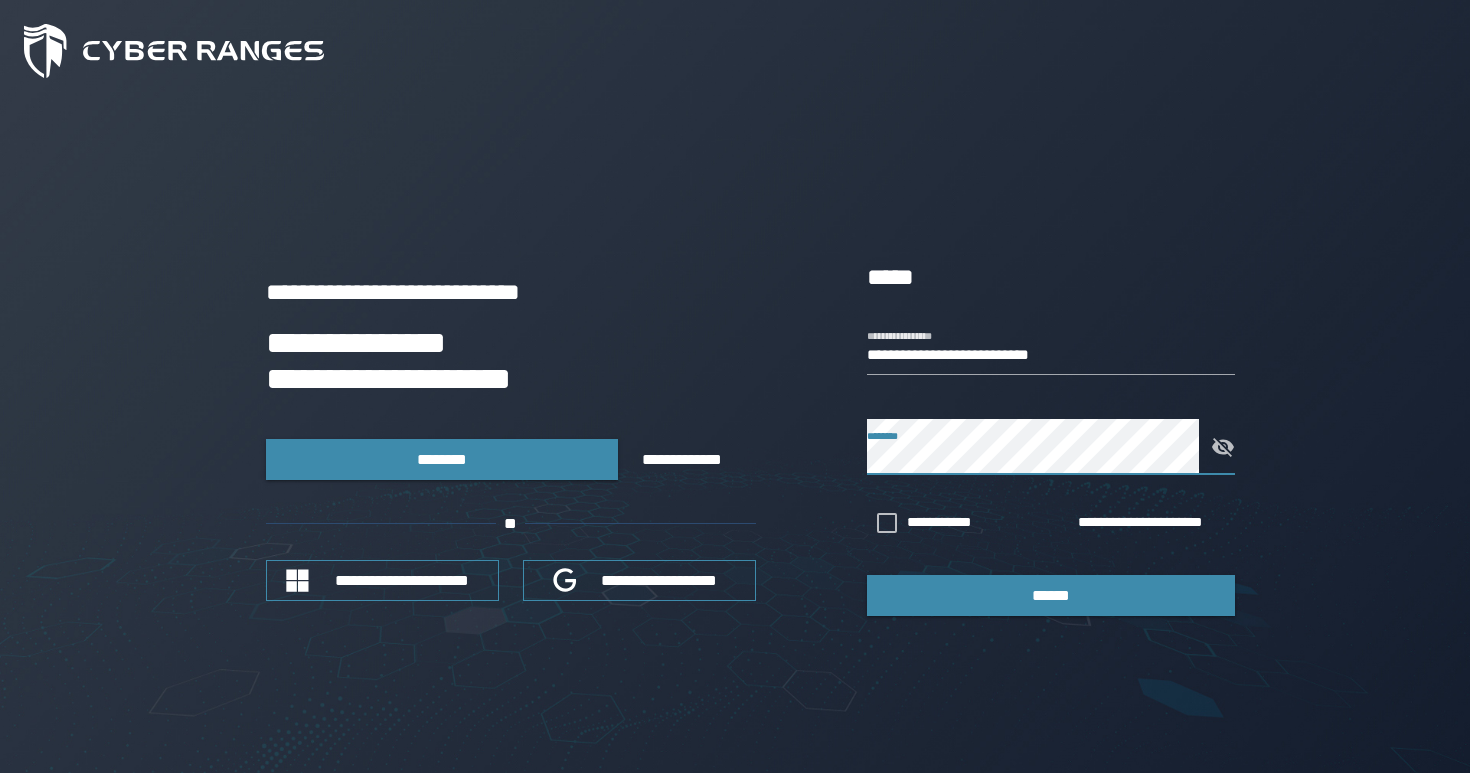 click on "**********" at bounding box center [511, 361] 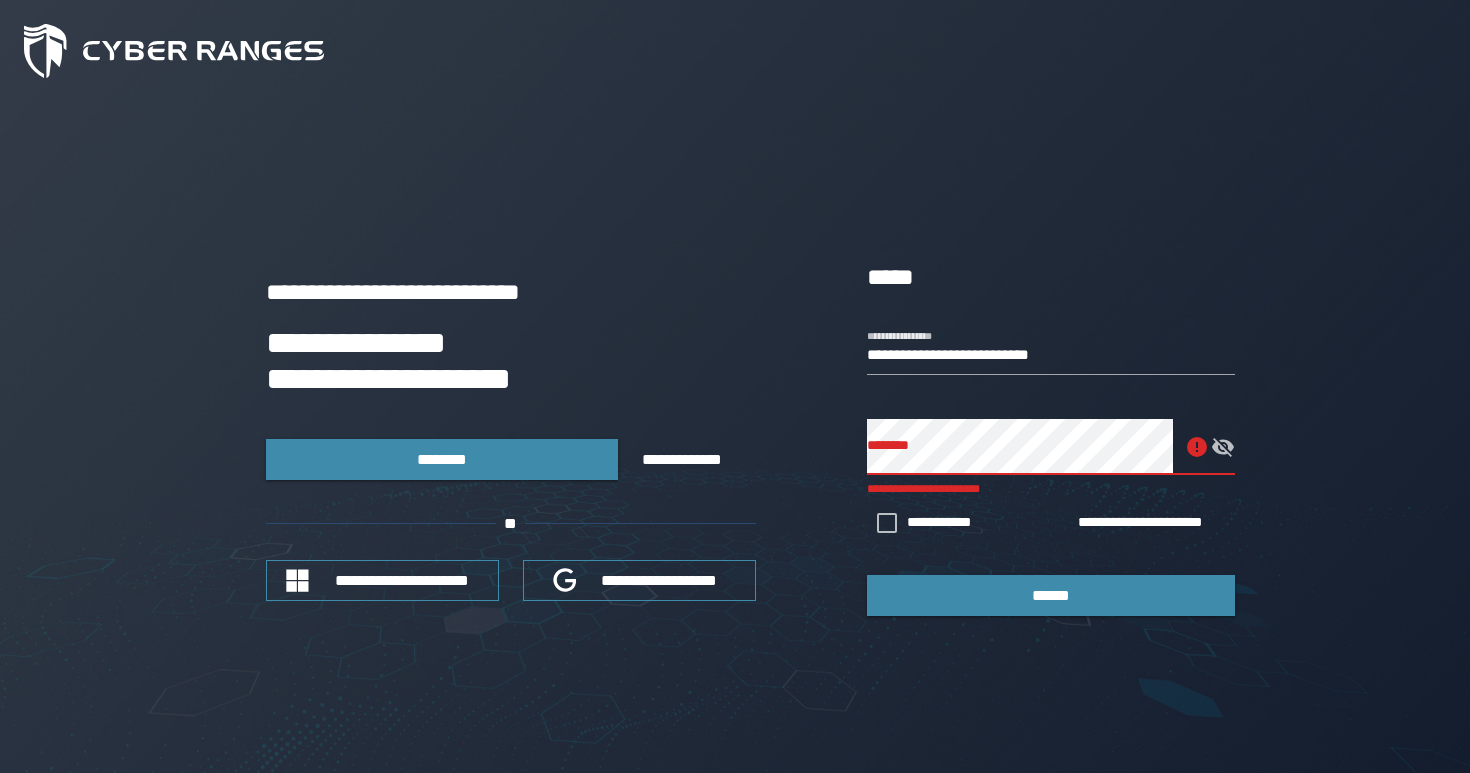 scroll, scrollTop: 0, scrollLeft: 0, axis: both 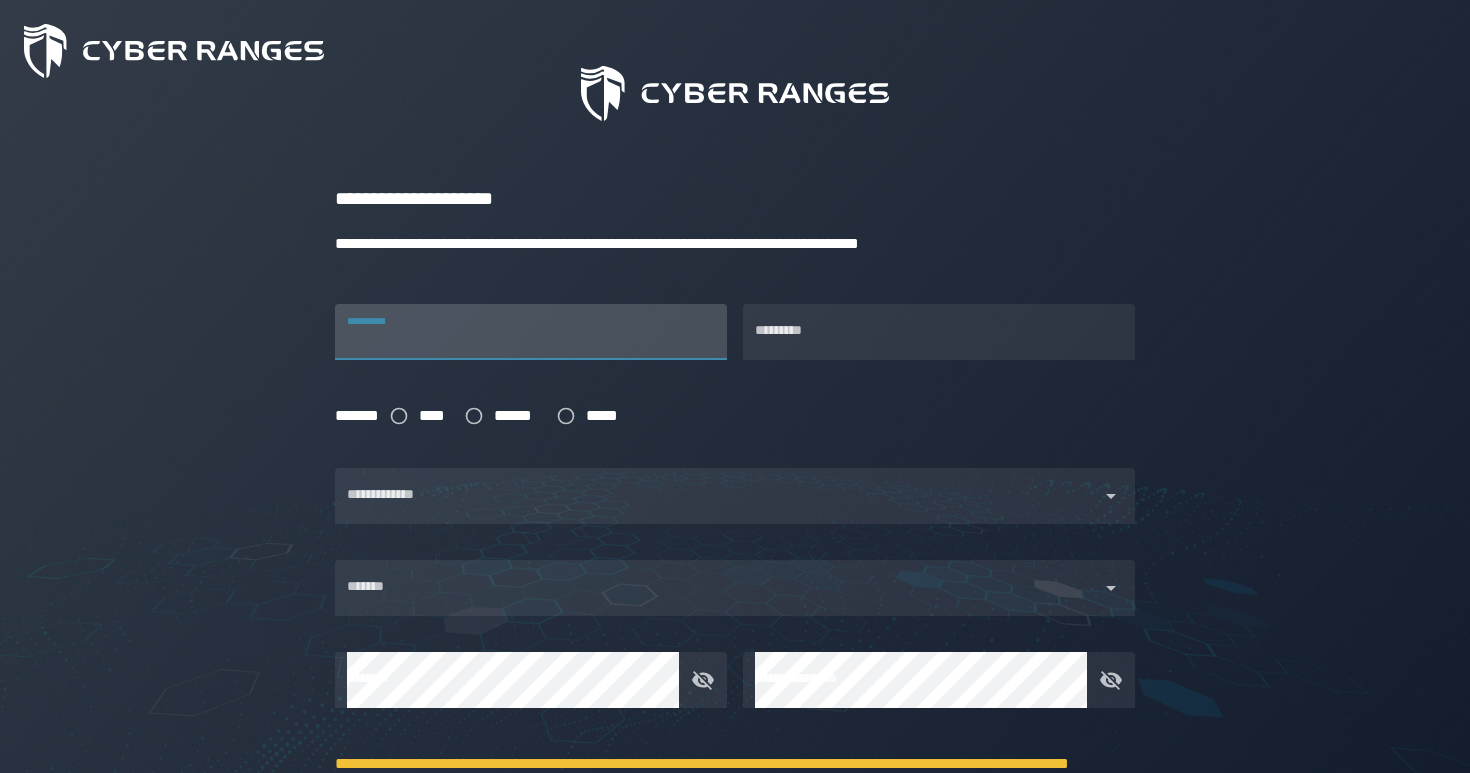 click on "**********" at bounding box center [531, 332] 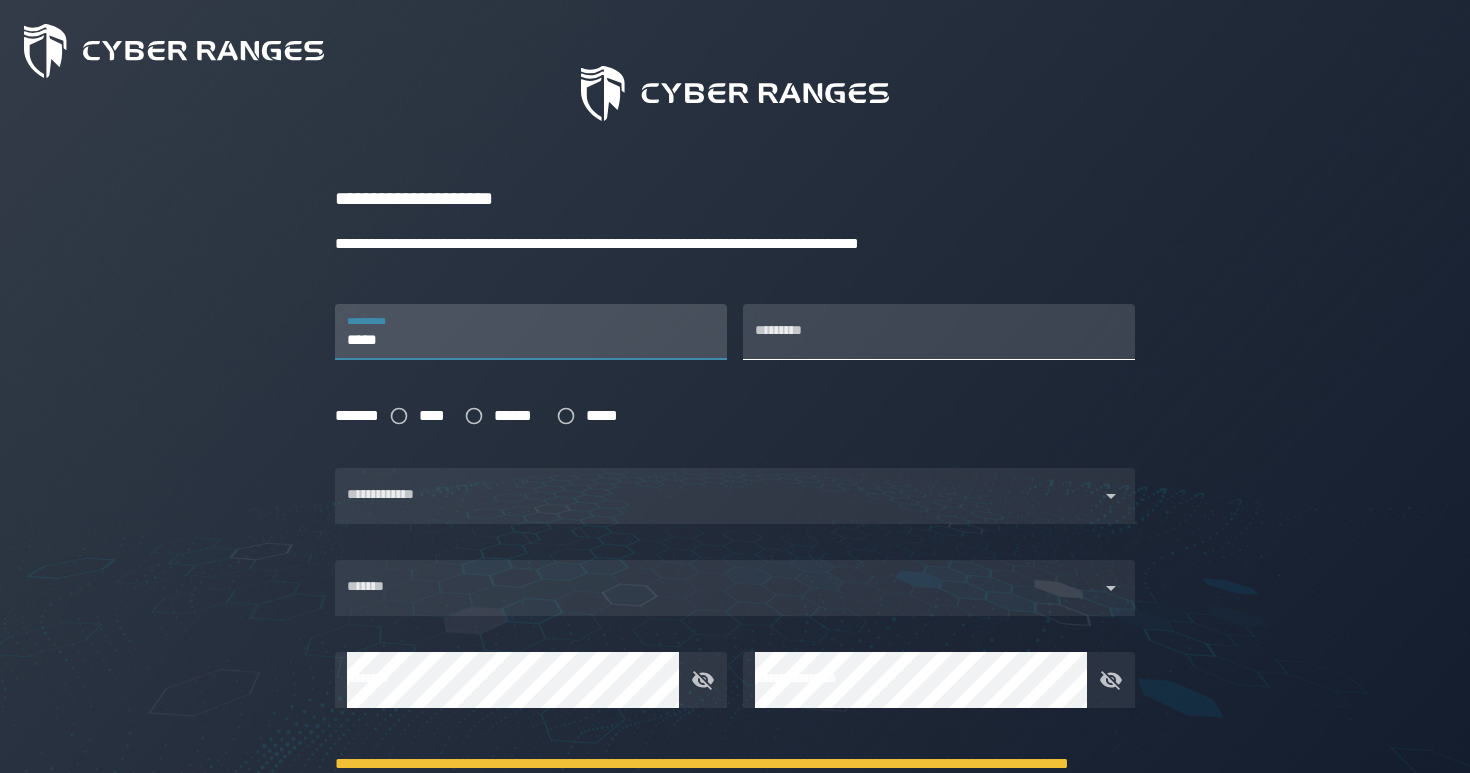 type on "*****" 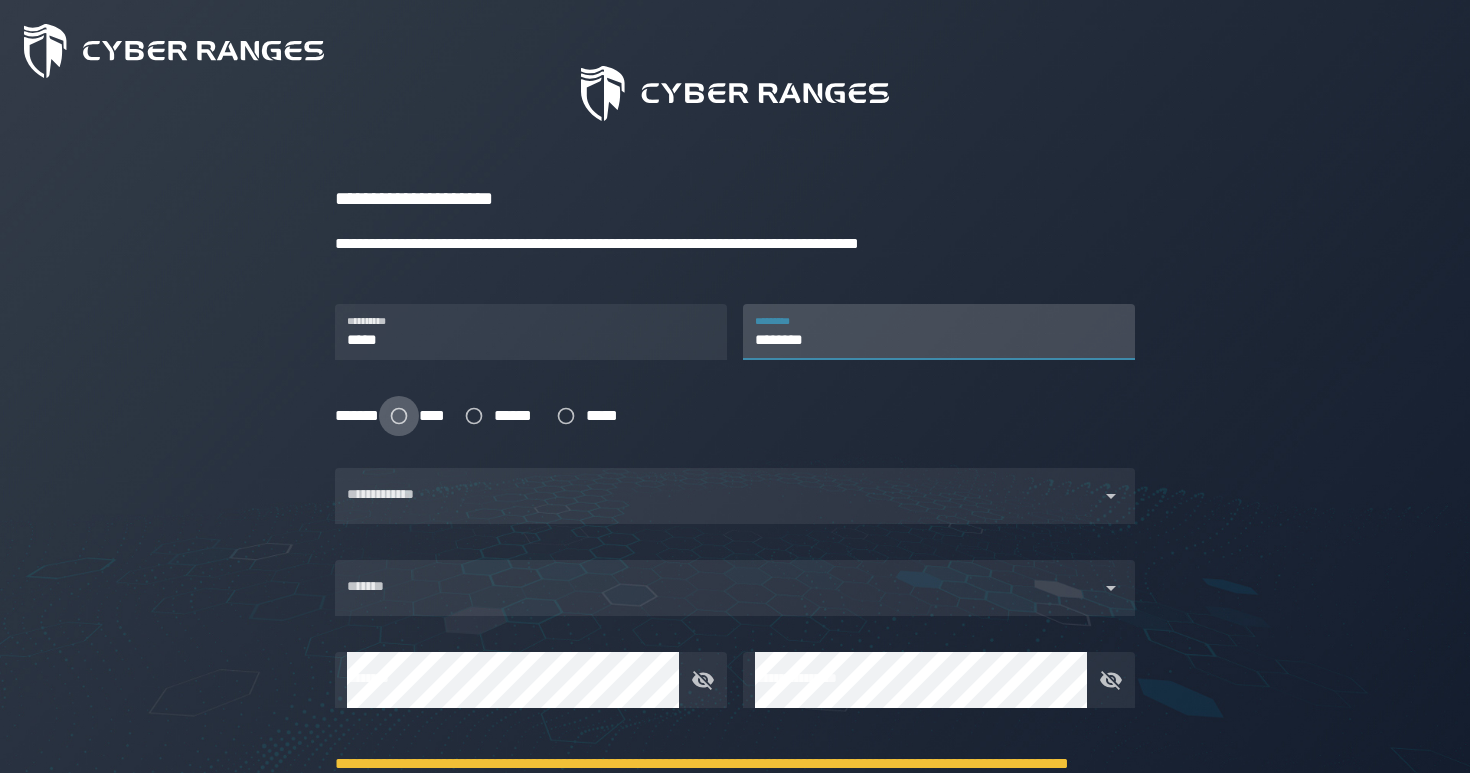 type on "********" 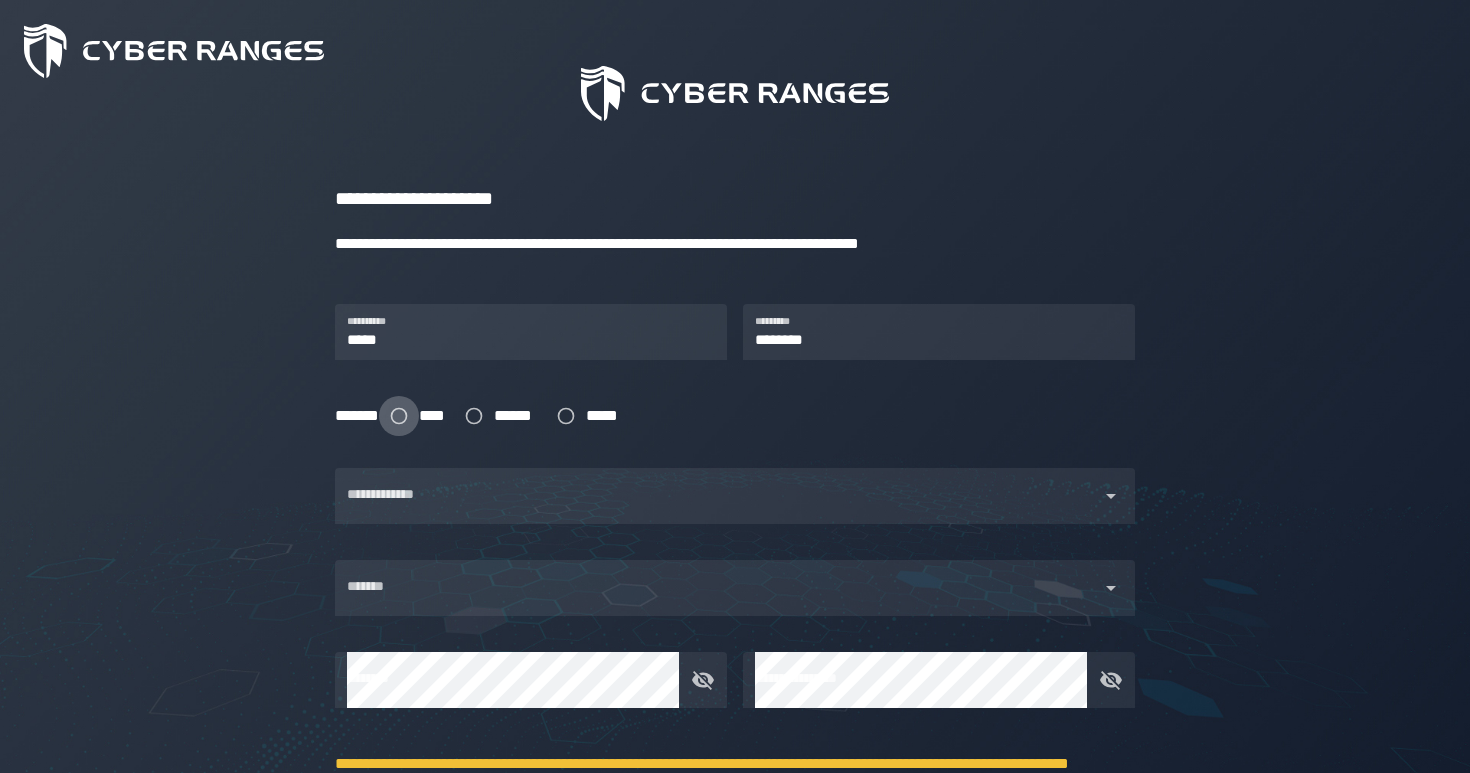 click at bounding box center [399, 416] 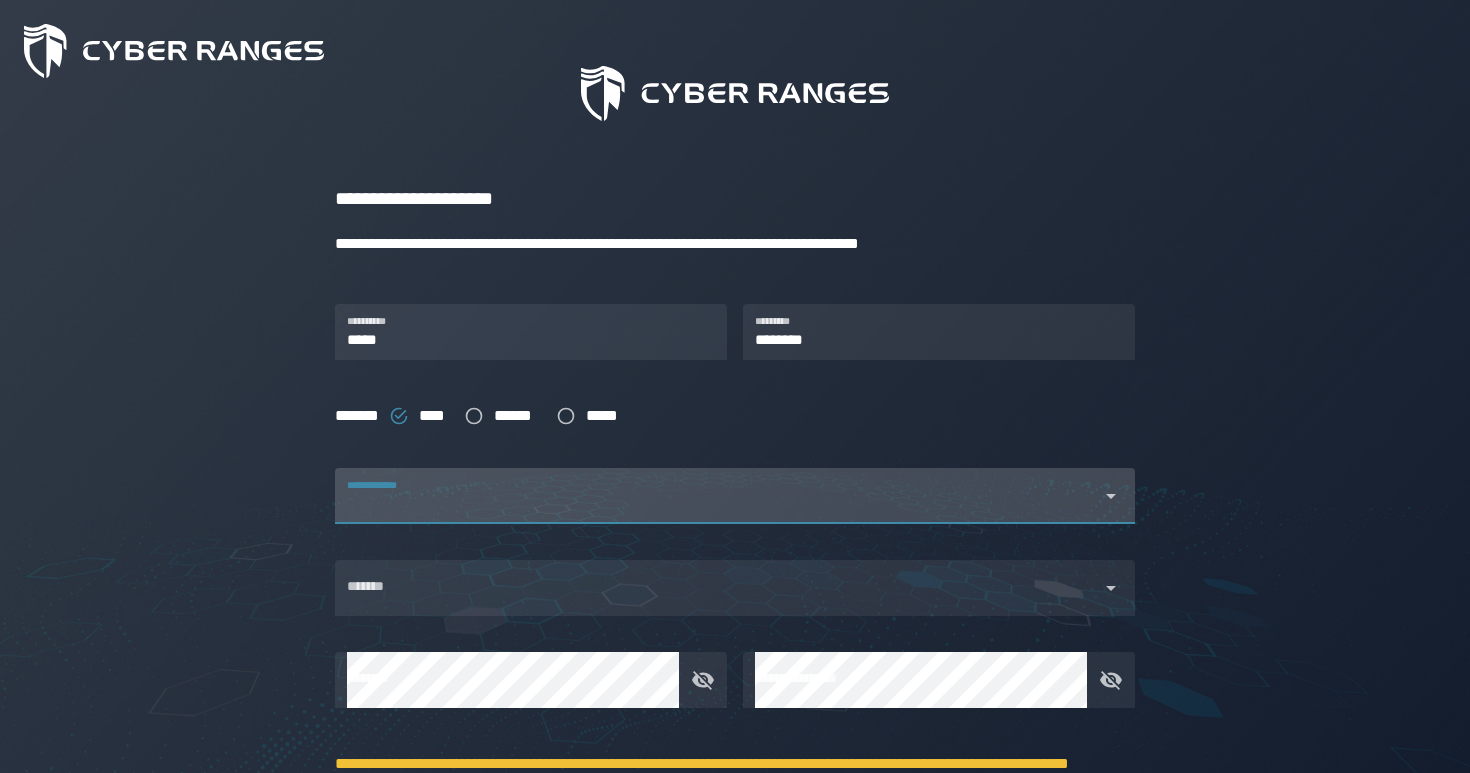 click on "**********" at bounding box center [717, 496] 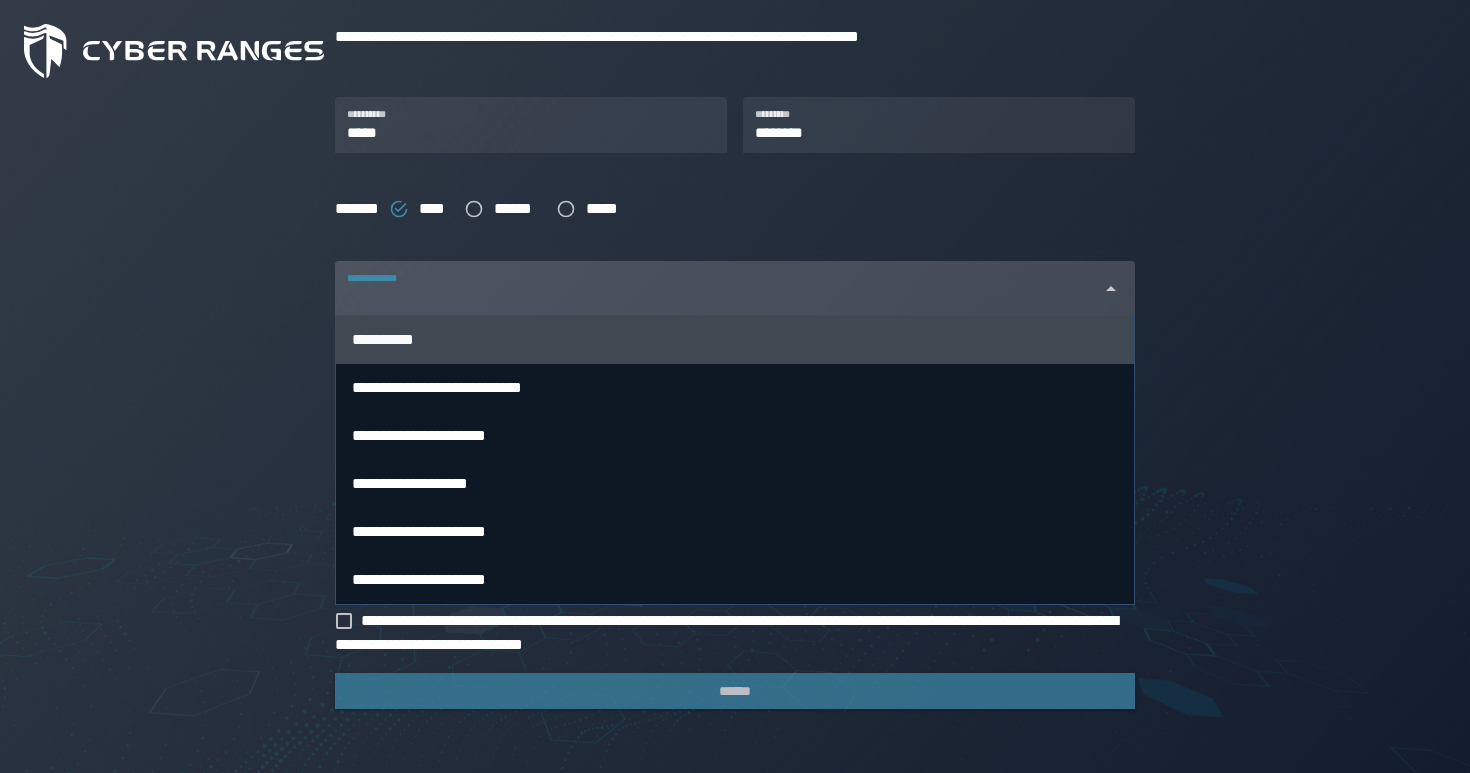 scroll, scrollTop: 363, scrollLeft: 0, axis: vertical 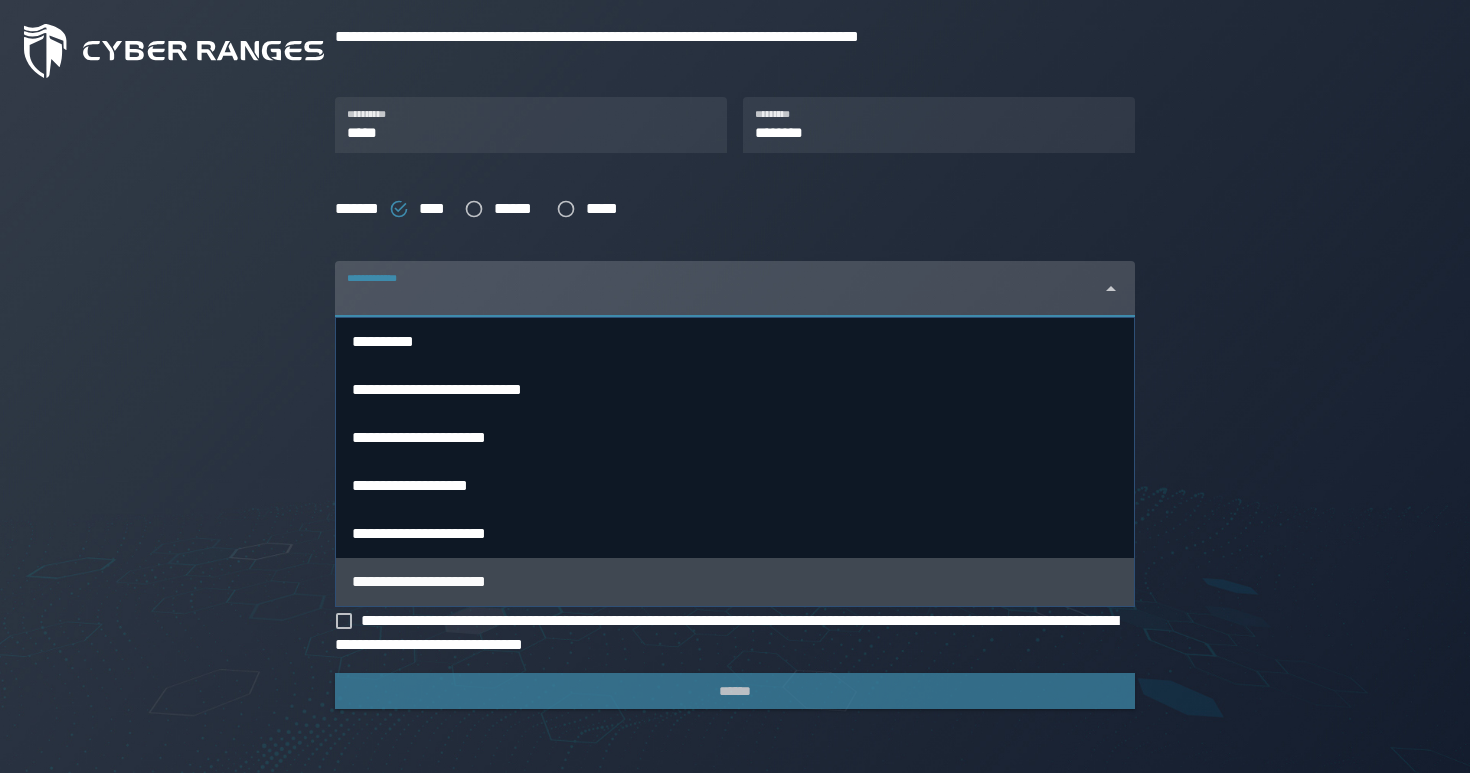 click on "**********" at bounding box center (735, 582) 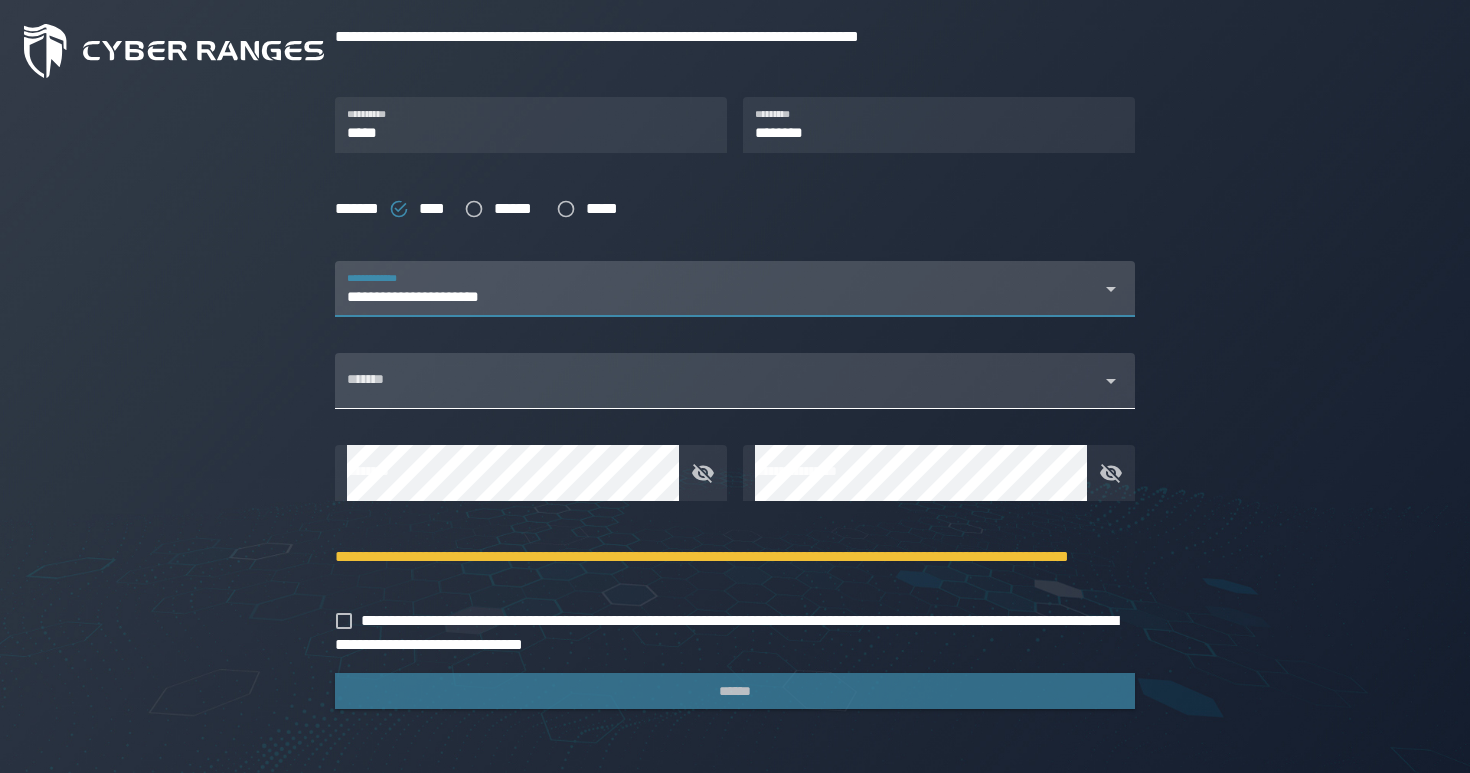 scroll, scrollTop: 363, scrollLeft: 0, axis: vertical 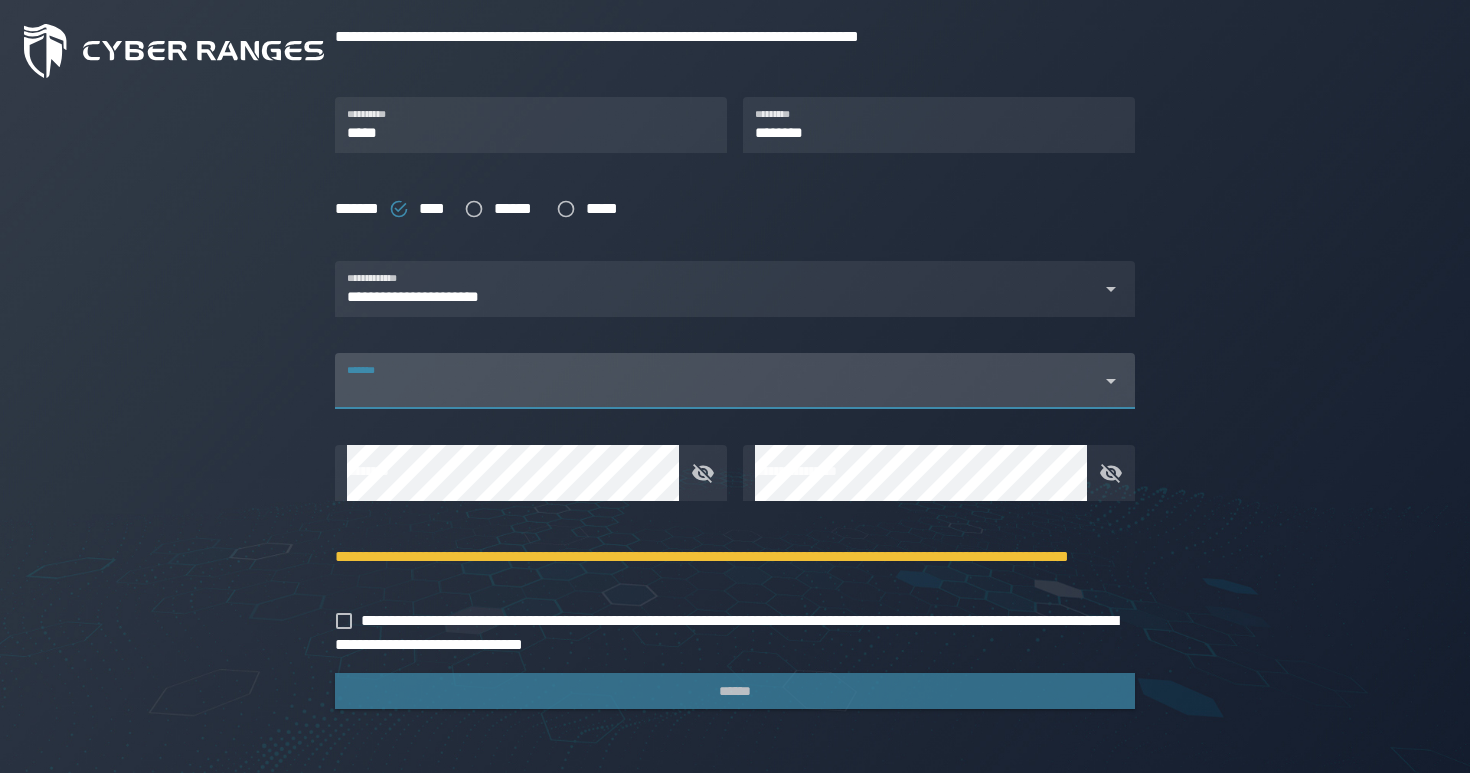 click on "*******" at bounding box center [717, 381] 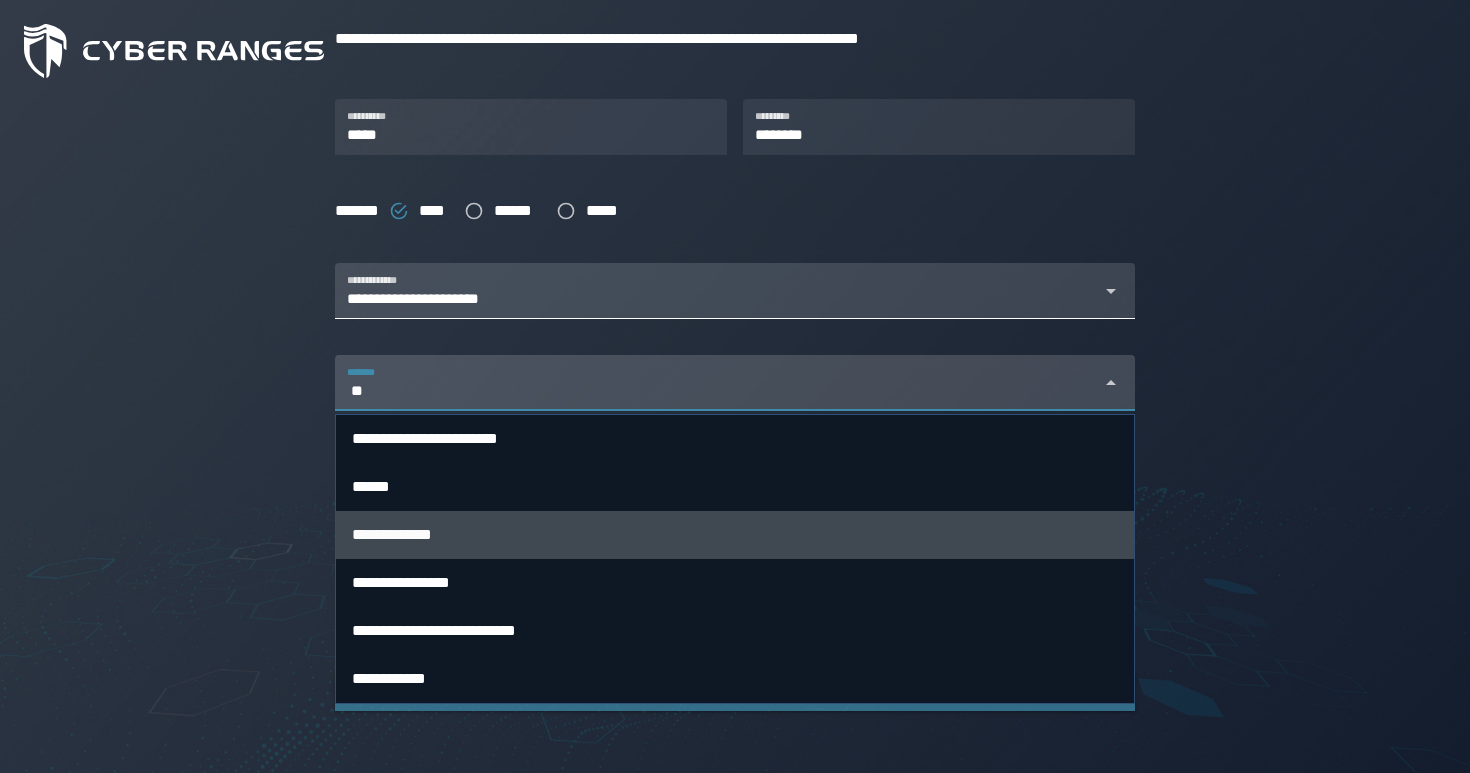 scroll, scrollTop: 356, scrollLeft: 0, axis: vertical 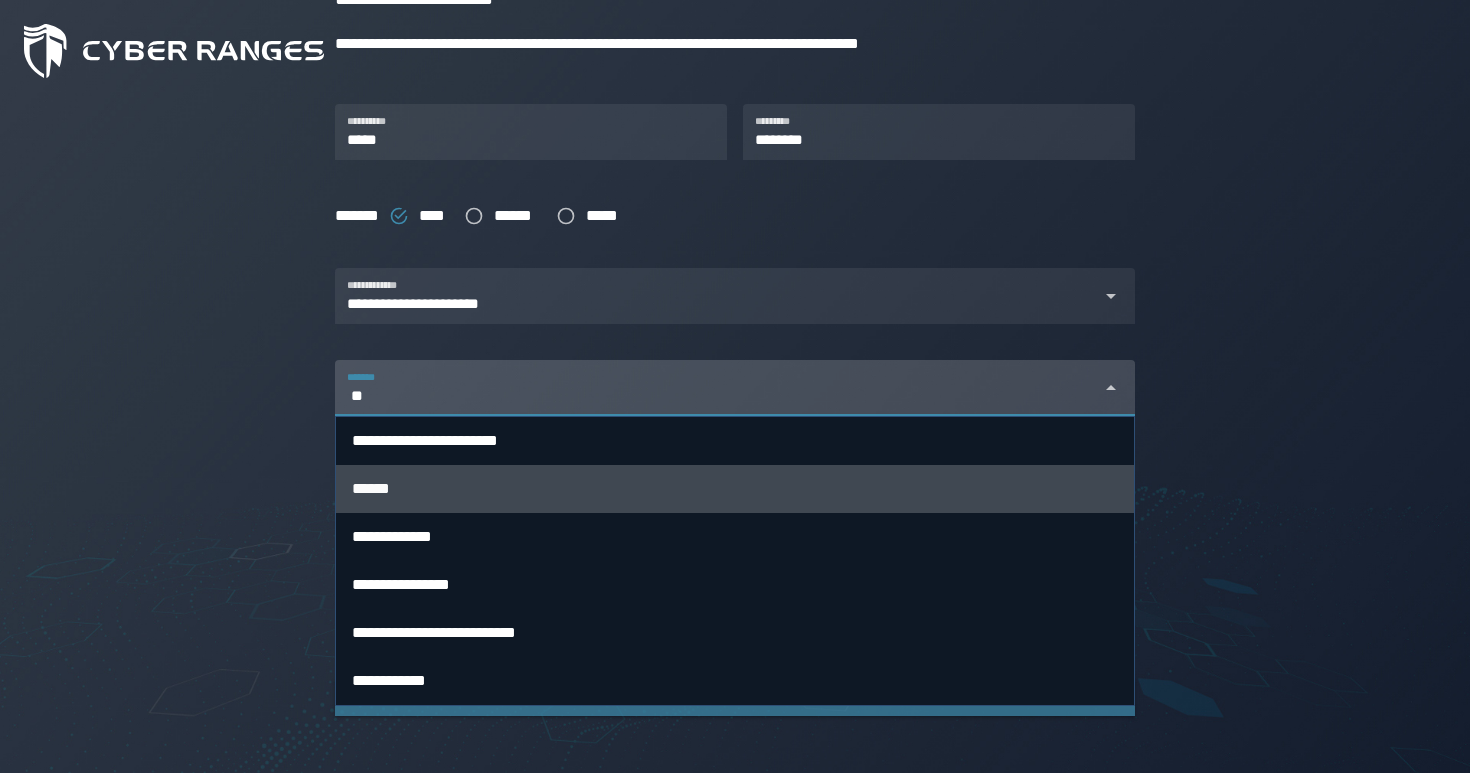 type on "**" 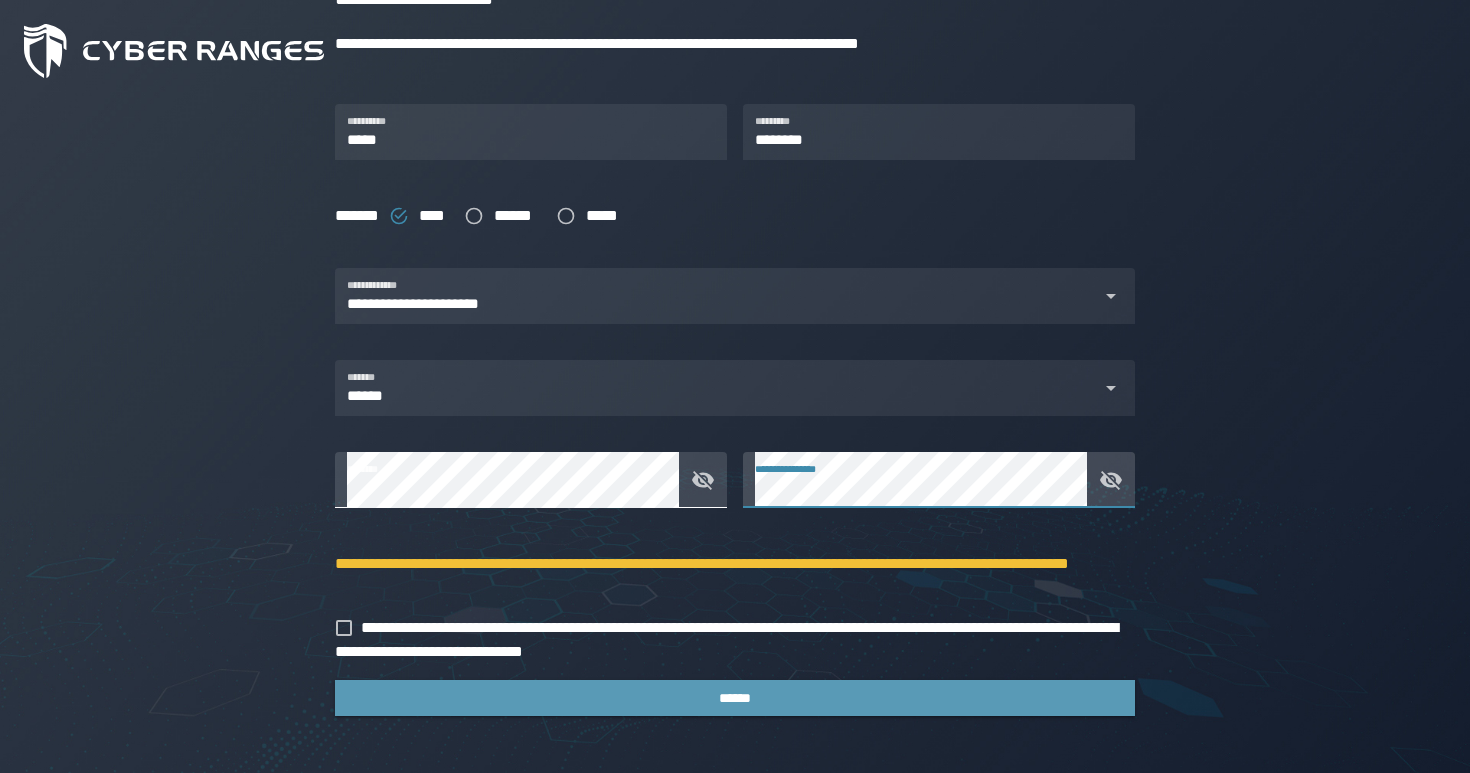 click on "******" at bounding box center [735, 698] 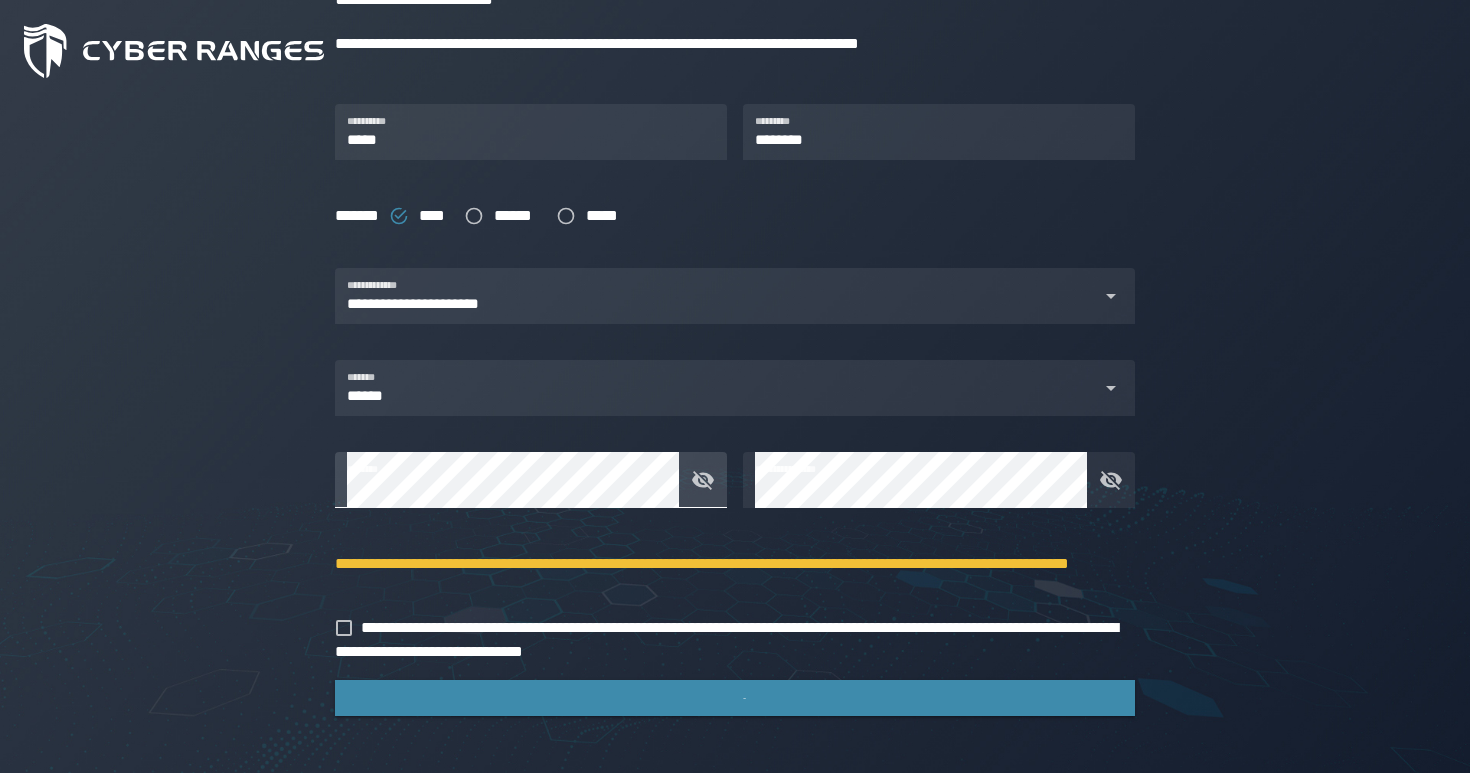 scroll, scrollTop: 0, scrollLeft: 0, axis: both 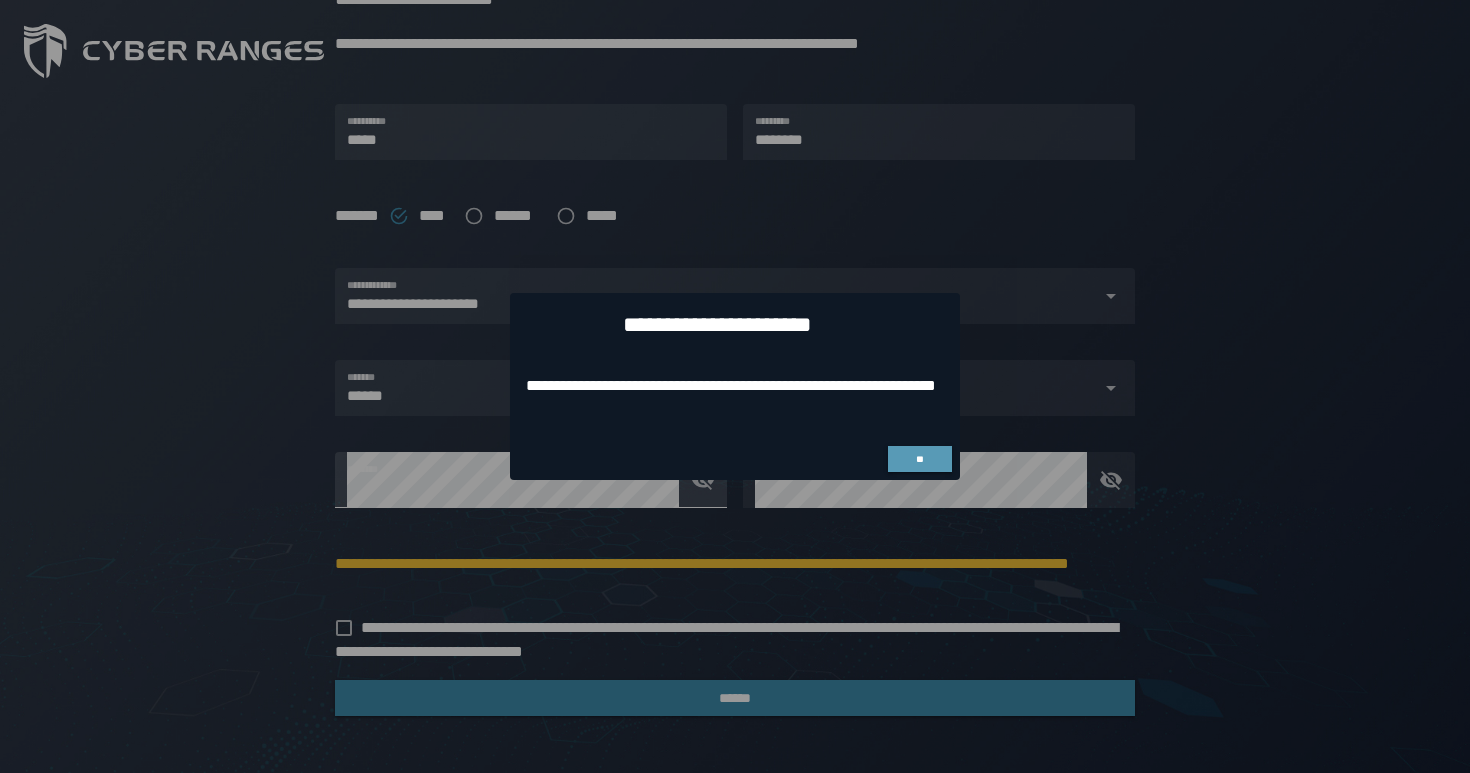 click on "**" at bounding box center [920, 459] 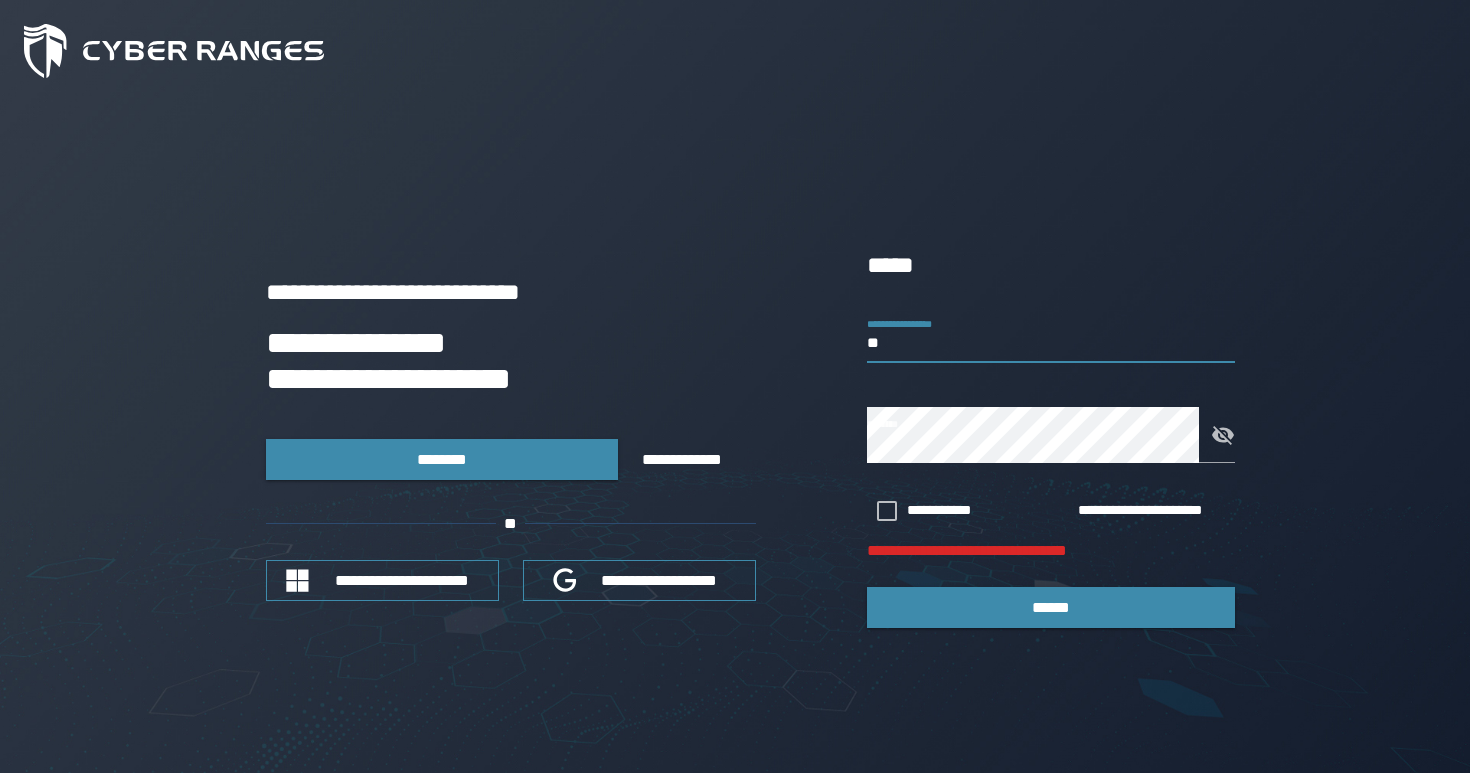 click on "**" at bounding box center [1051, 335] 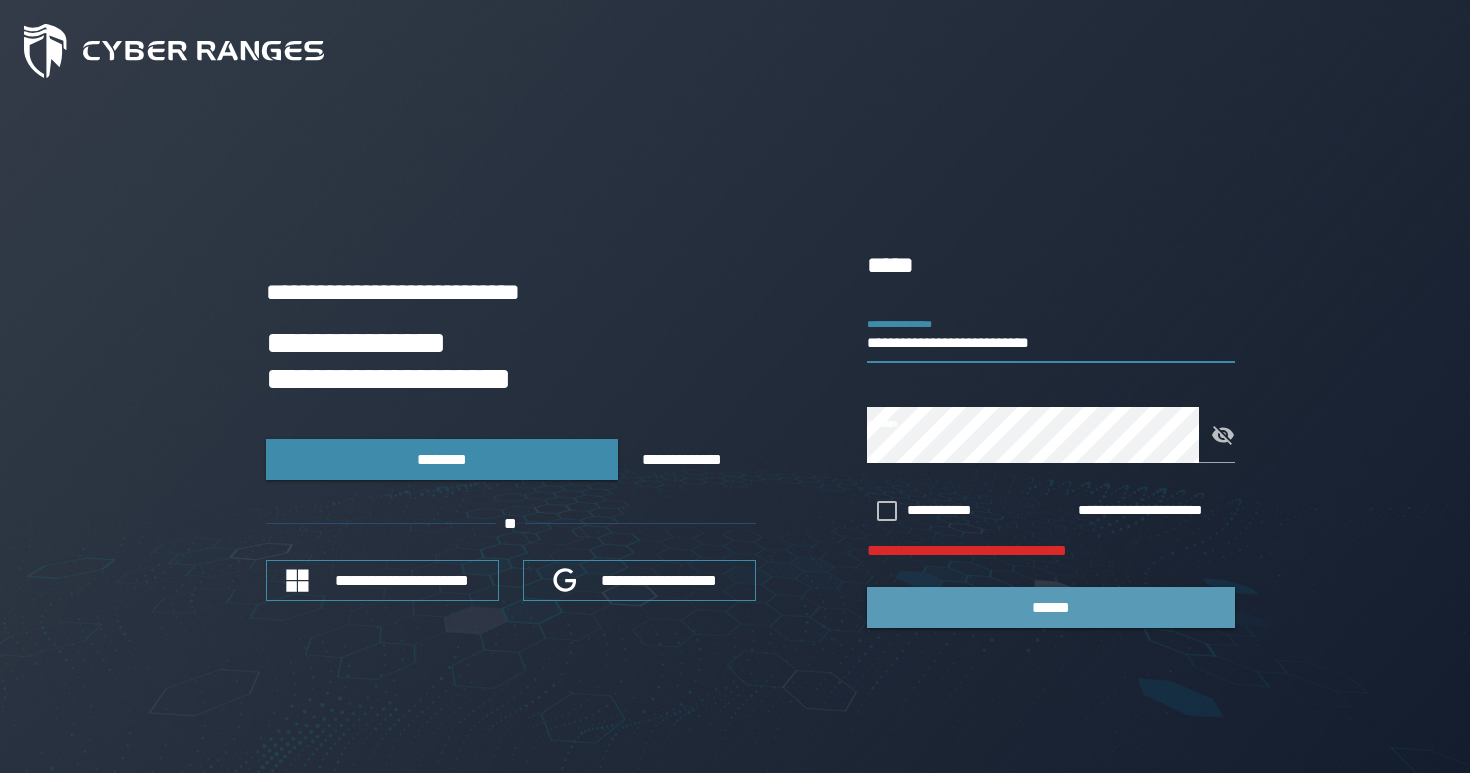 type on "**********" 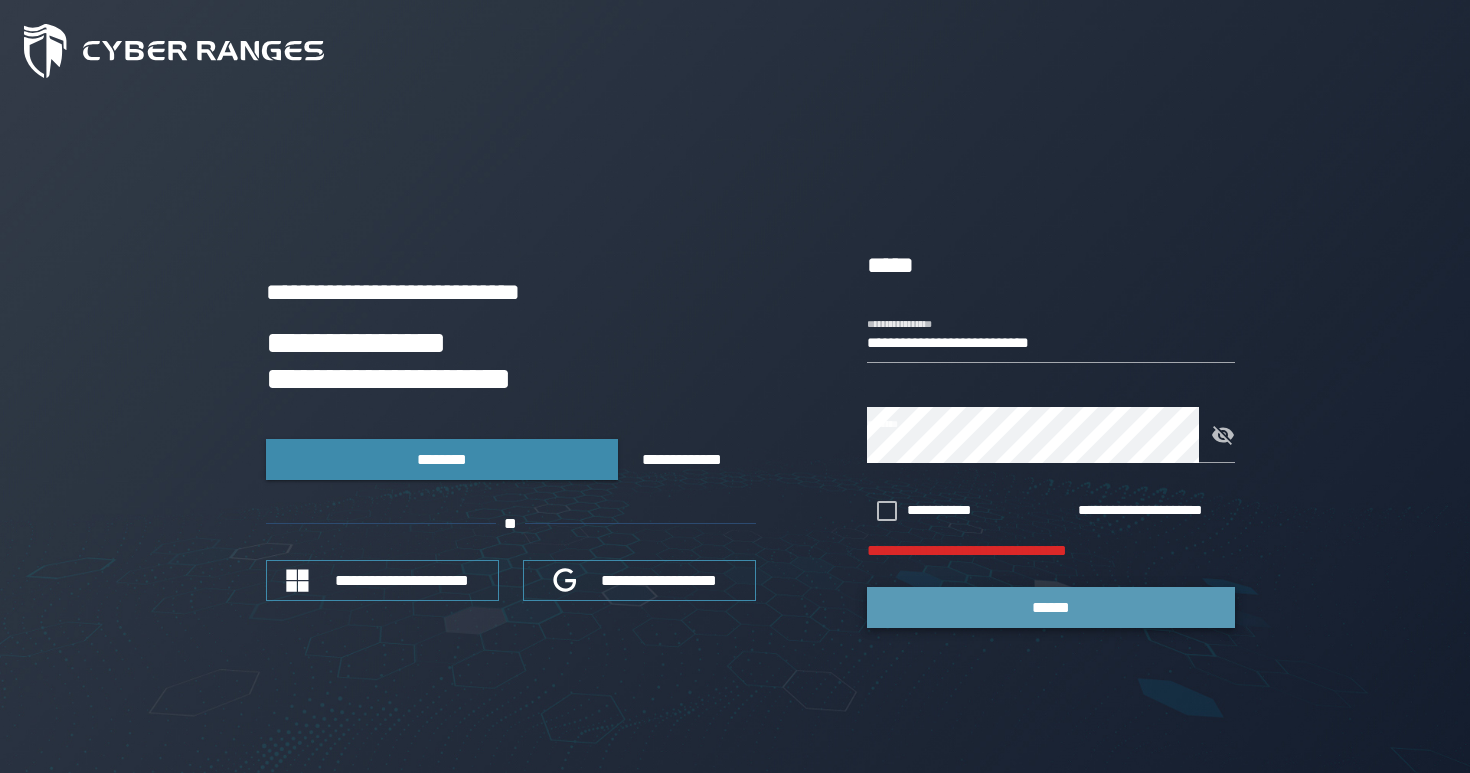 click on "******" at bounding box center (1051, 607) 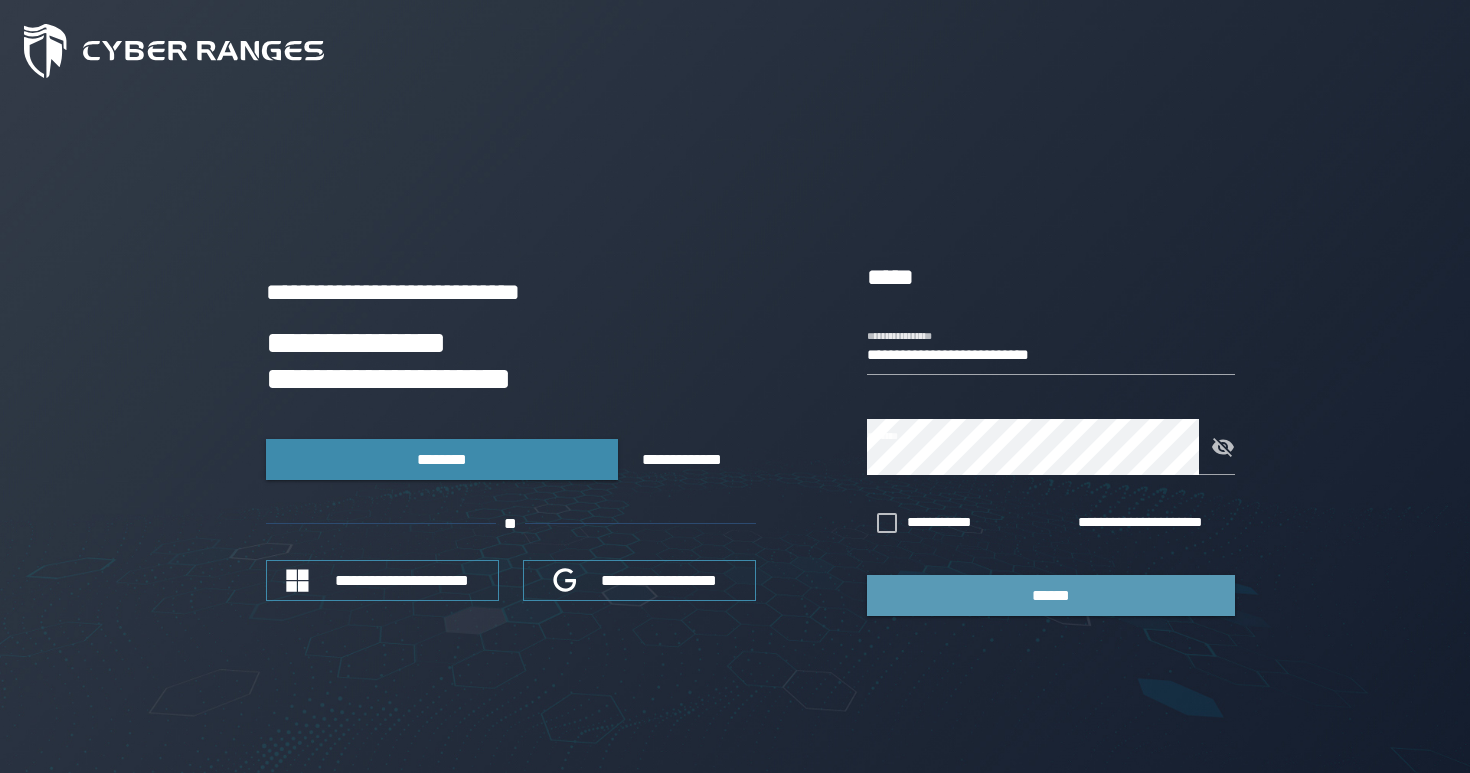 click on "******" at bounding box center [1051, 595] 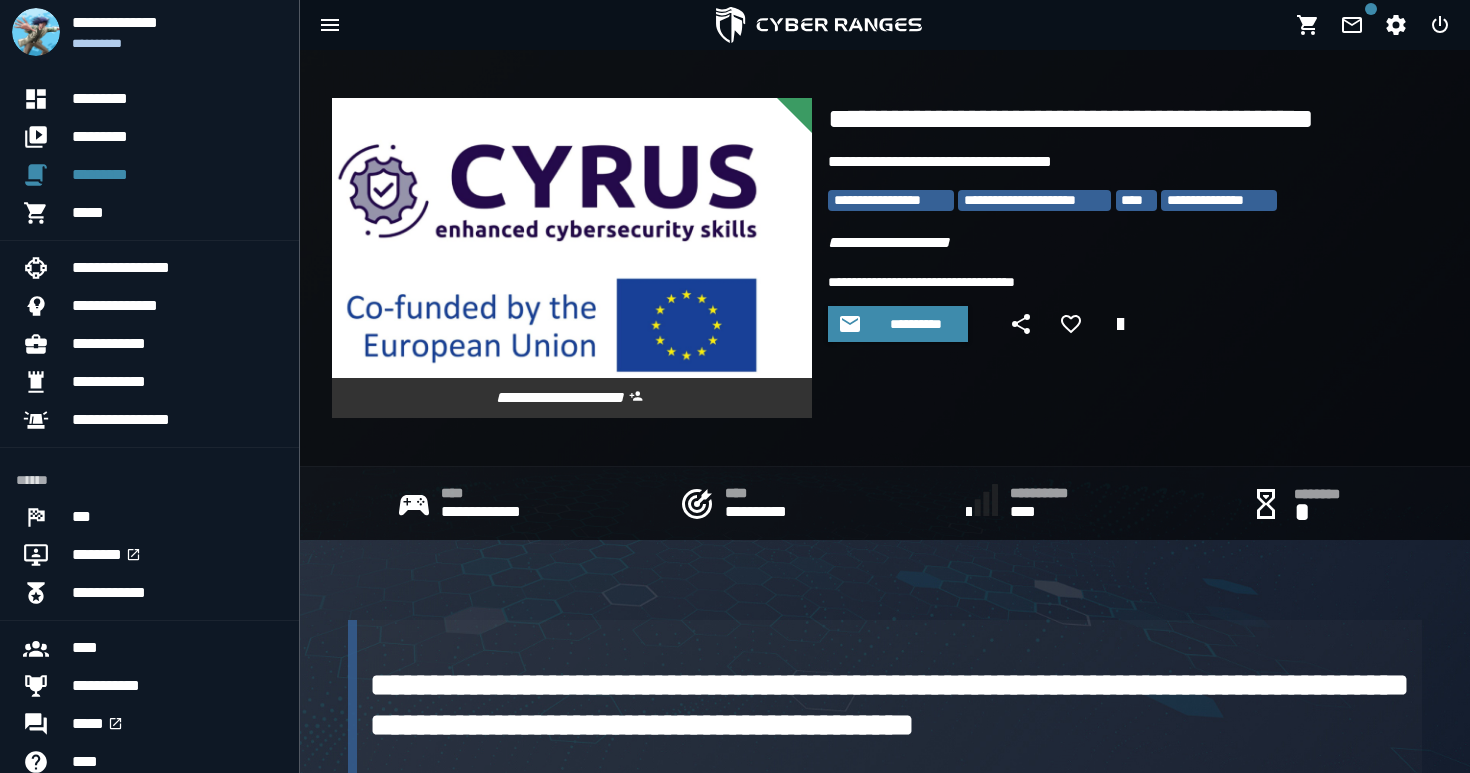 scroll, scrollTop: 0, scrollLeft: 0, axis: both 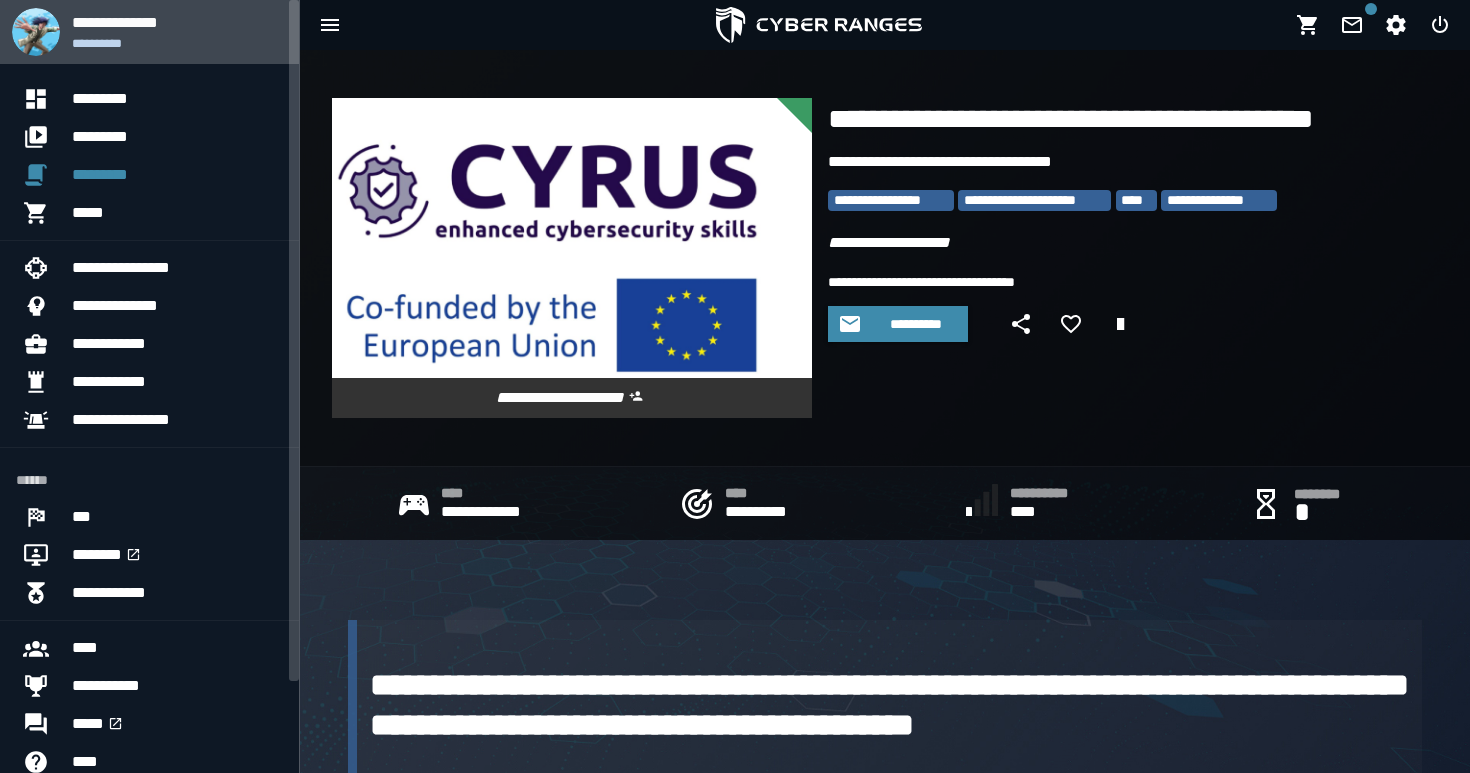 click on "**********" at bounding box center [177, 22] 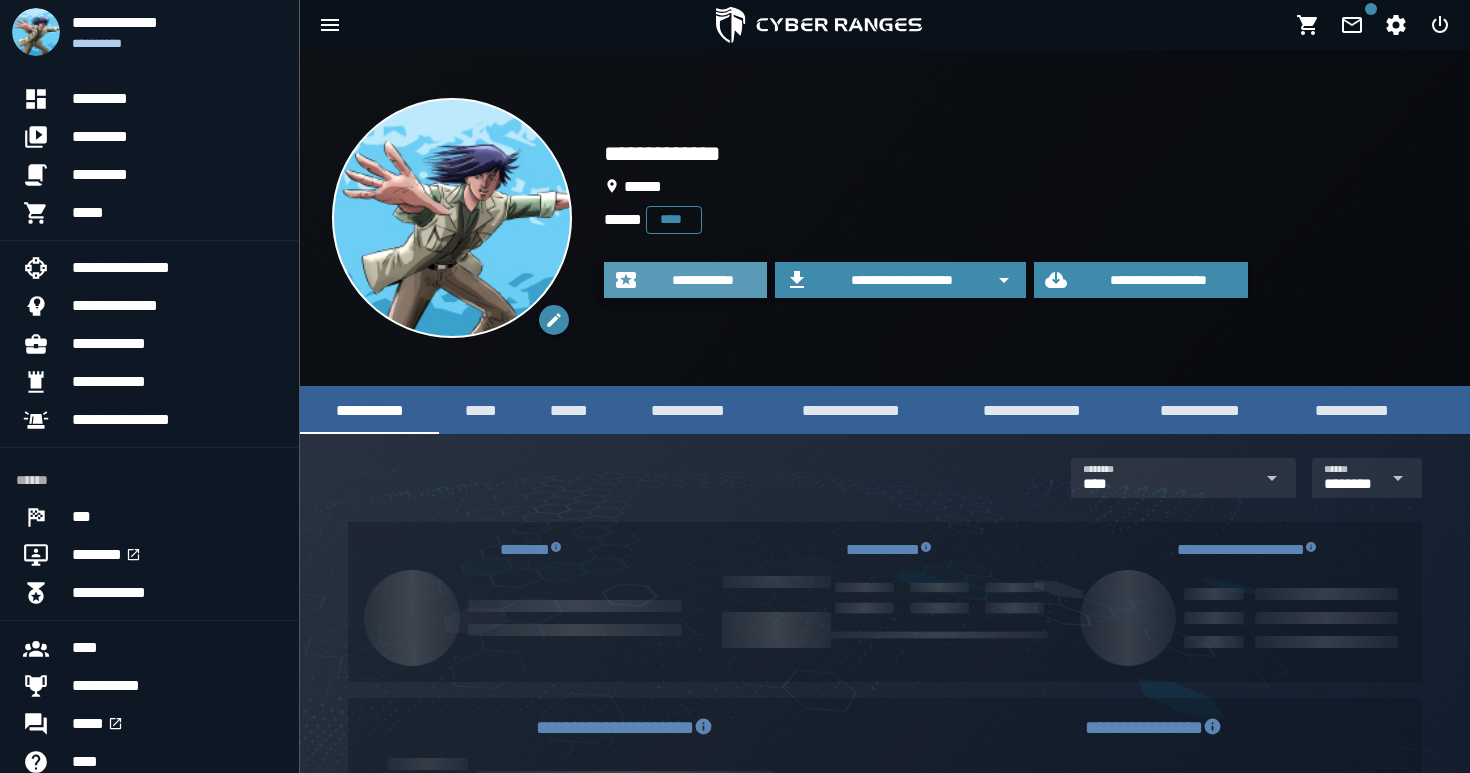click on "**********" at bounding box center [703, 280] 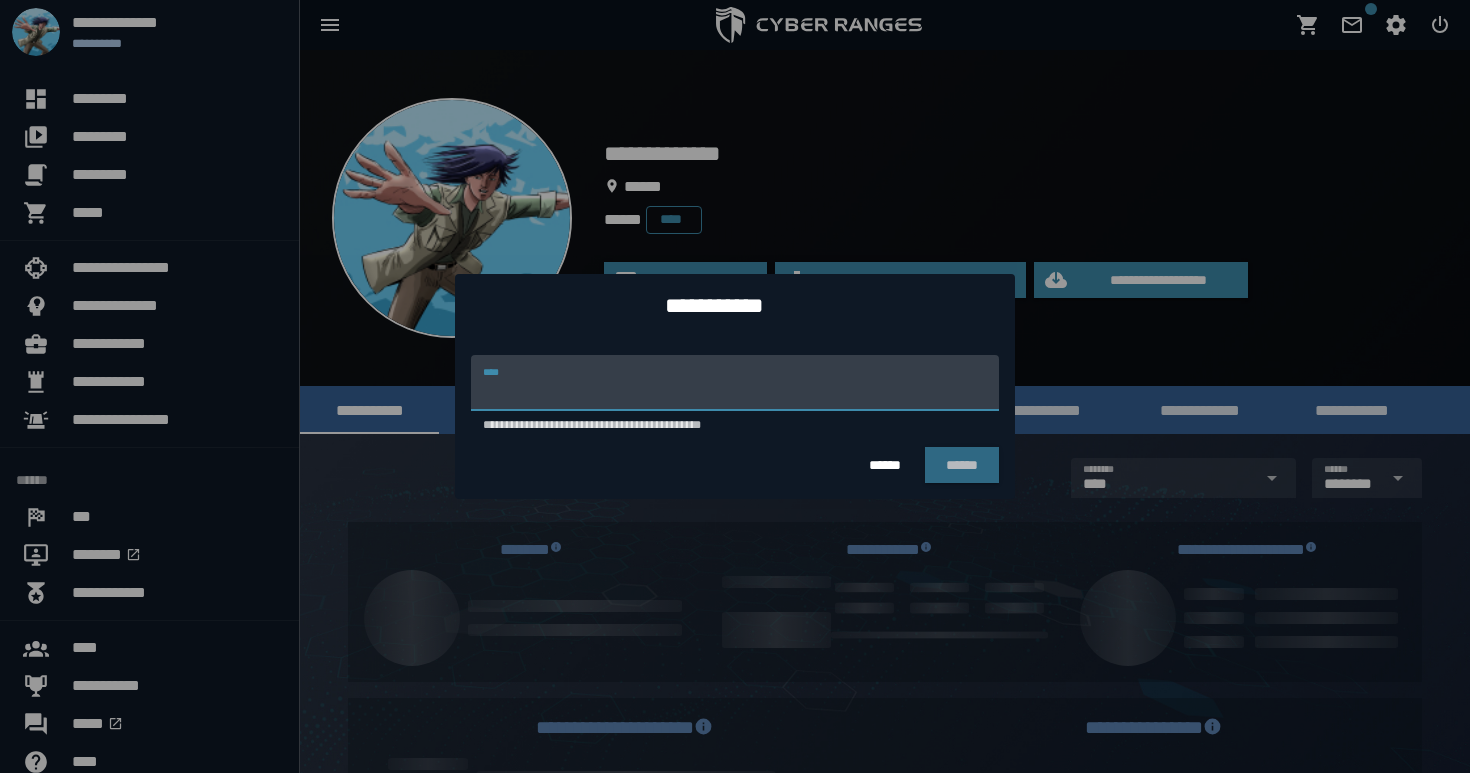 click on "**********" at bounding box center (735, 383) 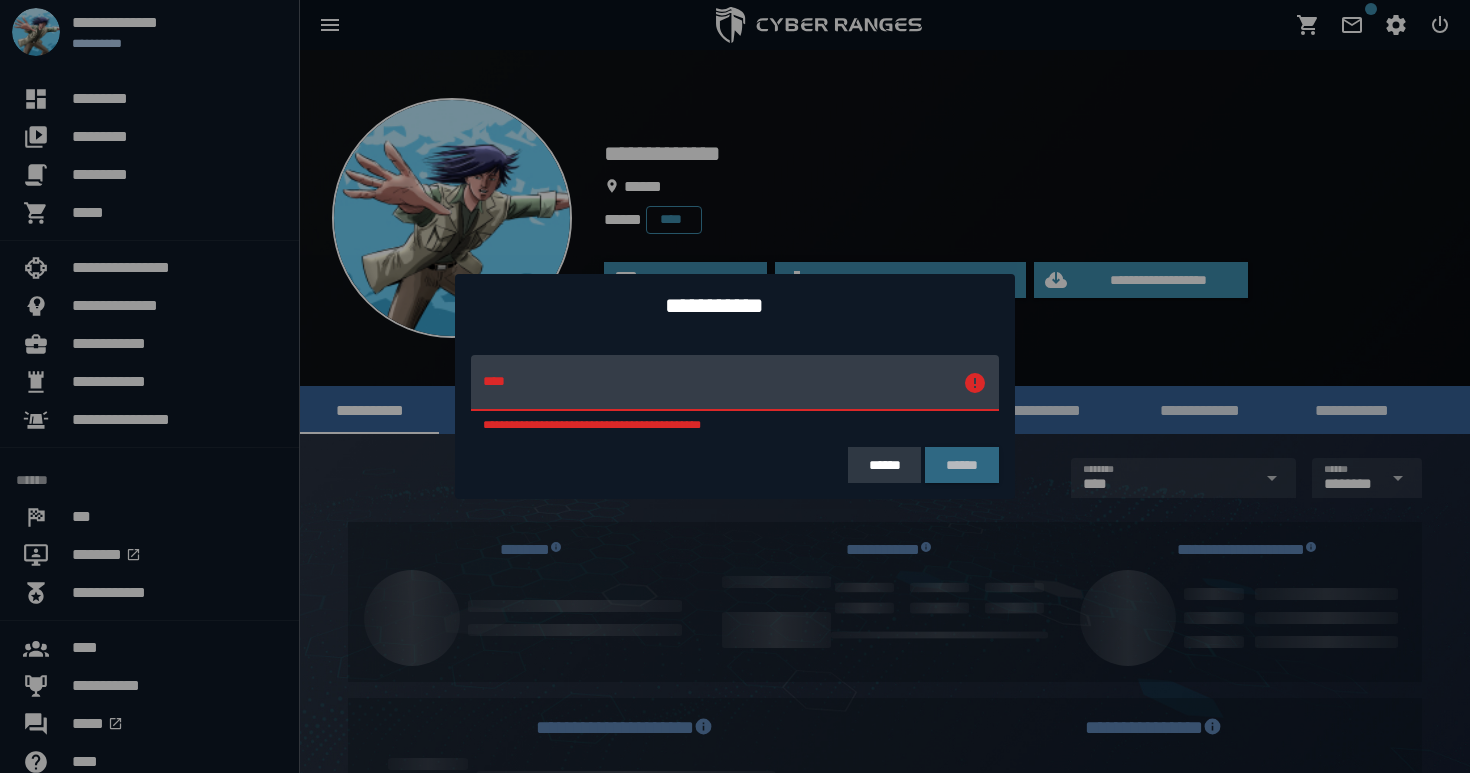 click on "******" at bounding box center [884, 465] 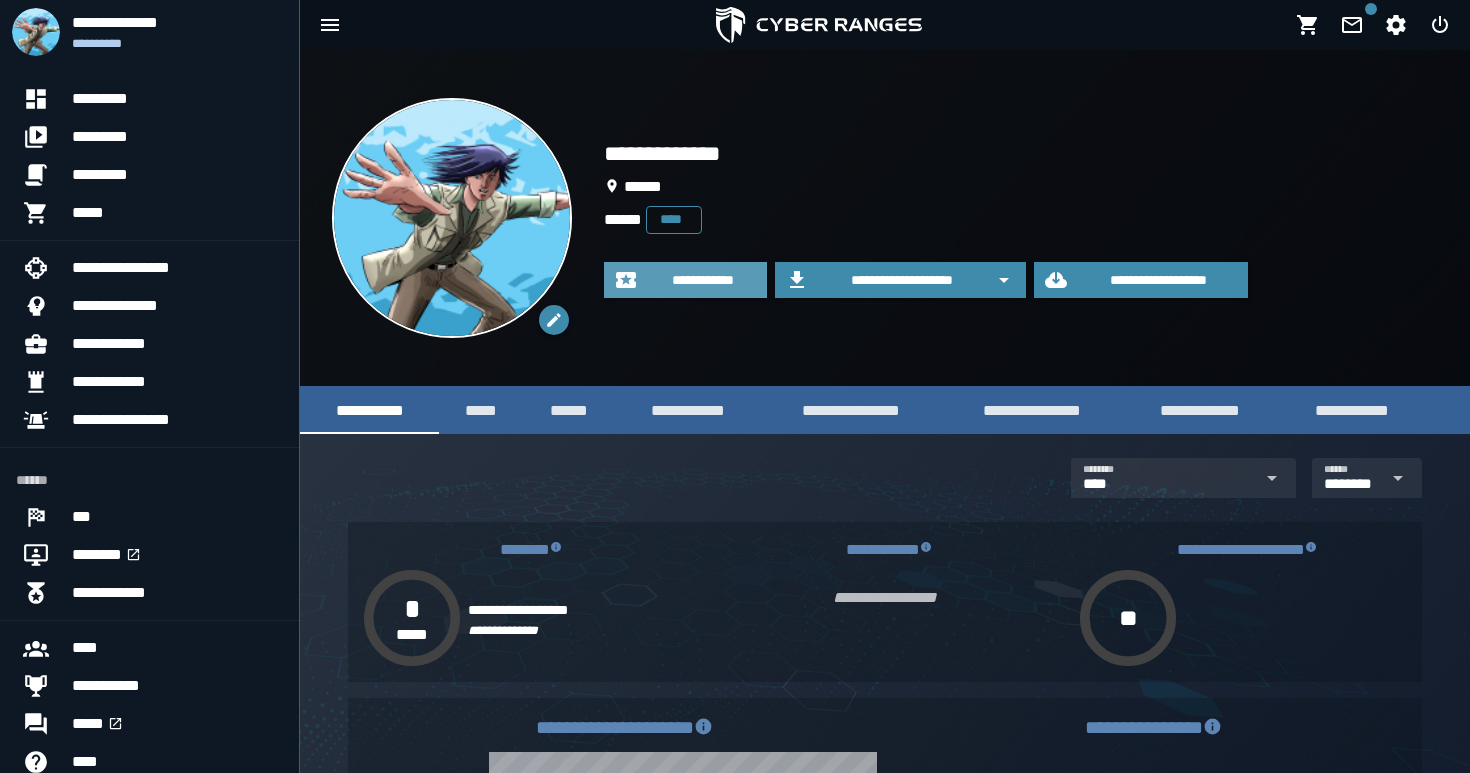 click on "**********" at bounding box center (703, 280) 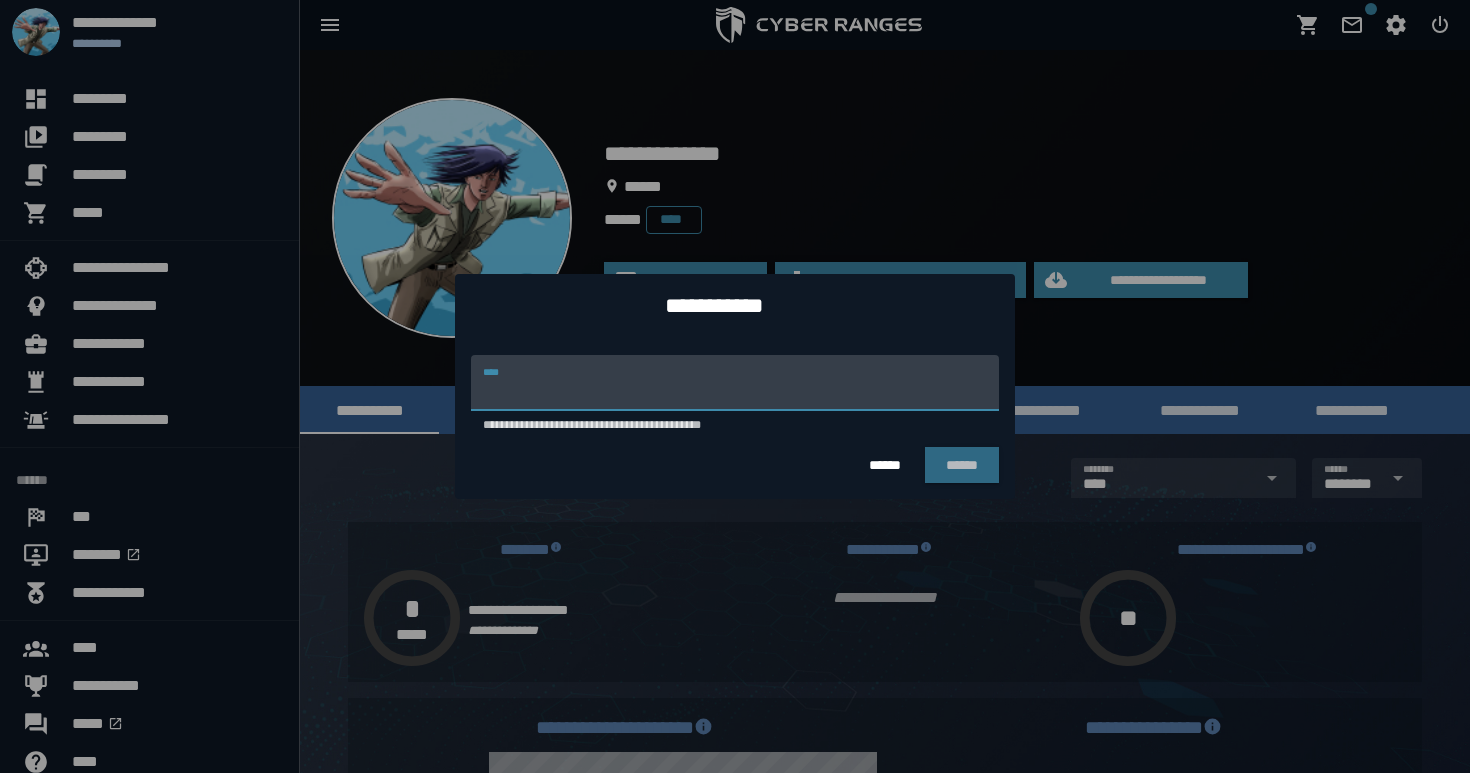click on "**********" at bounding box center (735, 383) 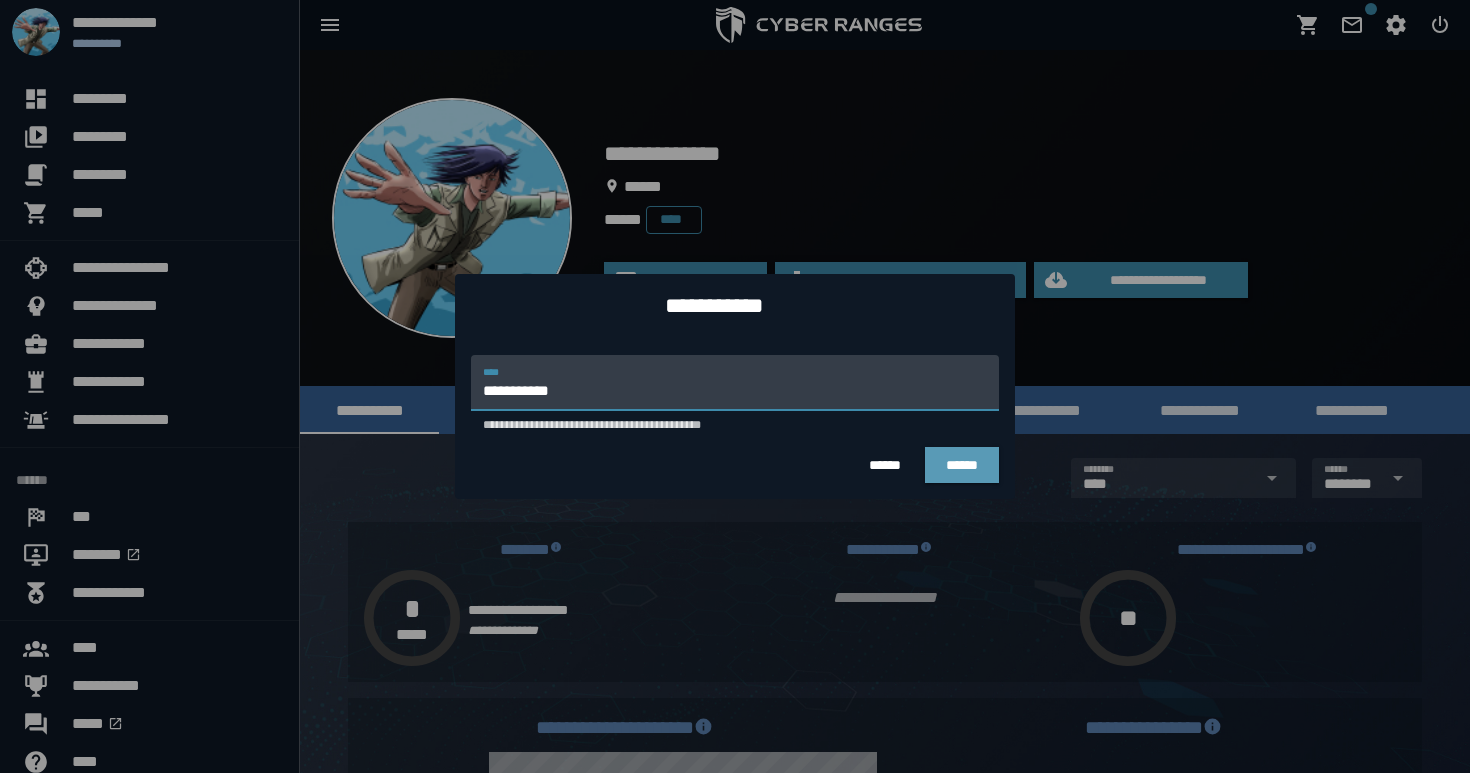 type on "**********" 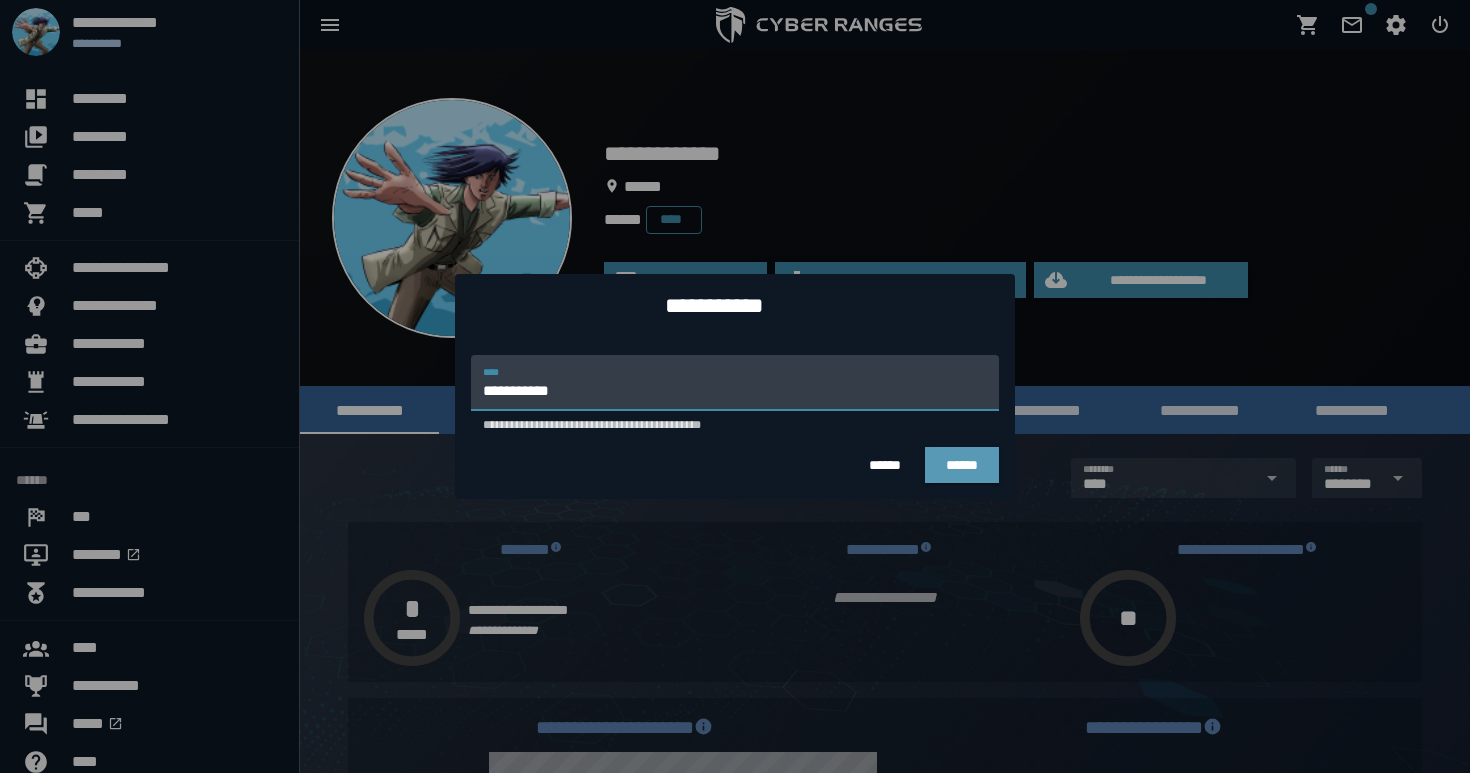 click on "******" at bounding box center [962, 465] 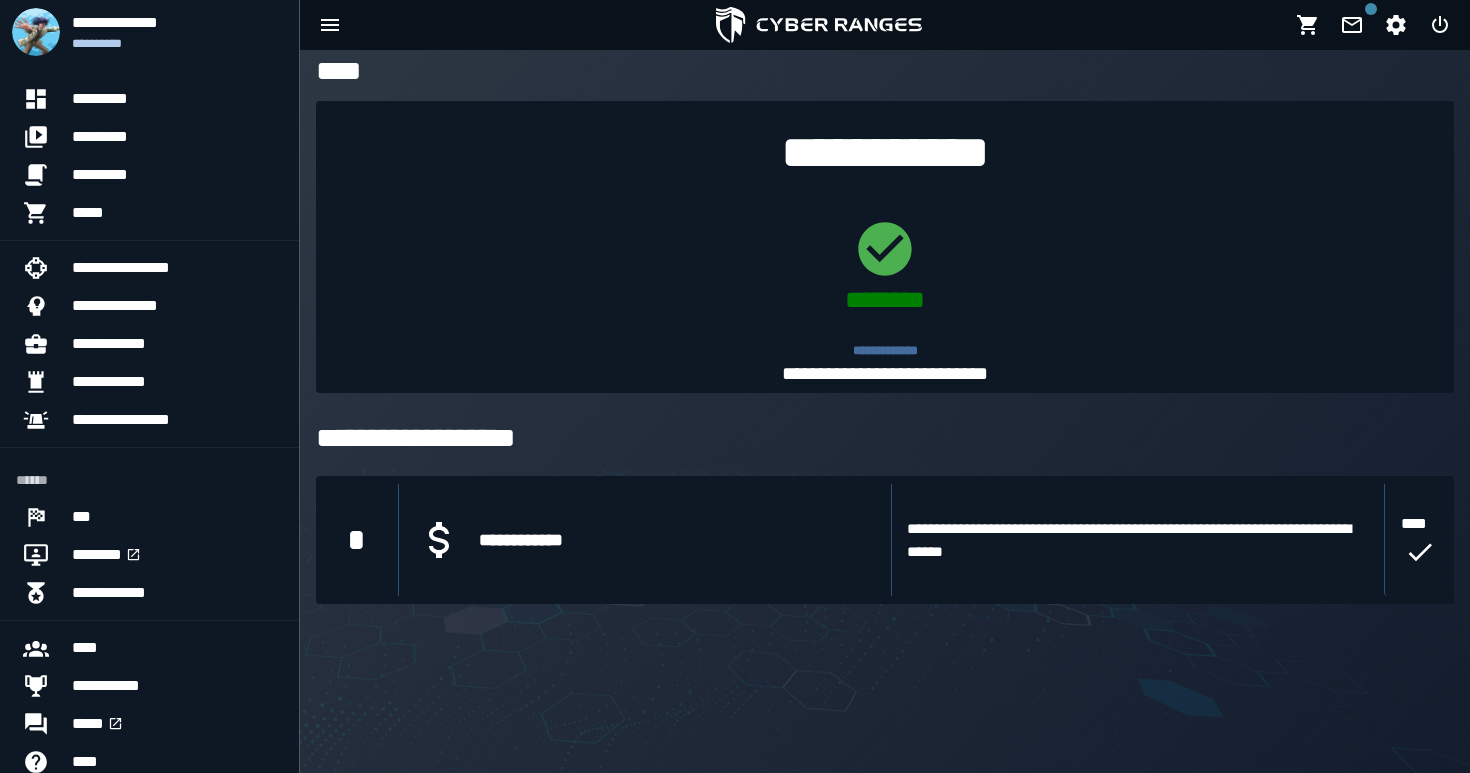 scroll, scrollTop: 0, scrollLeft: 0, axis: both 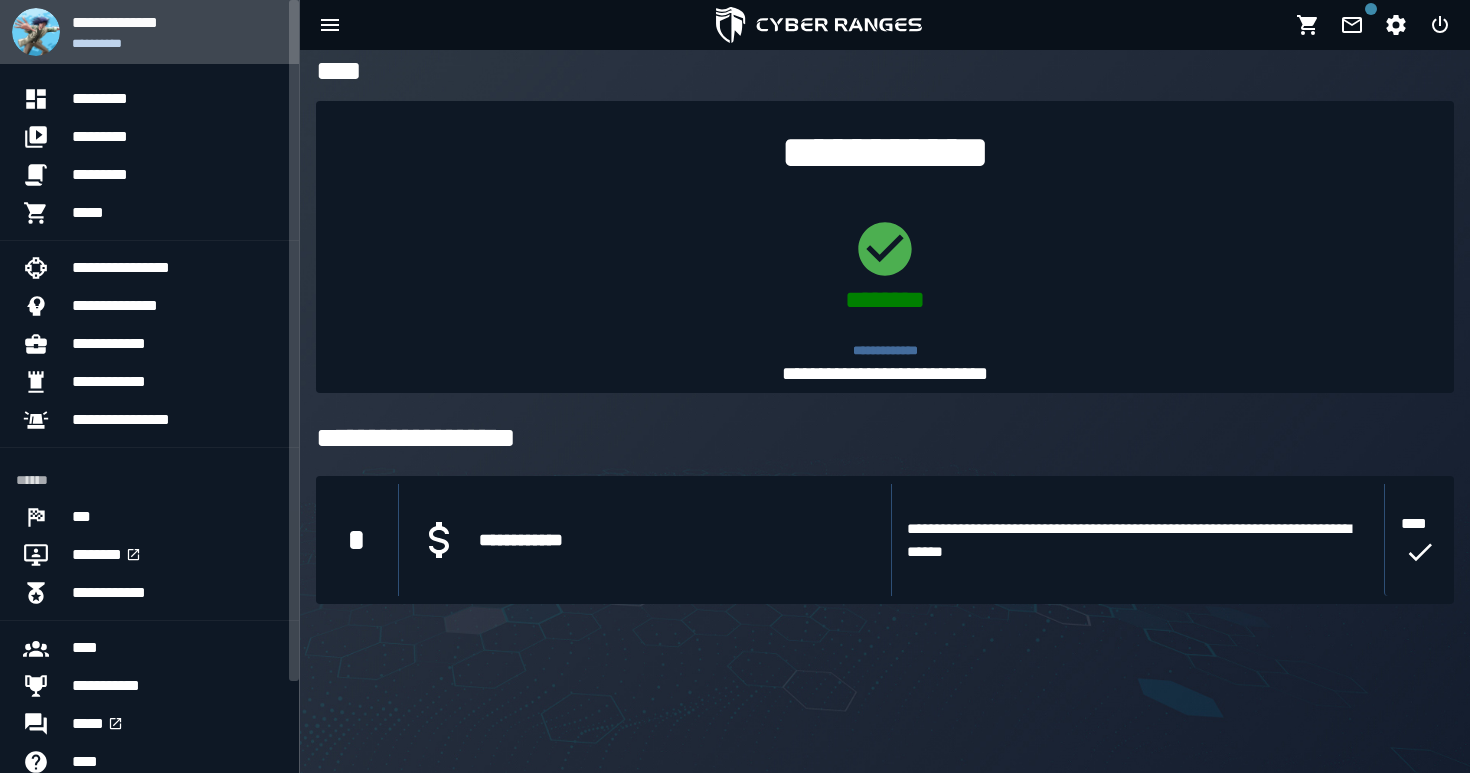 click on "**********" at bounding box center (177, 32) 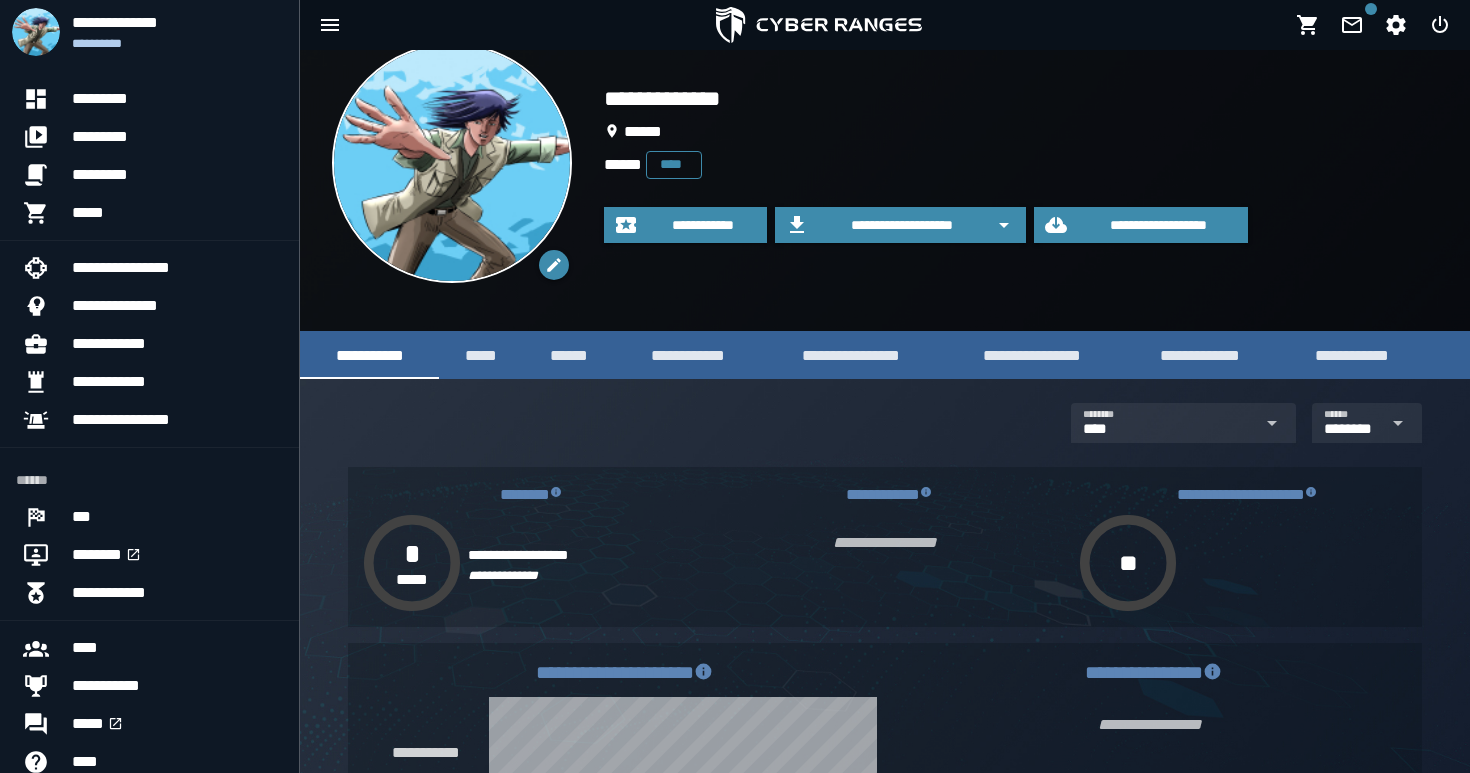 scroll, scrollTop: 55, scrollLeft: 0, axis: vertical 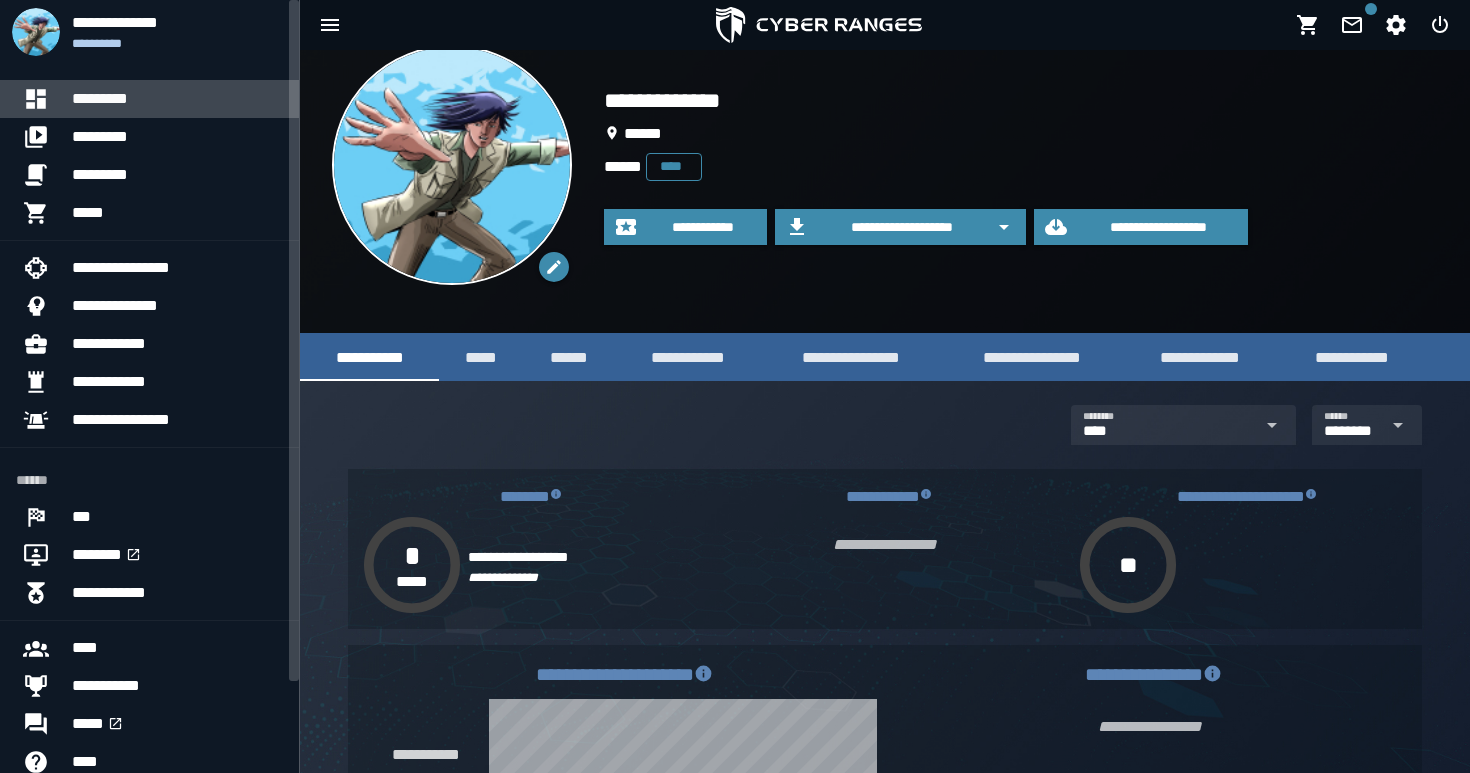 click on "*********" at bounding box center [177, 99] 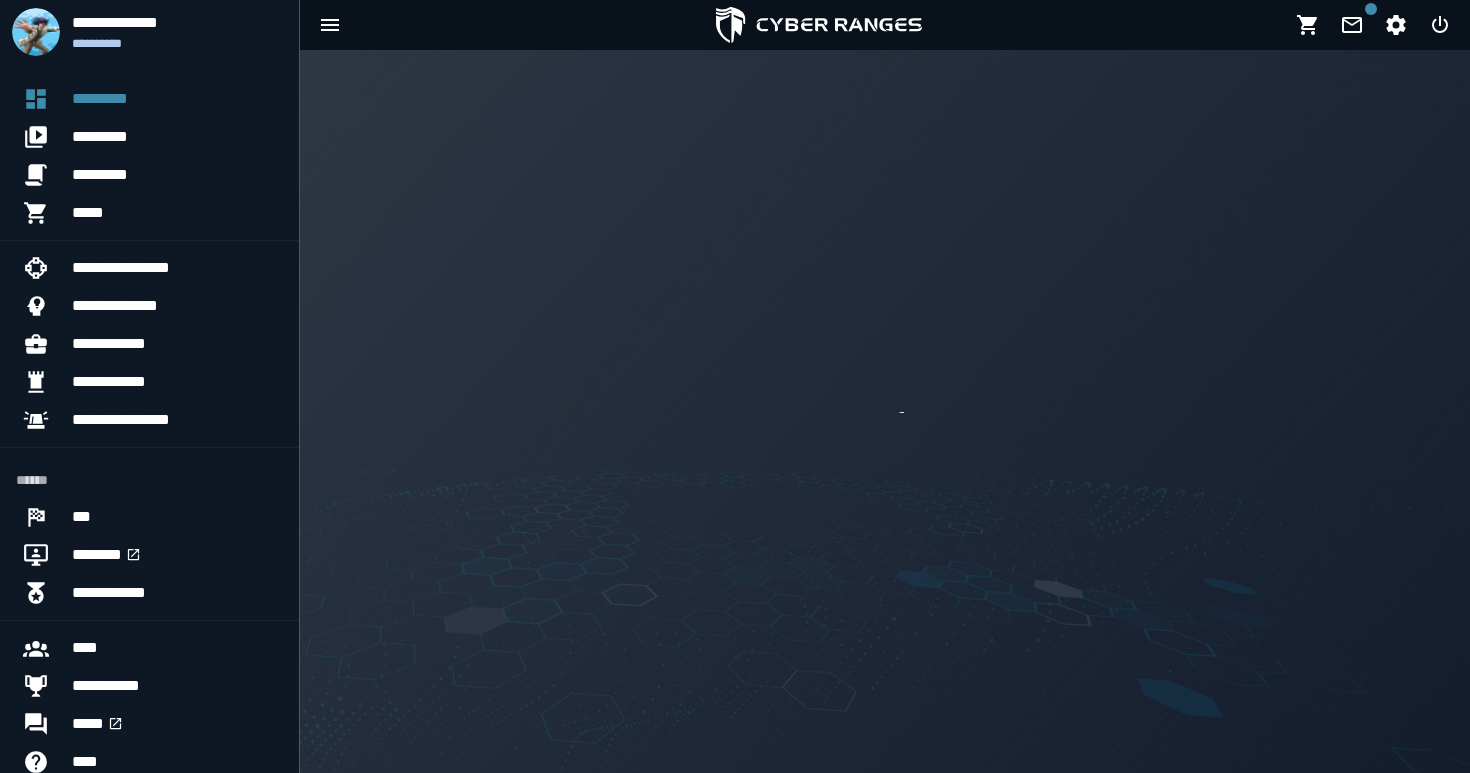 scroll, scrollTop: 5, scrollLeft: 0, axis: vertical 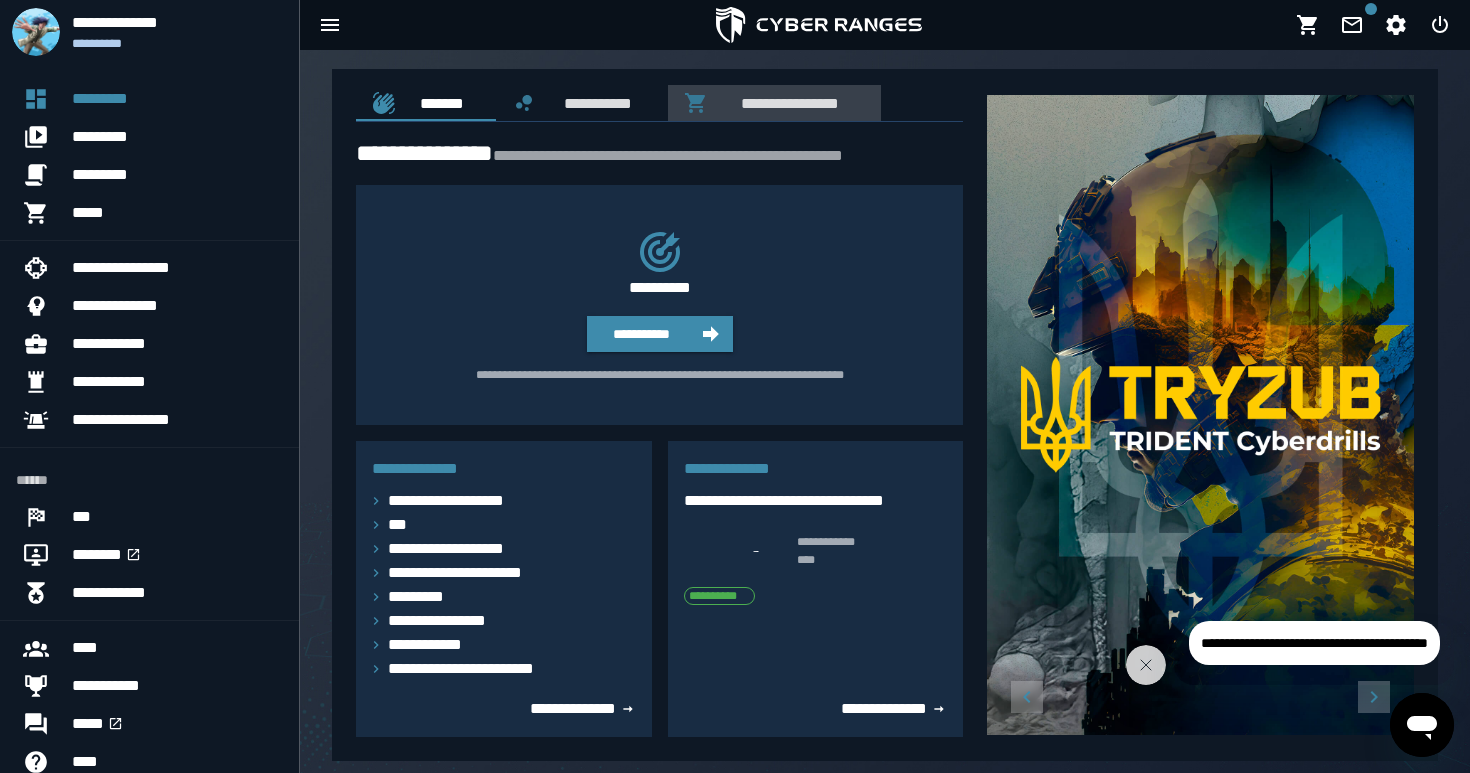 click on "**********" at bounding box center [786, 103] 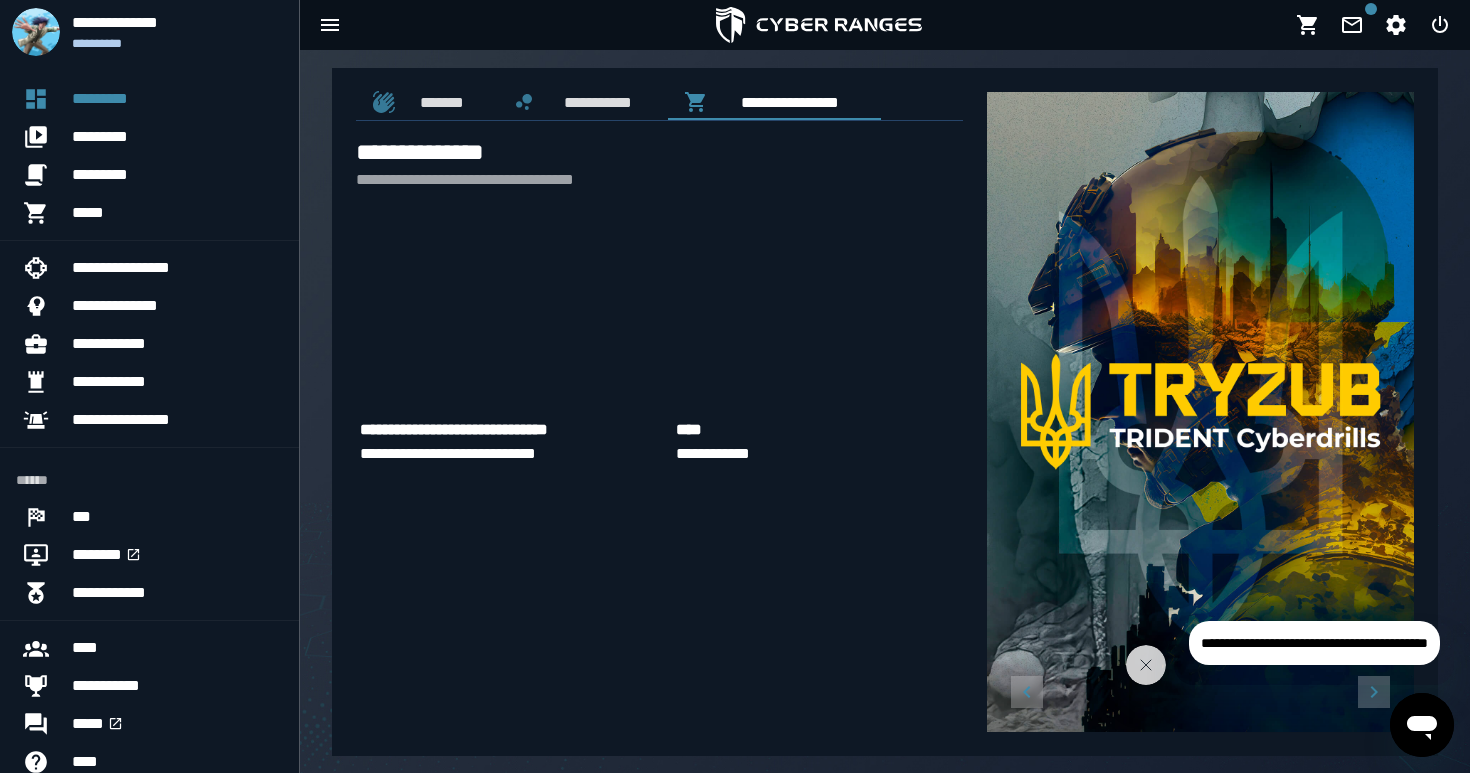scroll, scrollTop: 6, scrollLeft: 0, axis: vertical 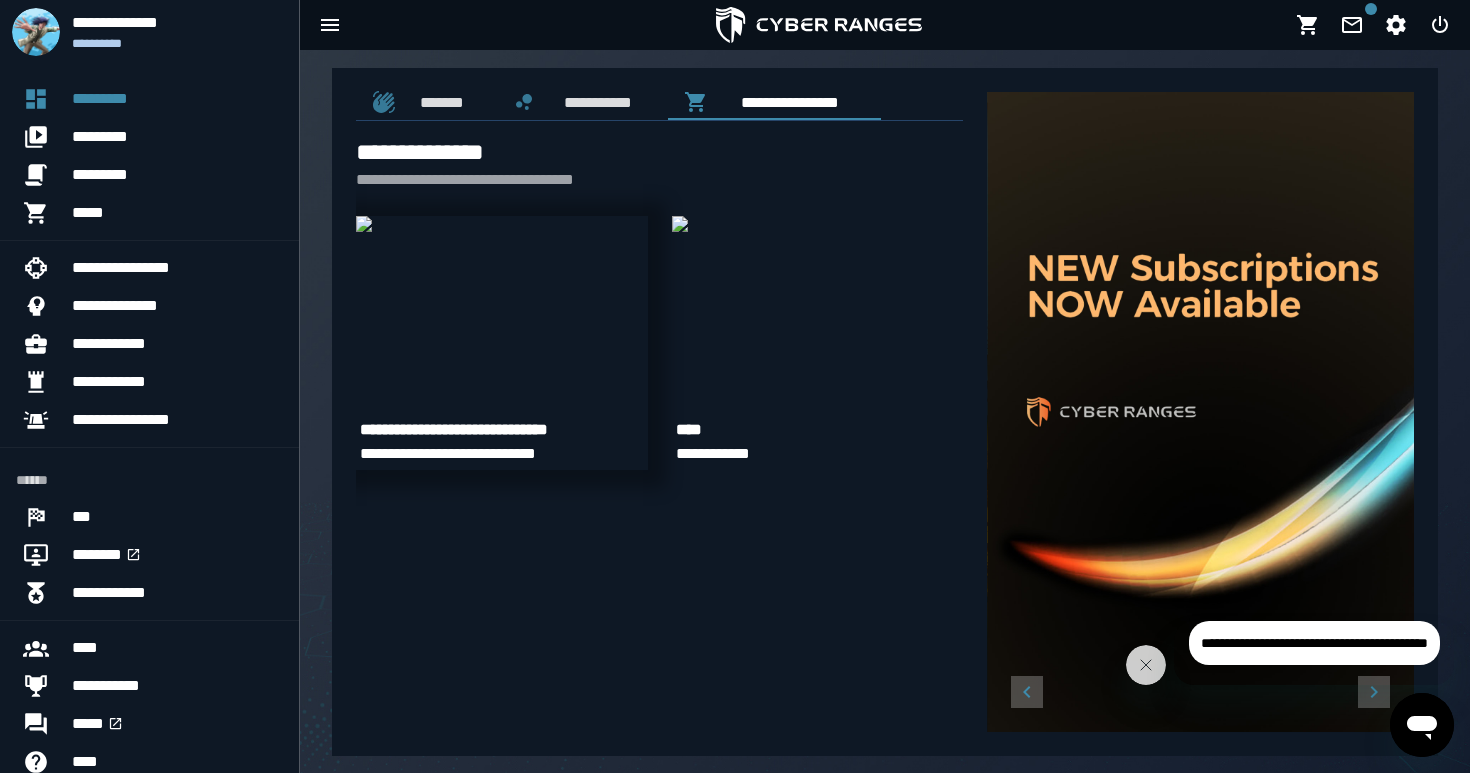 click on "**********" at bounding box center [502, 430] 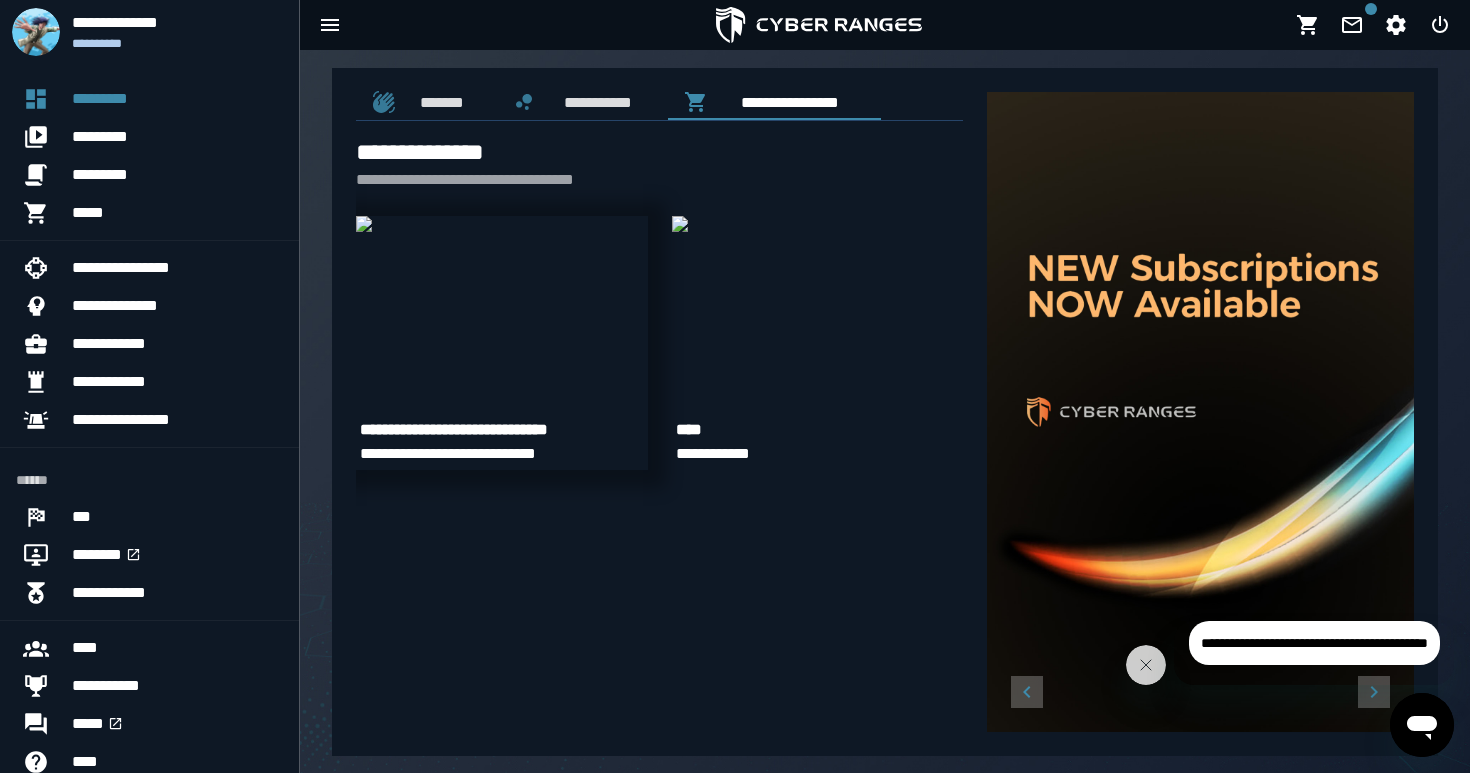 scroll, scrollTop: 0, scrollLeft: 0, axis: both 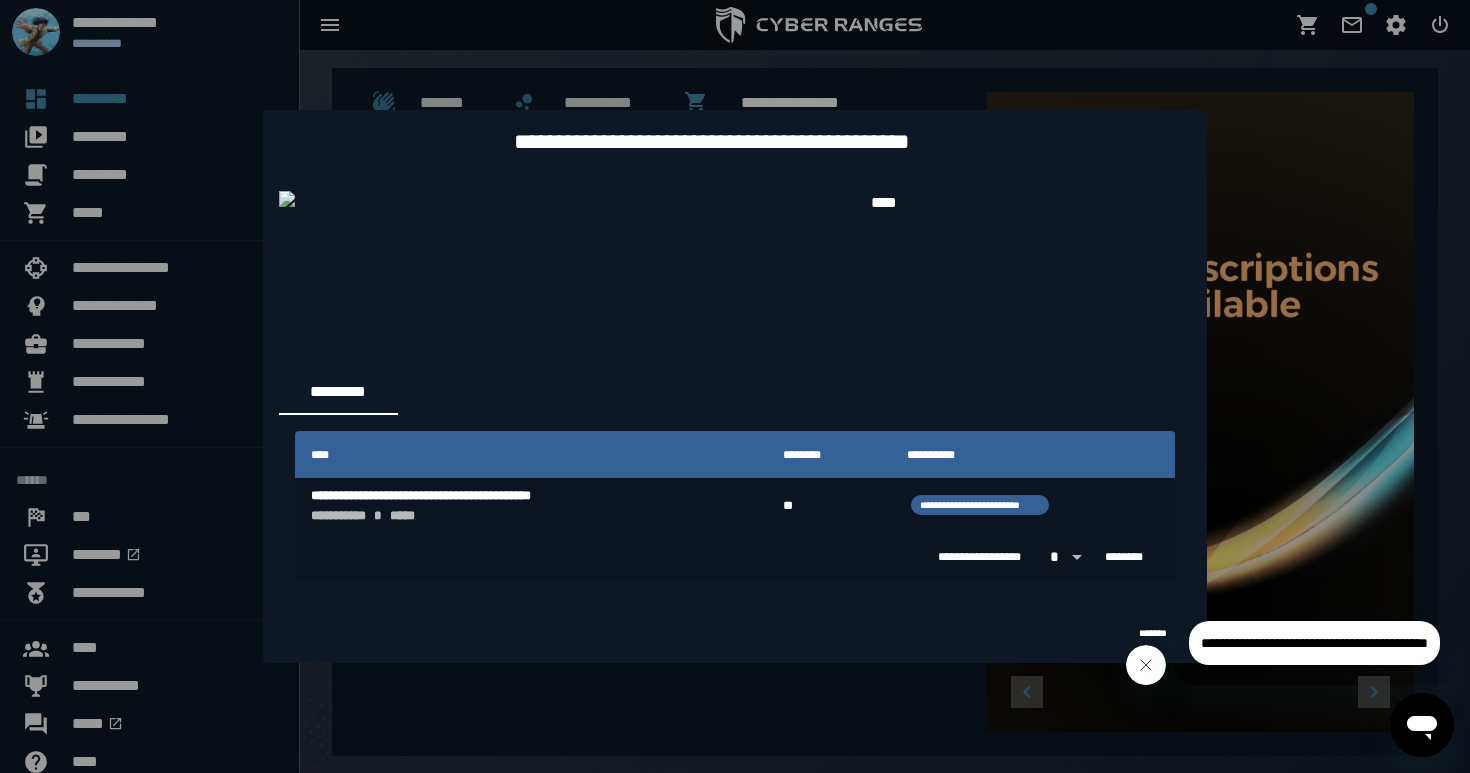 click 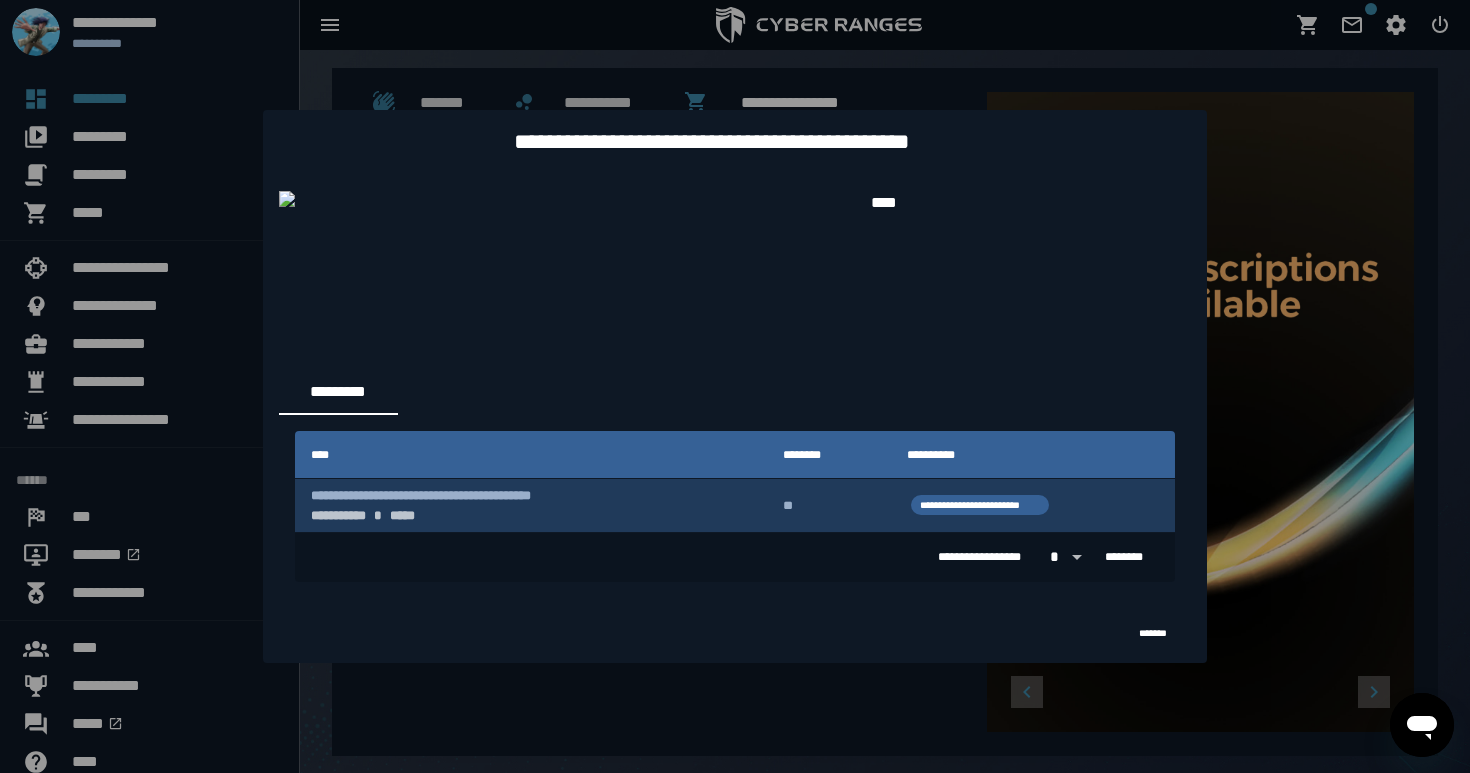 click on "**********" at bounding box center (531, 505) 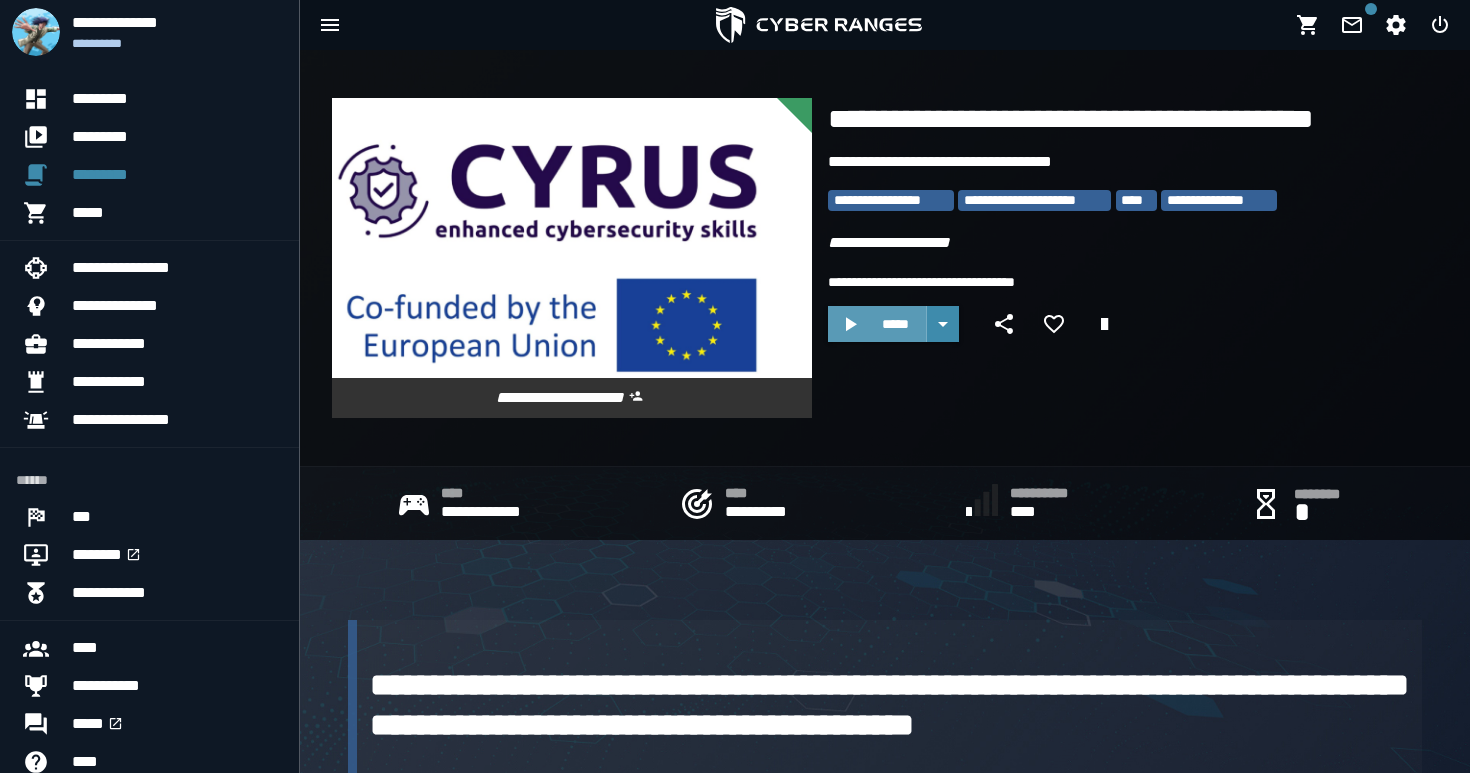 click on "*****" at bounding box center [895, 324] 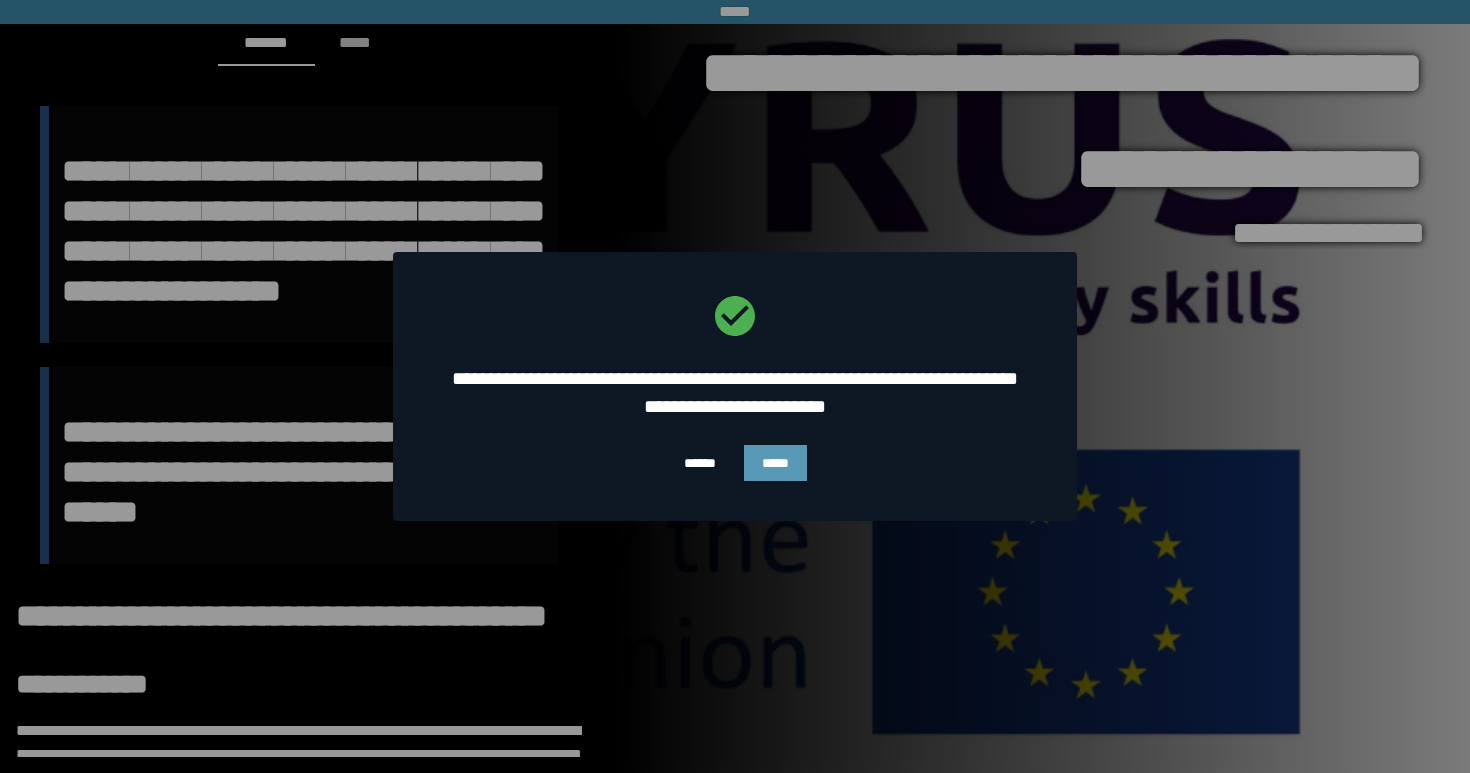 click on "*****" at bounding box center [775, 463] 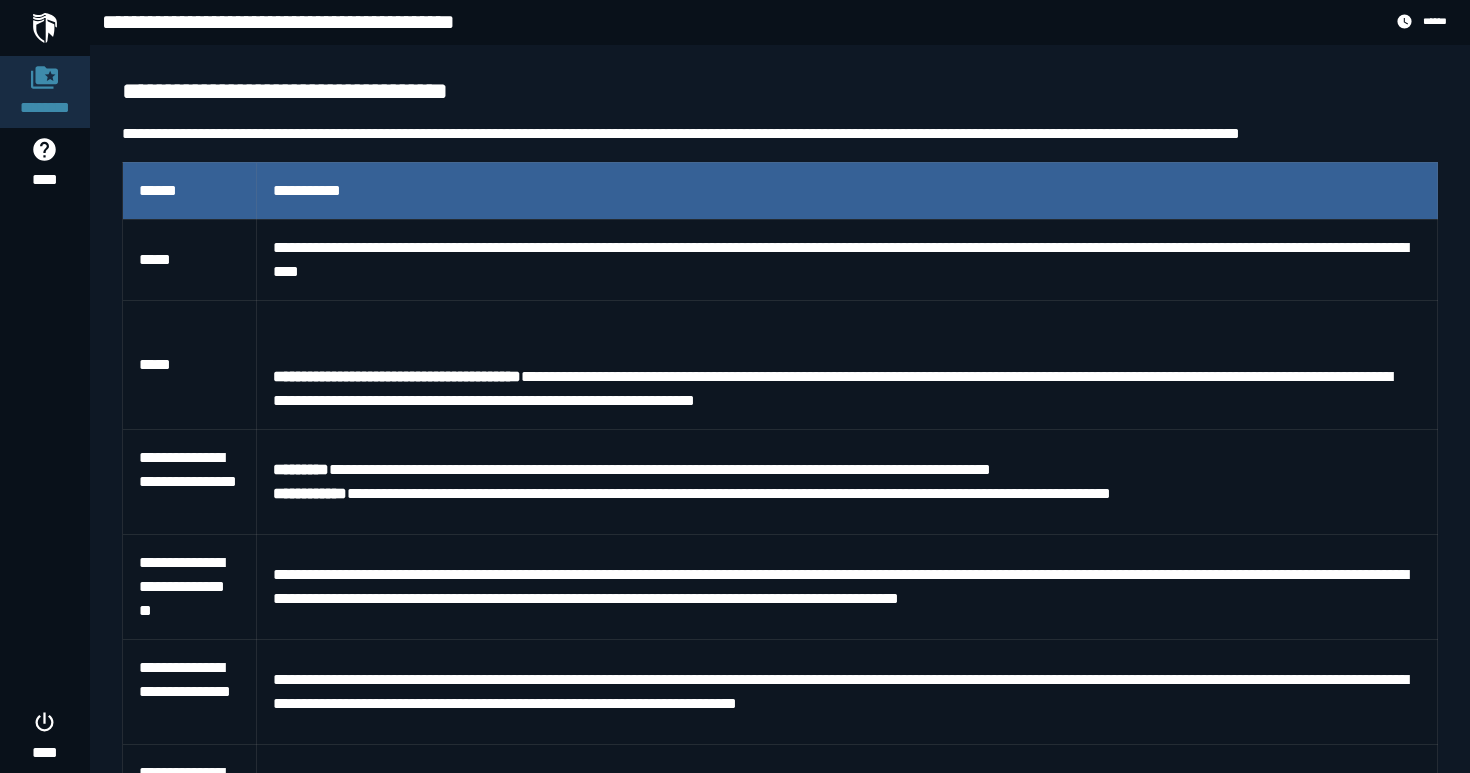 scroll, scrollTop: 1664, scrollLeft: 0, axis: vertical 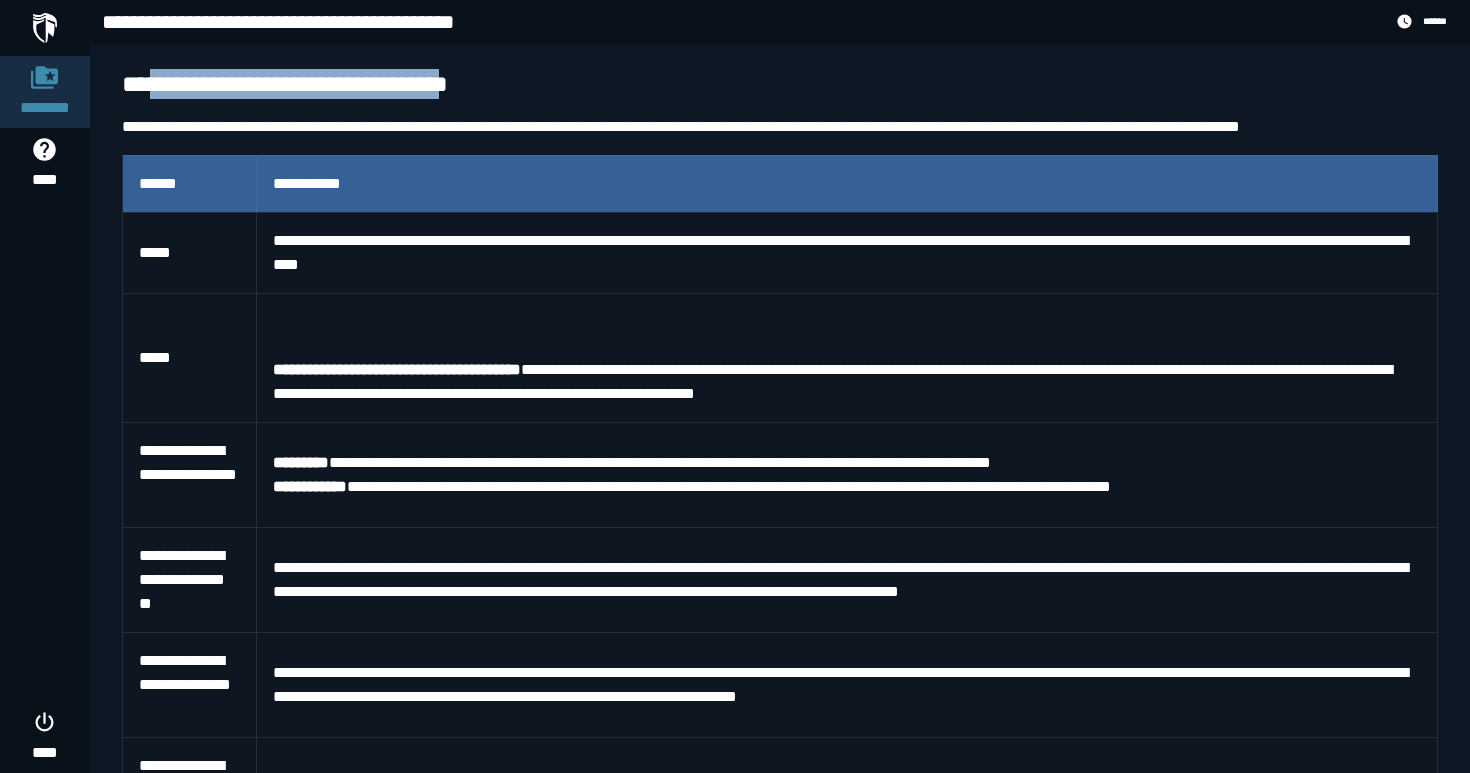 drag, startPoint x: 159, startPoint y: 114, endPoint x: 496, endPoint y: 117, distance: 337.01337 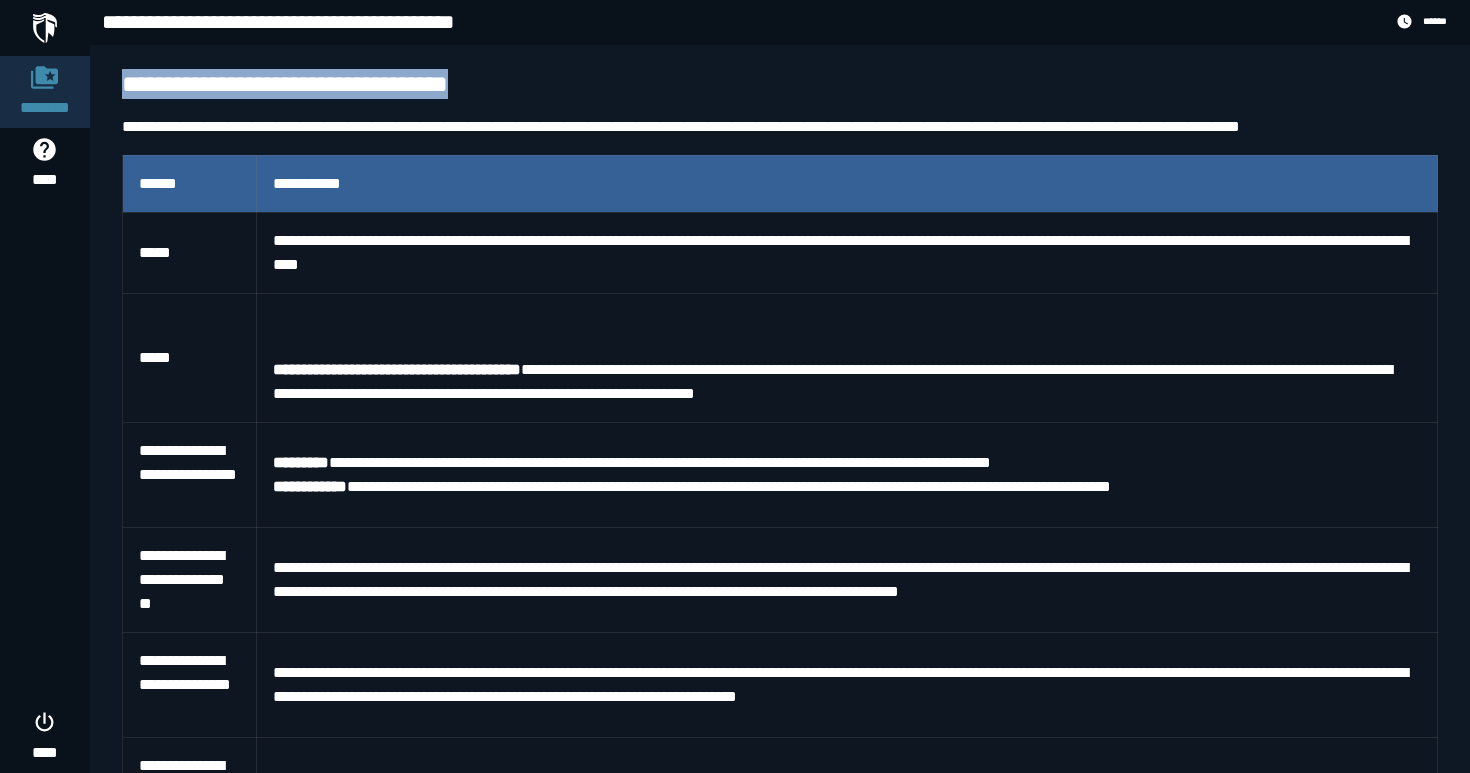 drag, startPoint x: 507, startPoint y: 130, endPoint x: 126, endPoint y: 129, distance: 381.0013 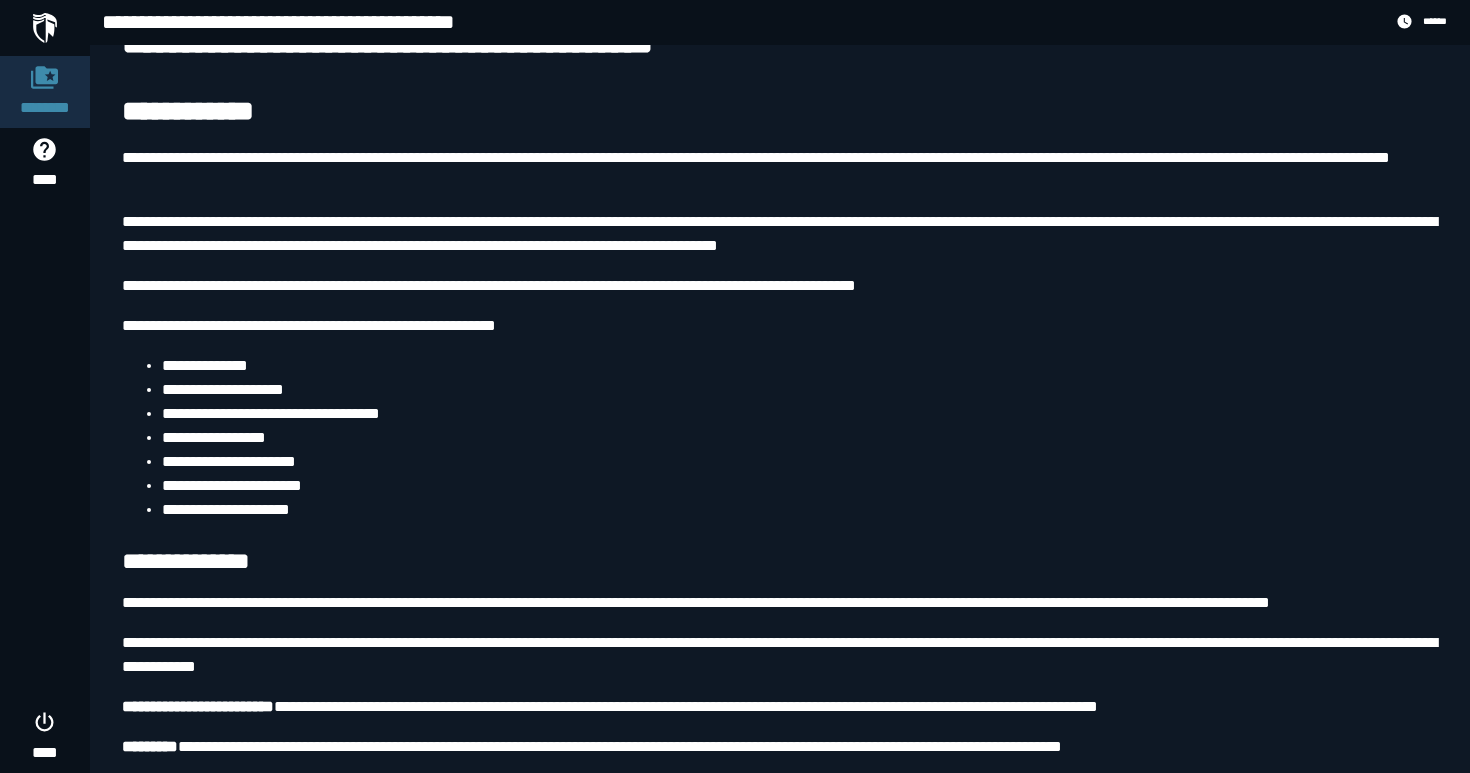 scroll, scrollTop: 467, scrollLeft: 0, axis: vertical 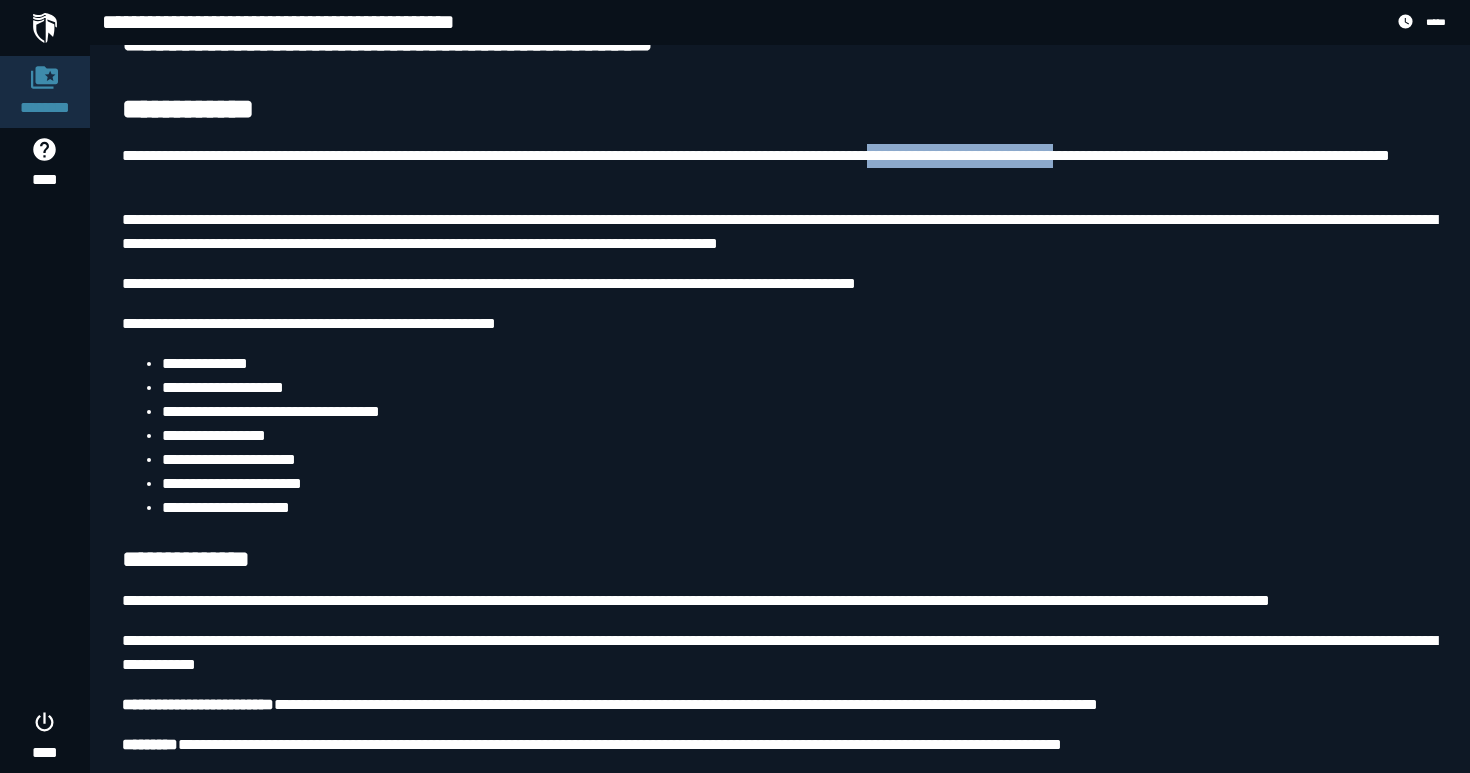 drag, startPoint x: 989, startPoint y: 194, endPoint x: 1186, endPoint y: 197, distance: 197.02284 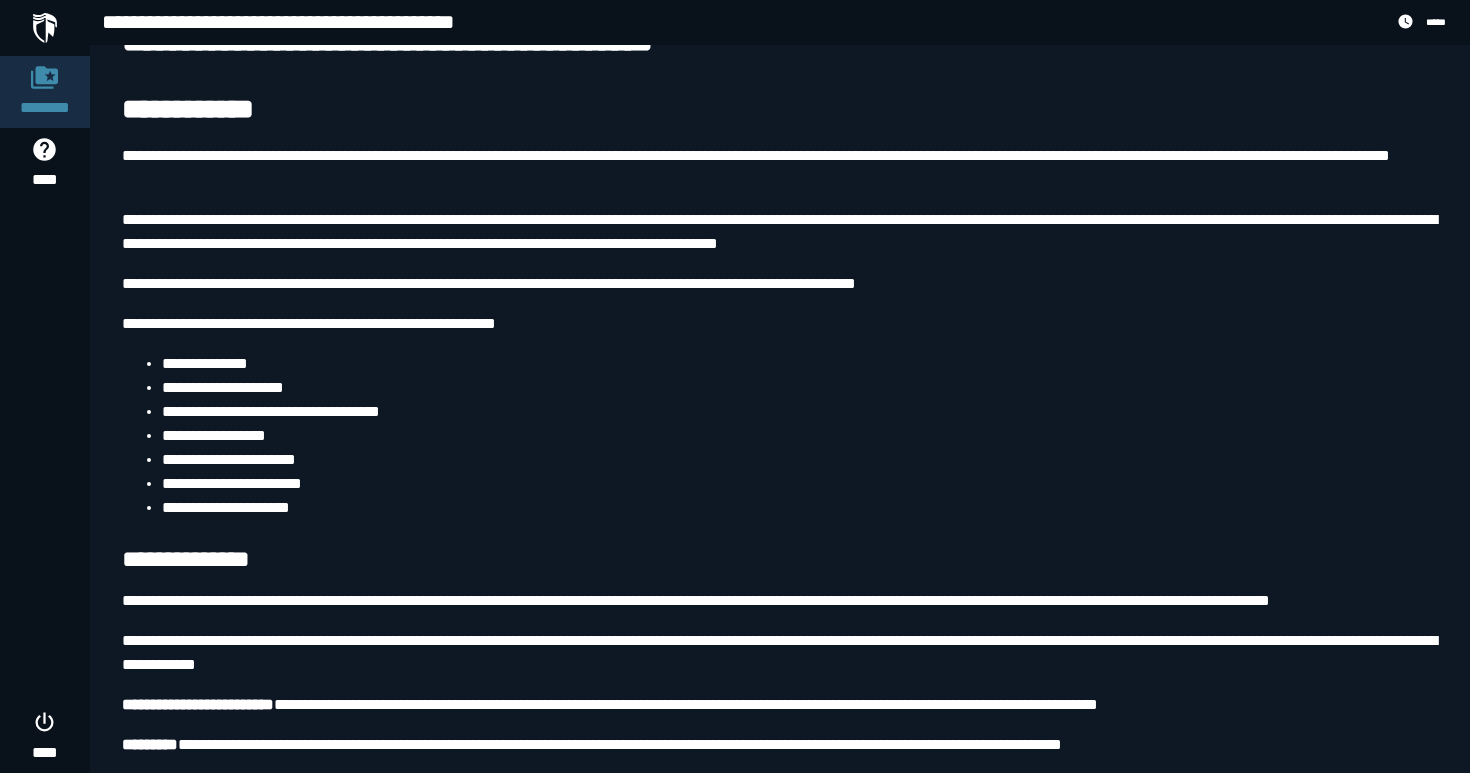 click on "**********" at bounding box center (780, 2771) 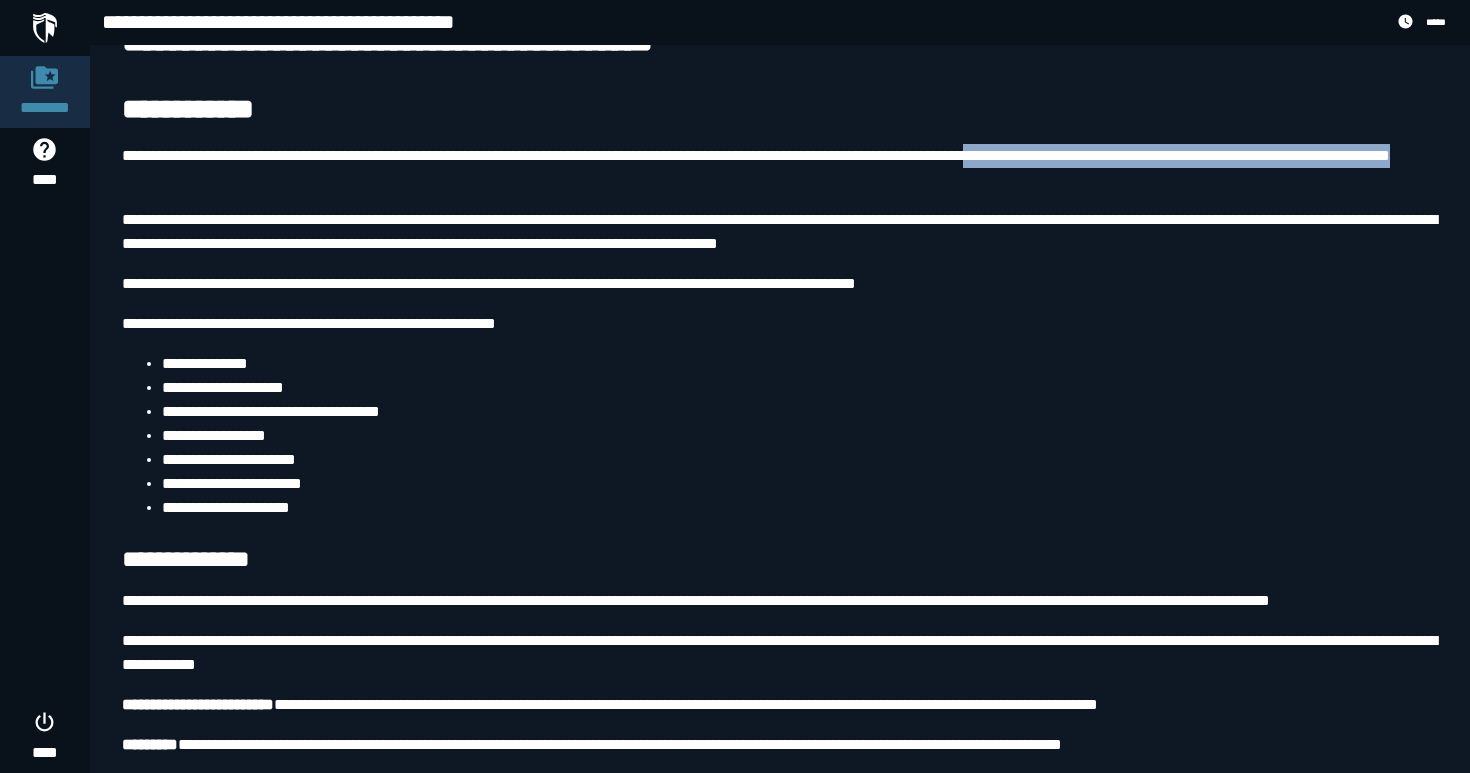 drag, startPoint x: 1106, startPoint y: 201, endPoint x: 1294, endPoint y: 206, distance: 188.06648 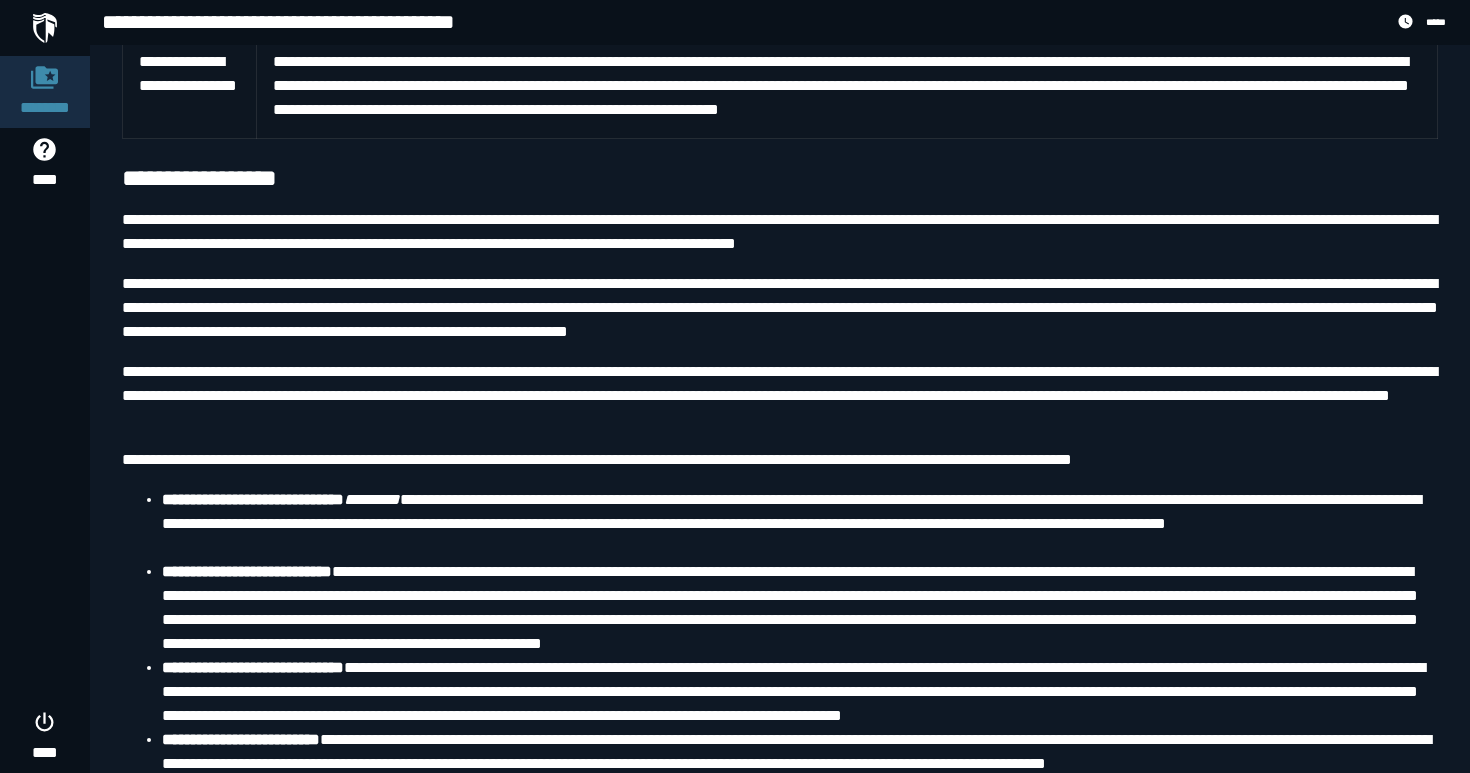 scroll, scrollTop: 2917, scrollLeft: 0, axis: vertical 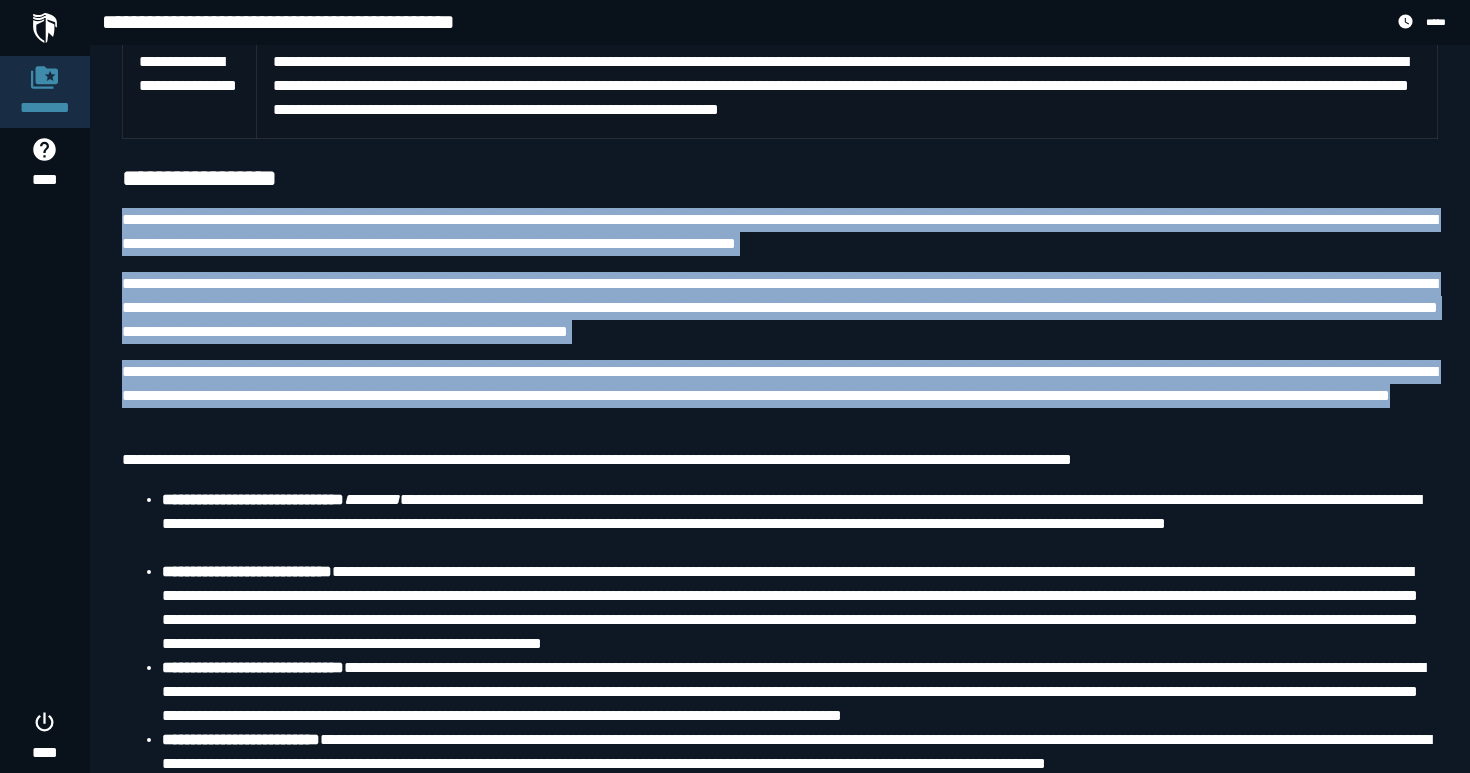 drag, startPoint x: 110, startPoint y: 263, endPoint x: 924, endPoint y: 448, distance: 834.75806 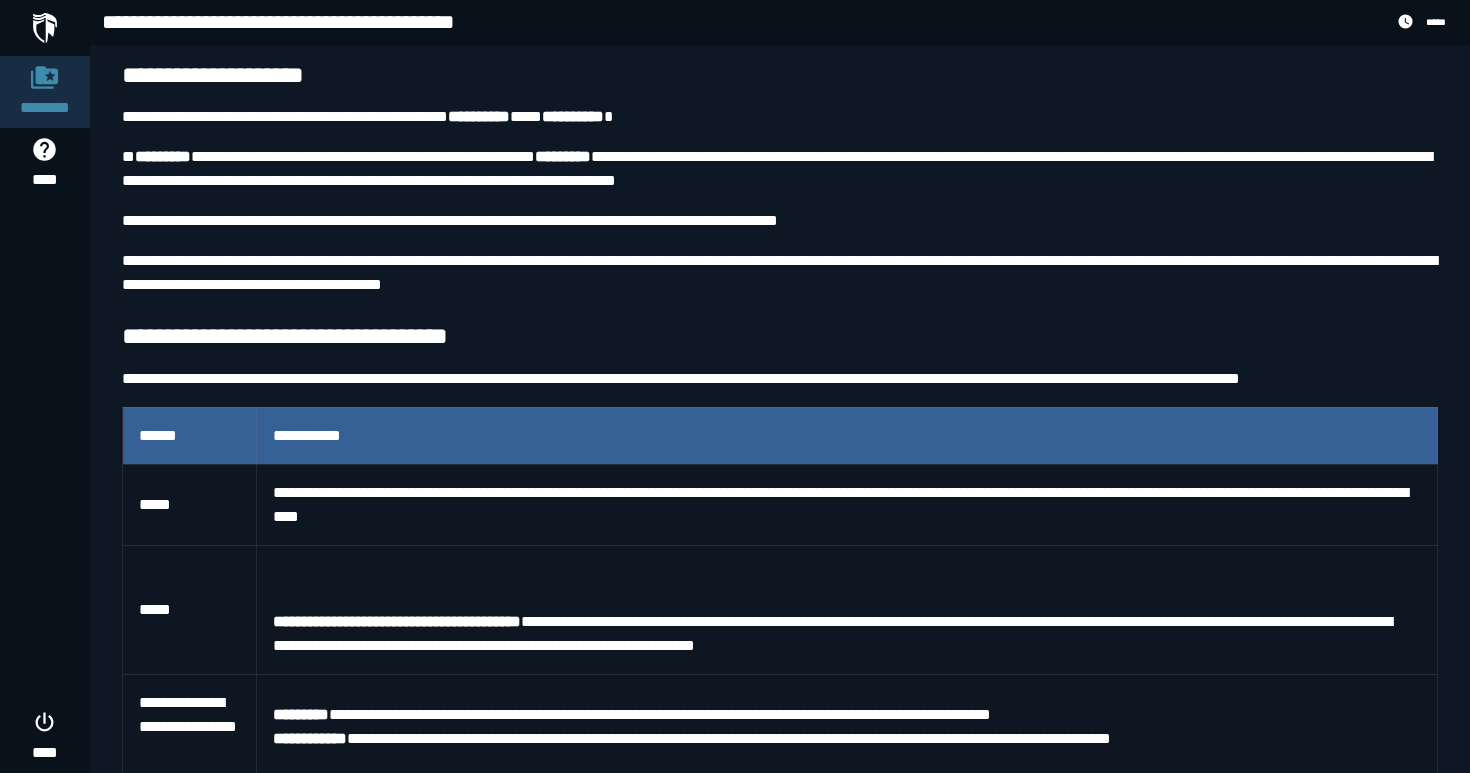 scroll, scrollTop: 1413, scrollLeft: 0, axis: vertical 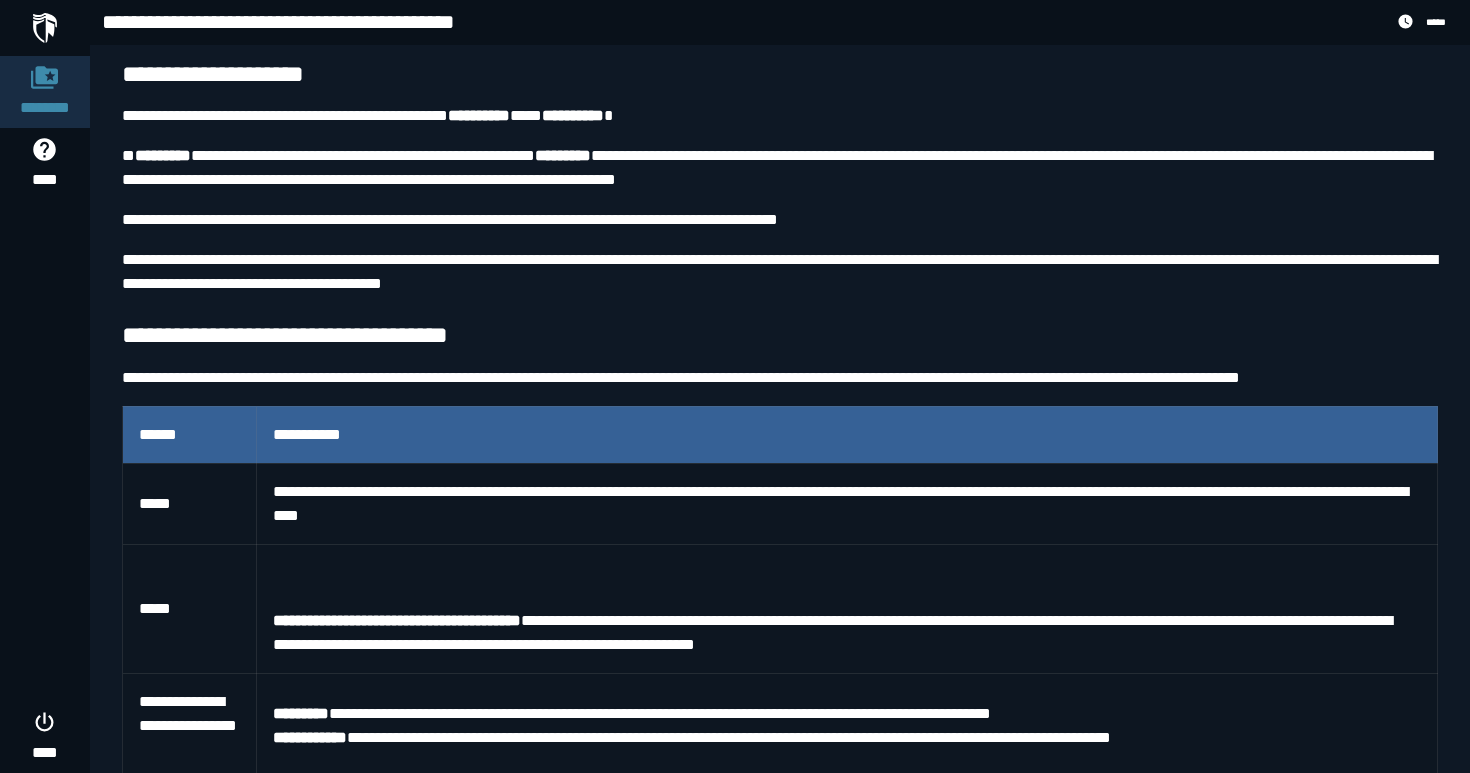 click on "**********" at bounding box center [780, 116] 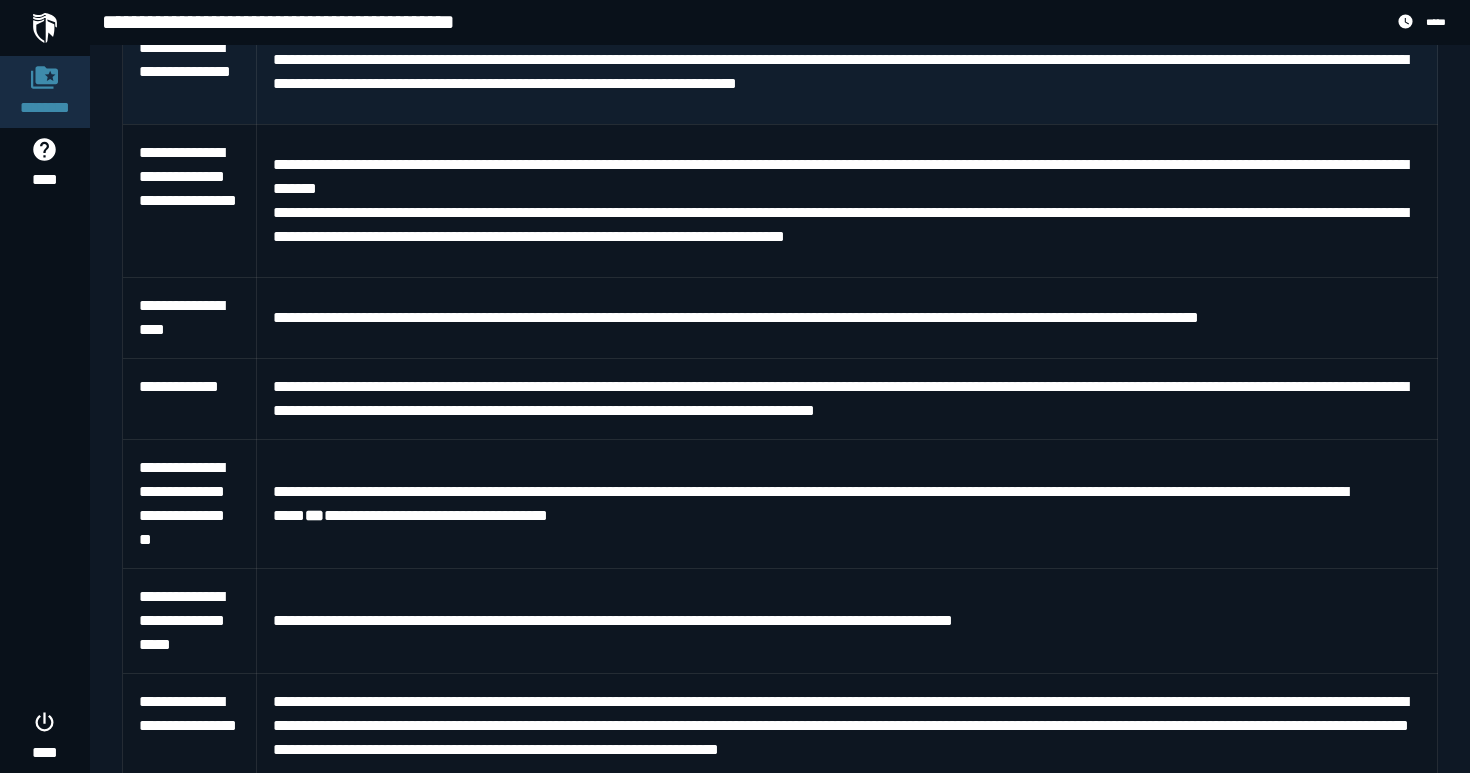 scroll, scrollTop: 2284, scrollLeft: 0, axis: vertical 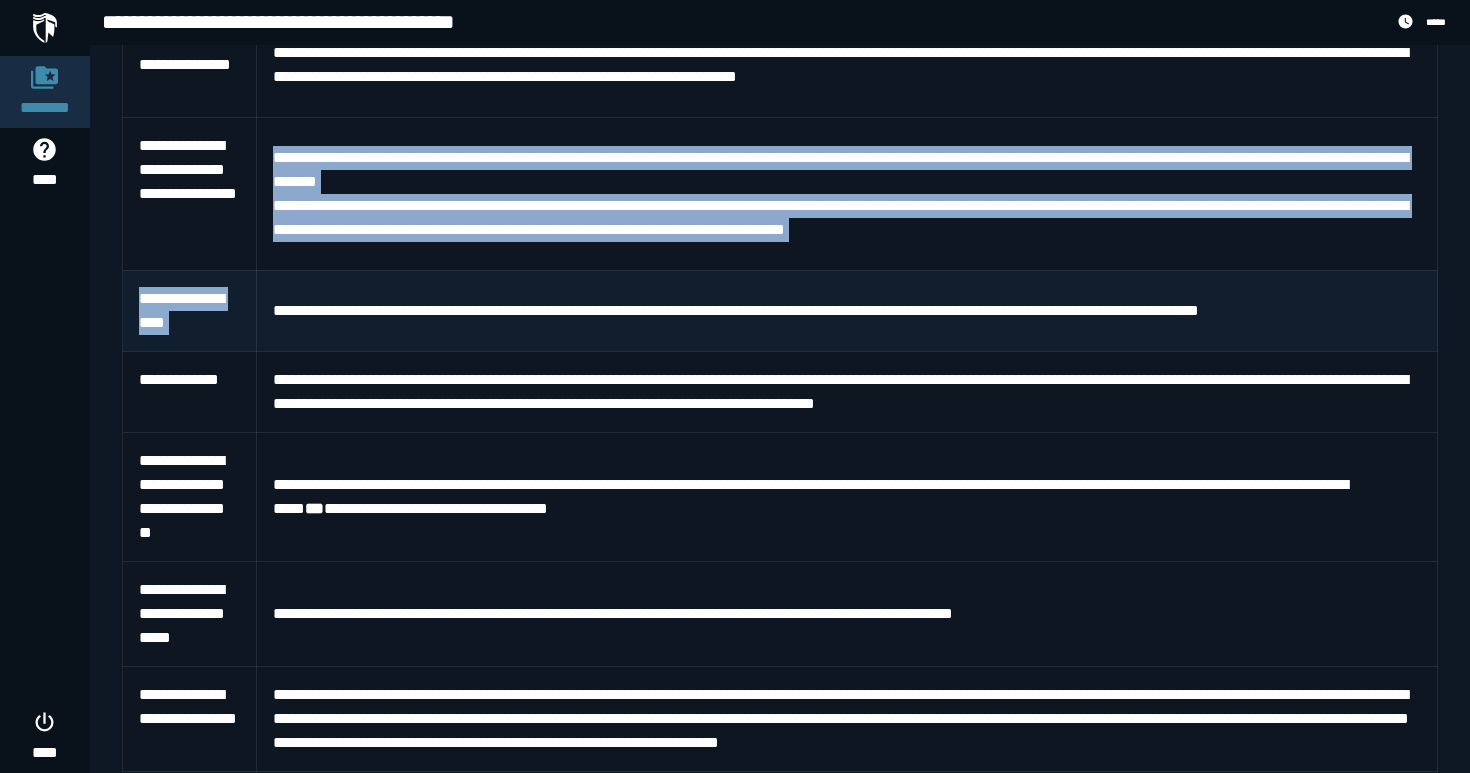 drag, startPoint x: 272, startPoint y: 201, endPoint x: 900, endPoint y: 312, distance: 637.73425 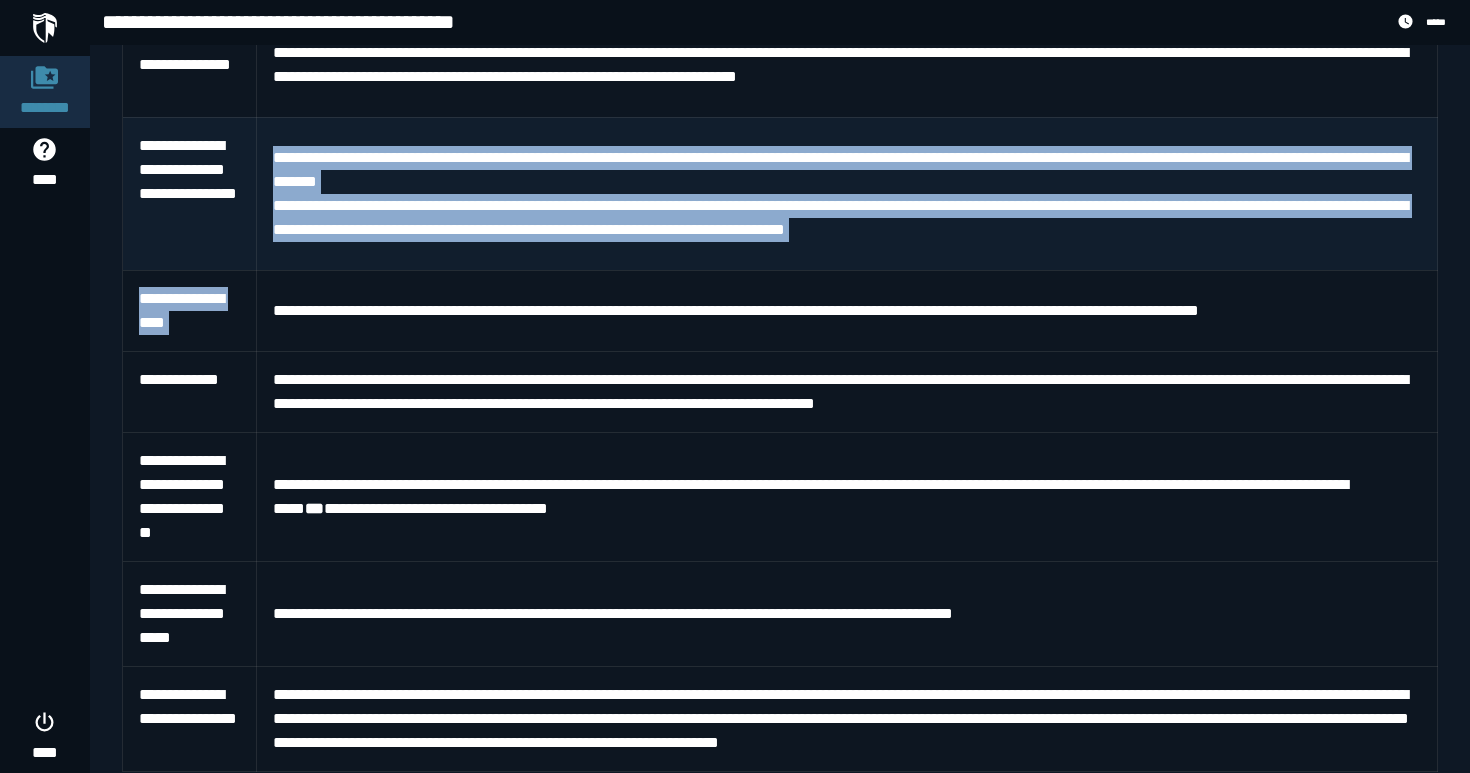 click on "**********" at bounding box center [847, 193] 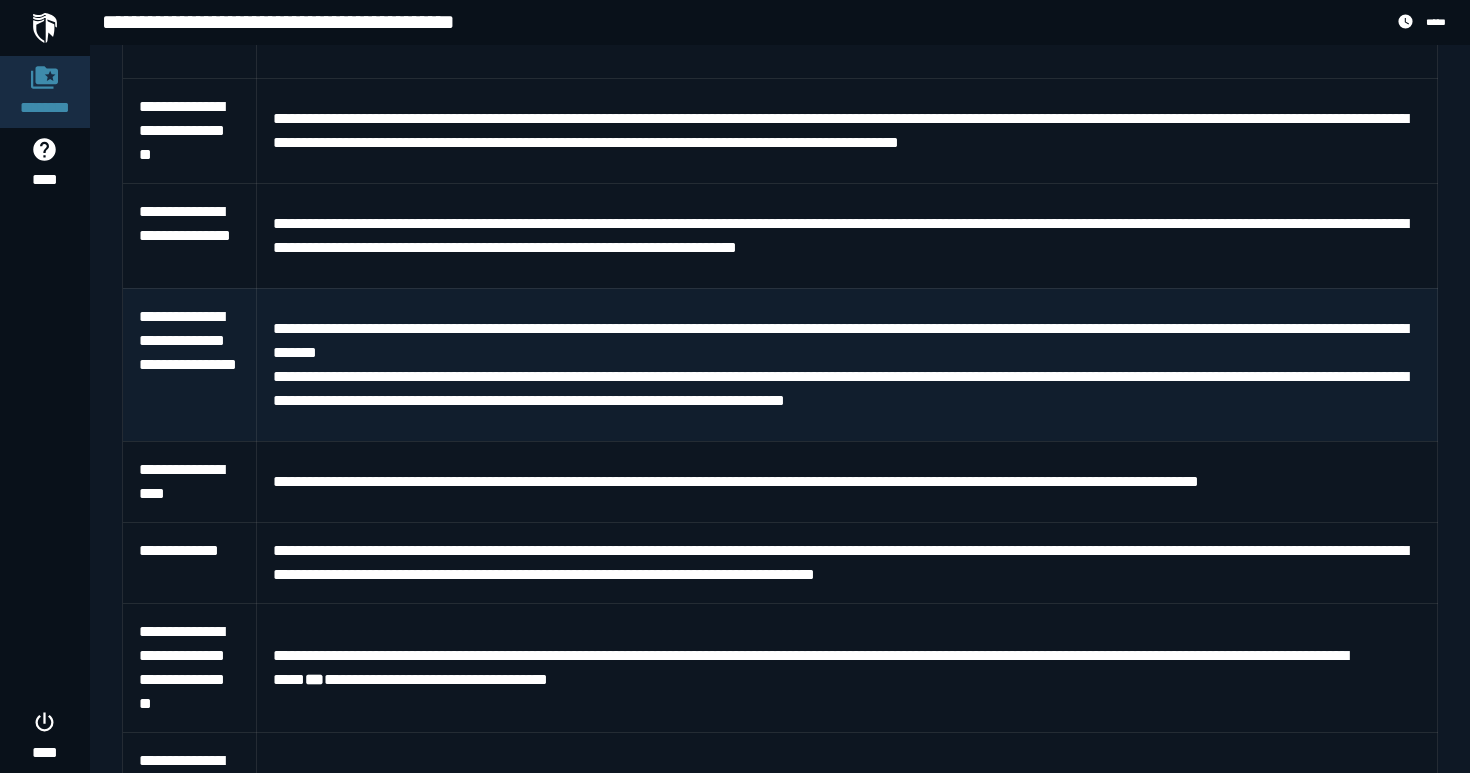 scroll, scrollTop: 2159, scrollLeft: 0, axis: vertical 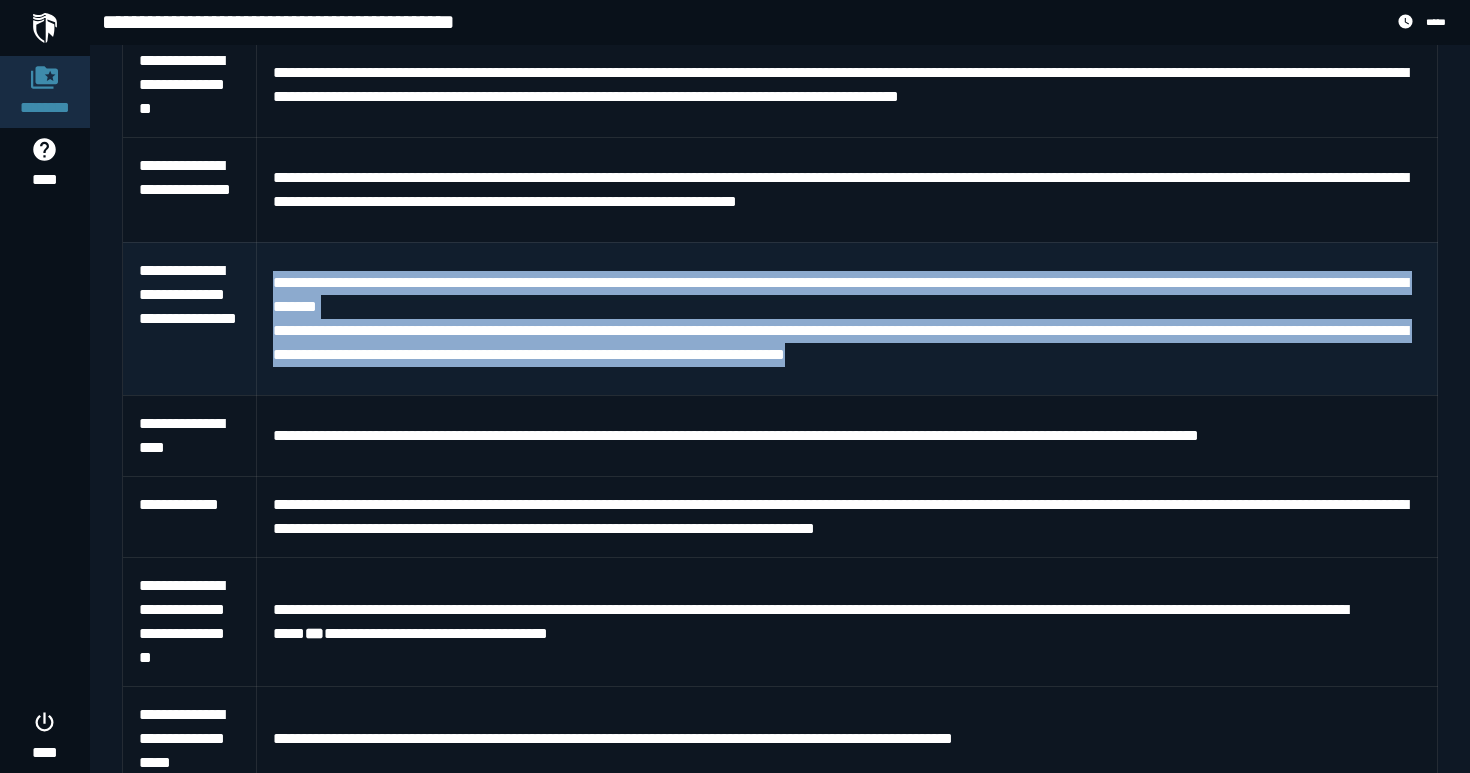 drag, startPoint x: 264, startPoint y: 321, endPoint x: 807, endPoint y: 418, distance: 551.5959 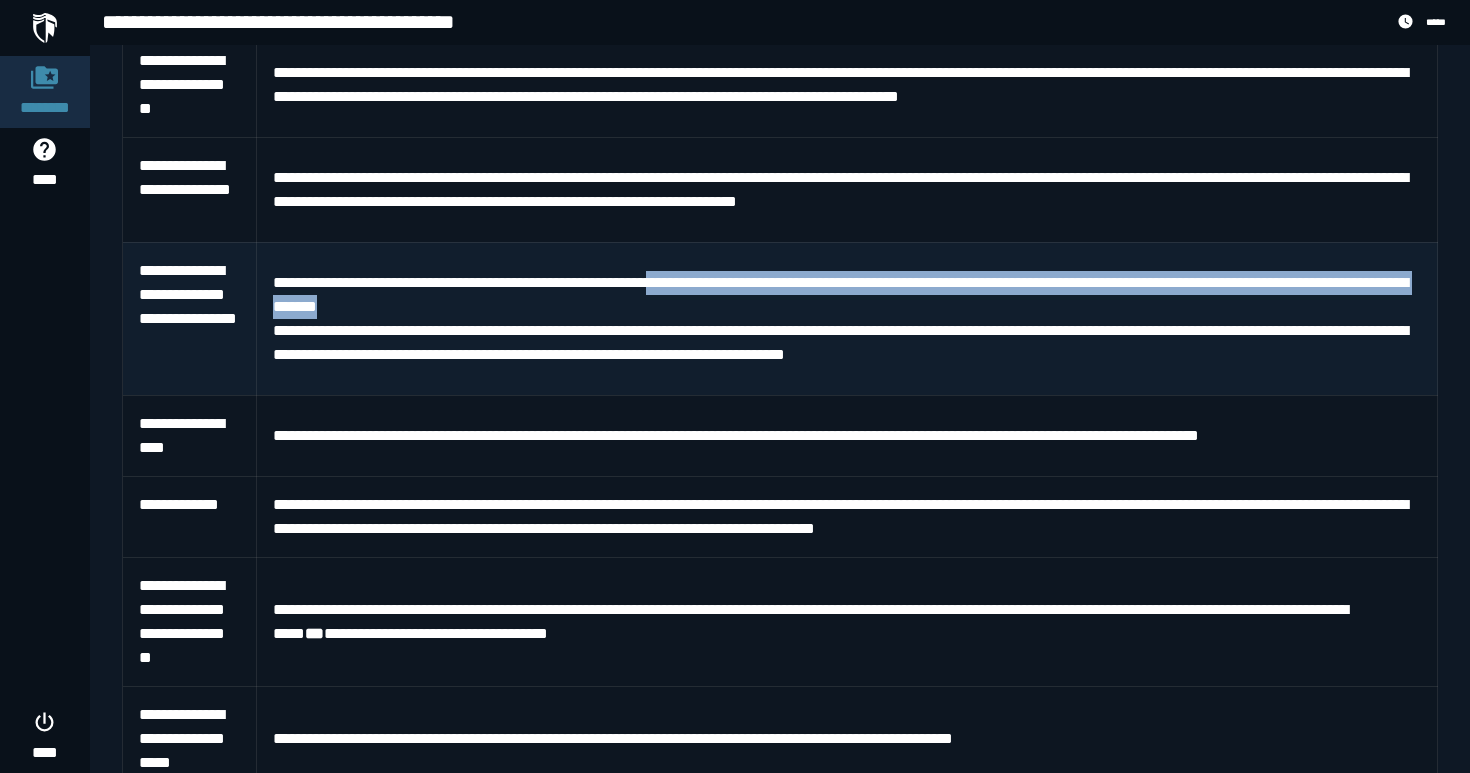drag, startPoint x: 708, startPoint y: 317, endPoint x: 968, endPoint y: 334, distance: 260.55518 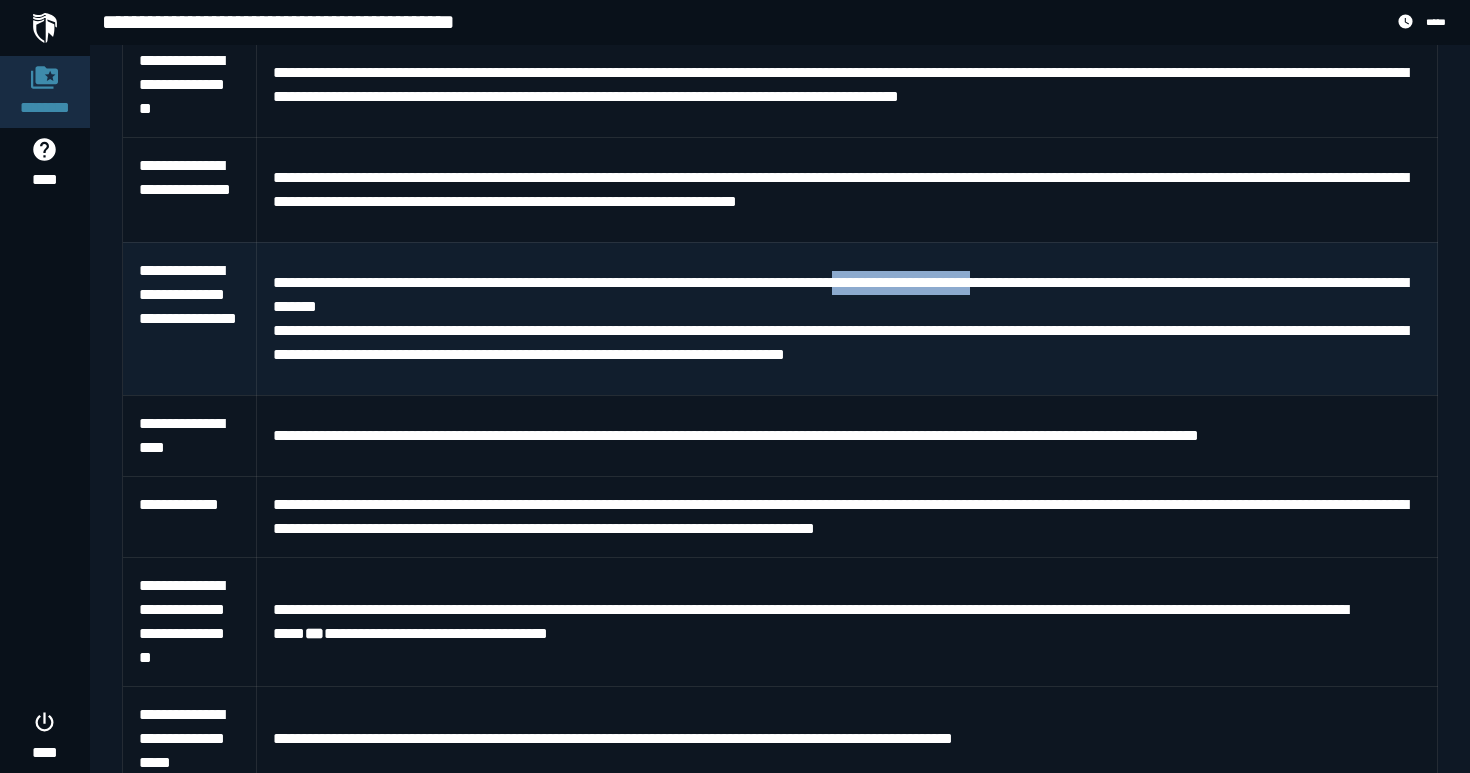 drag, startPoint x: 927, startPoint y: 330, endPoint x: 1088, endPoint y: 329, distance: 161.00311 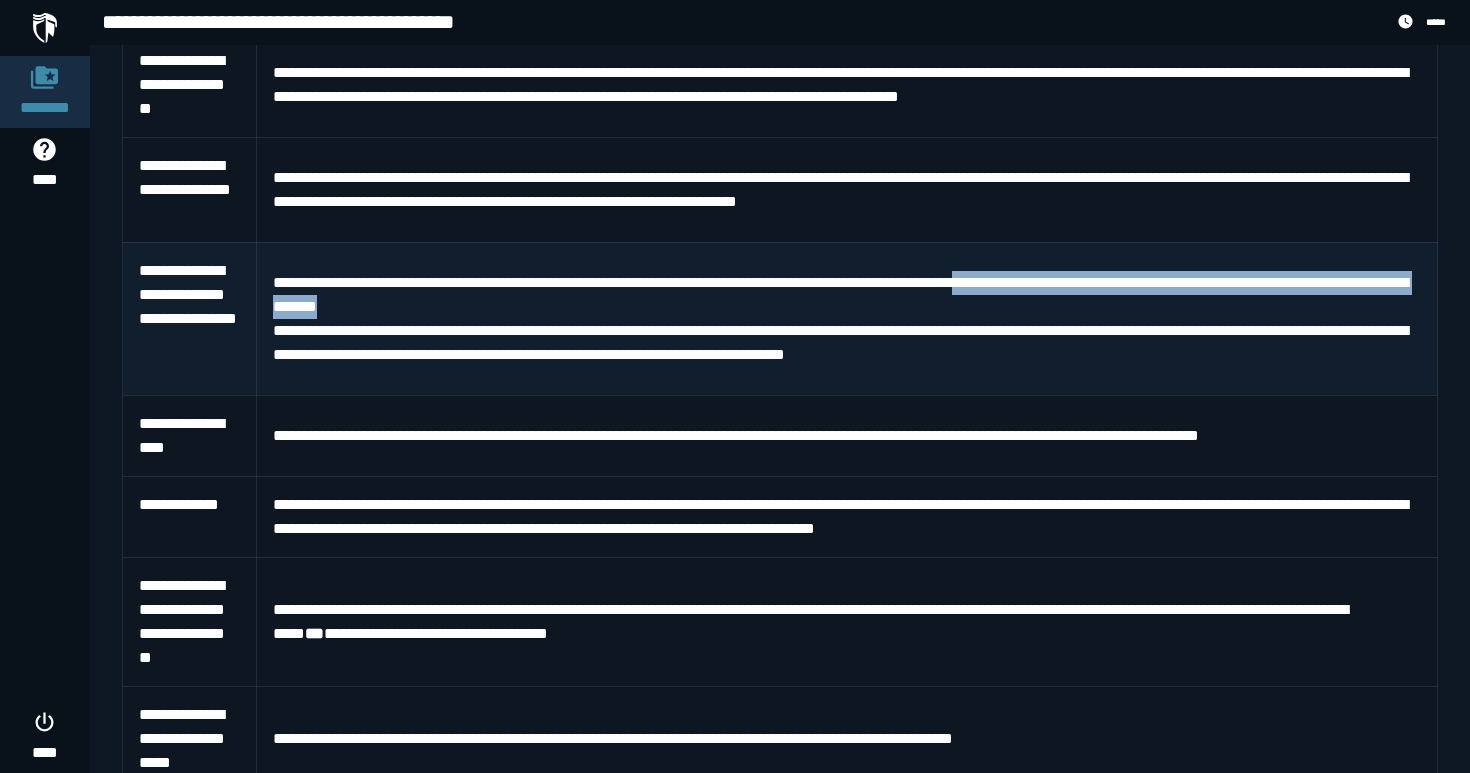 drag, startPoint x: 1063, startPoint y: 329, endPoint x: 1104, endPoint y: 351, distance: 46.52956 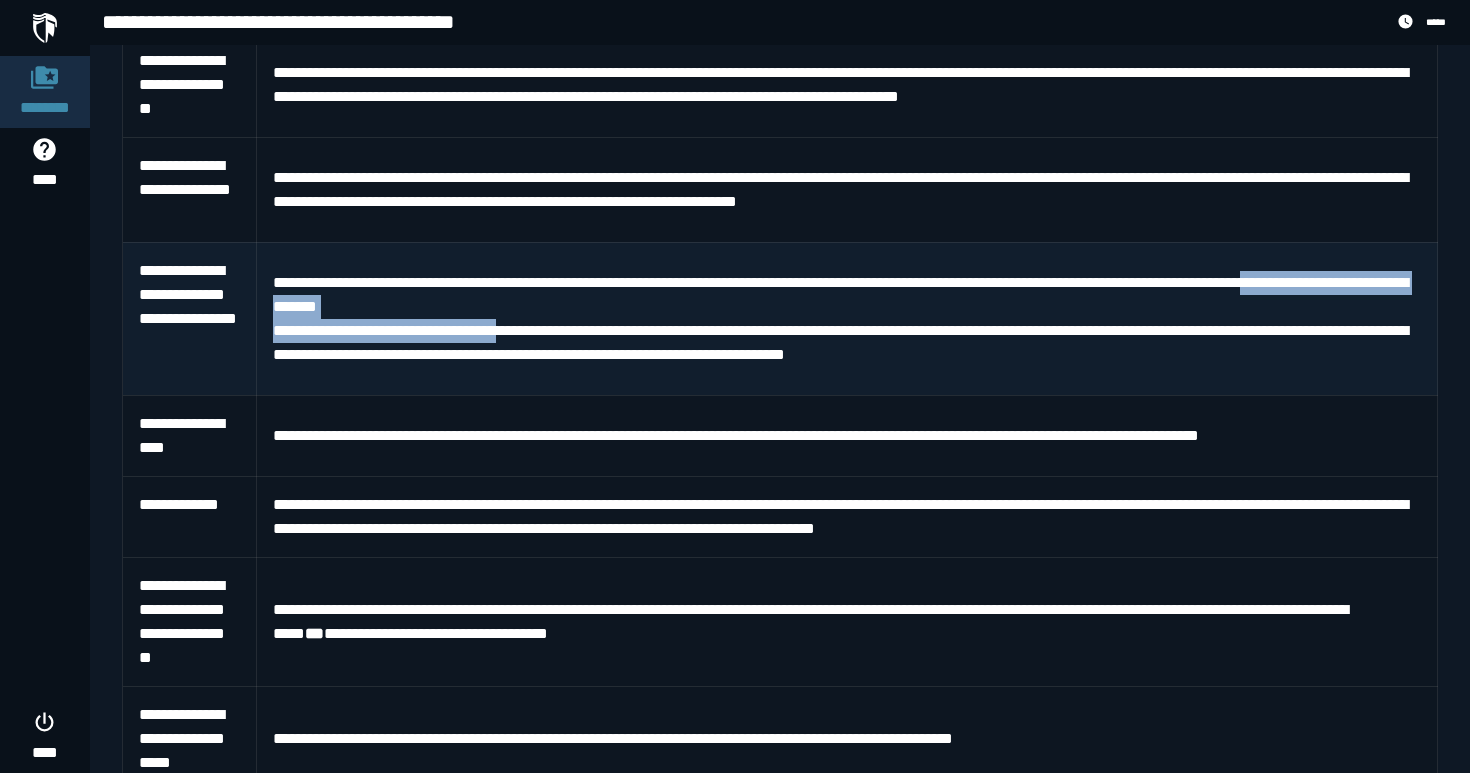 drag, startPoint x: 275, startPoint y: 355, endPoint x: 533, endPoint y: 370, distance: 258.43567 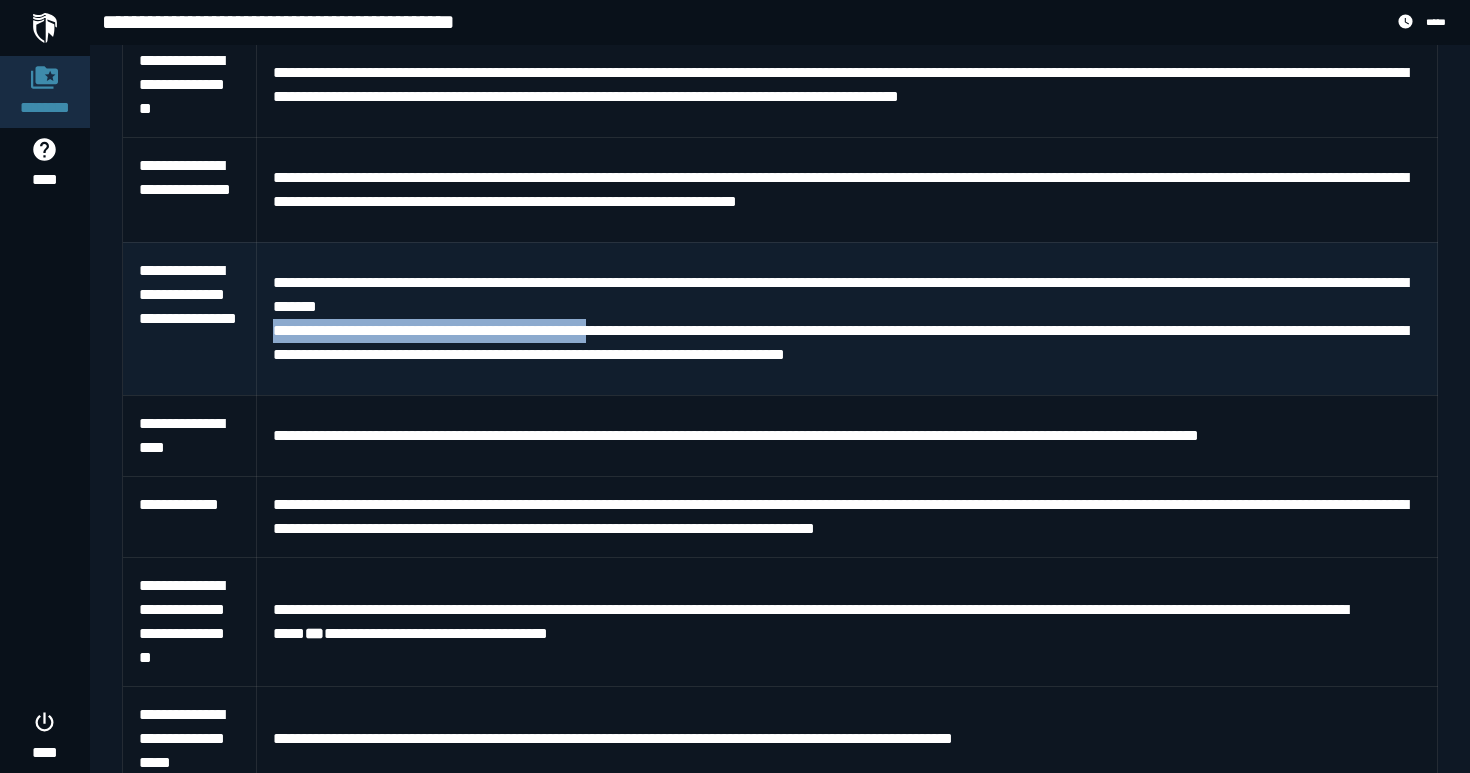 drag, startPoint x: 275, startPoint y: 373, endPoint x: 622, endPoint y: 364, distance: 347.1167 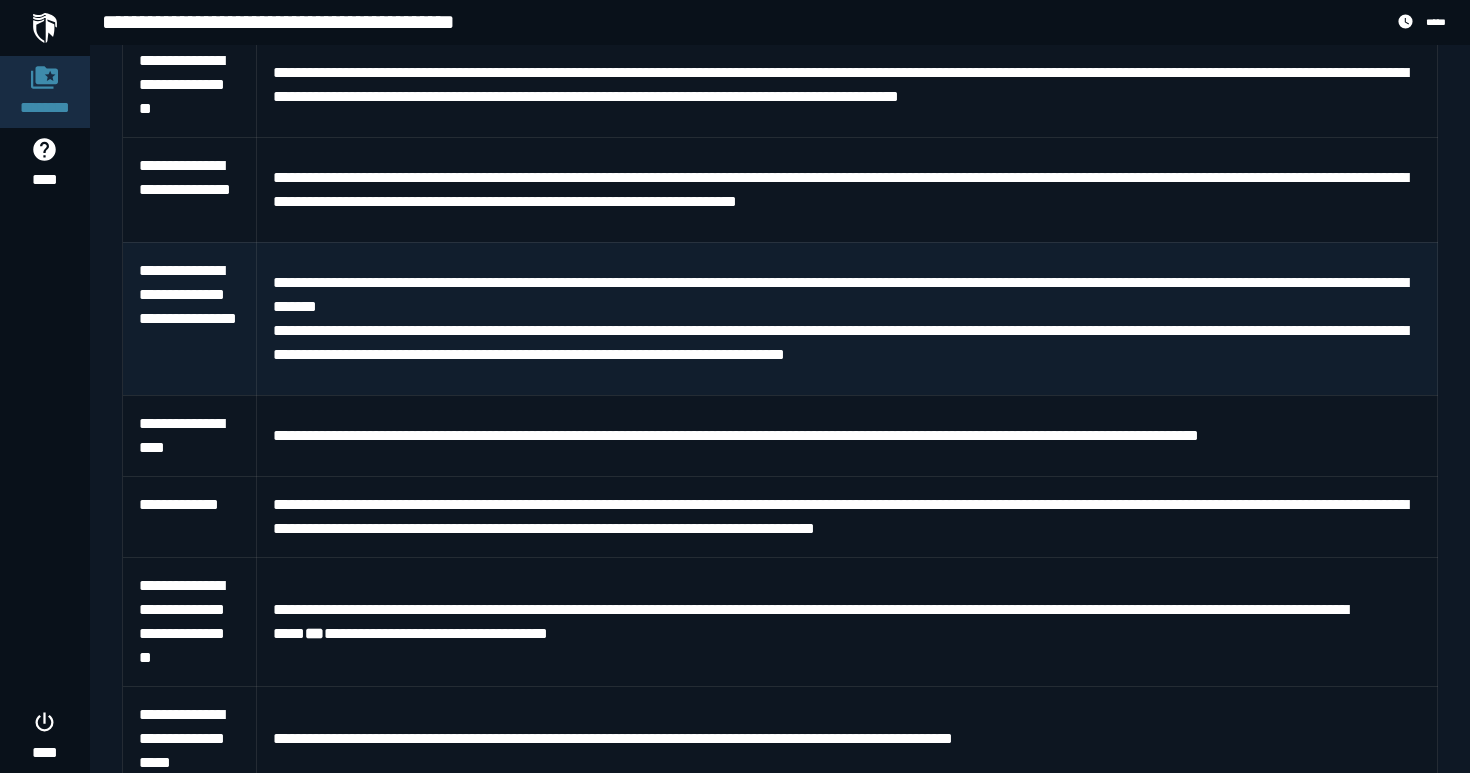 click on "**********" at bounding box center (847, 343) 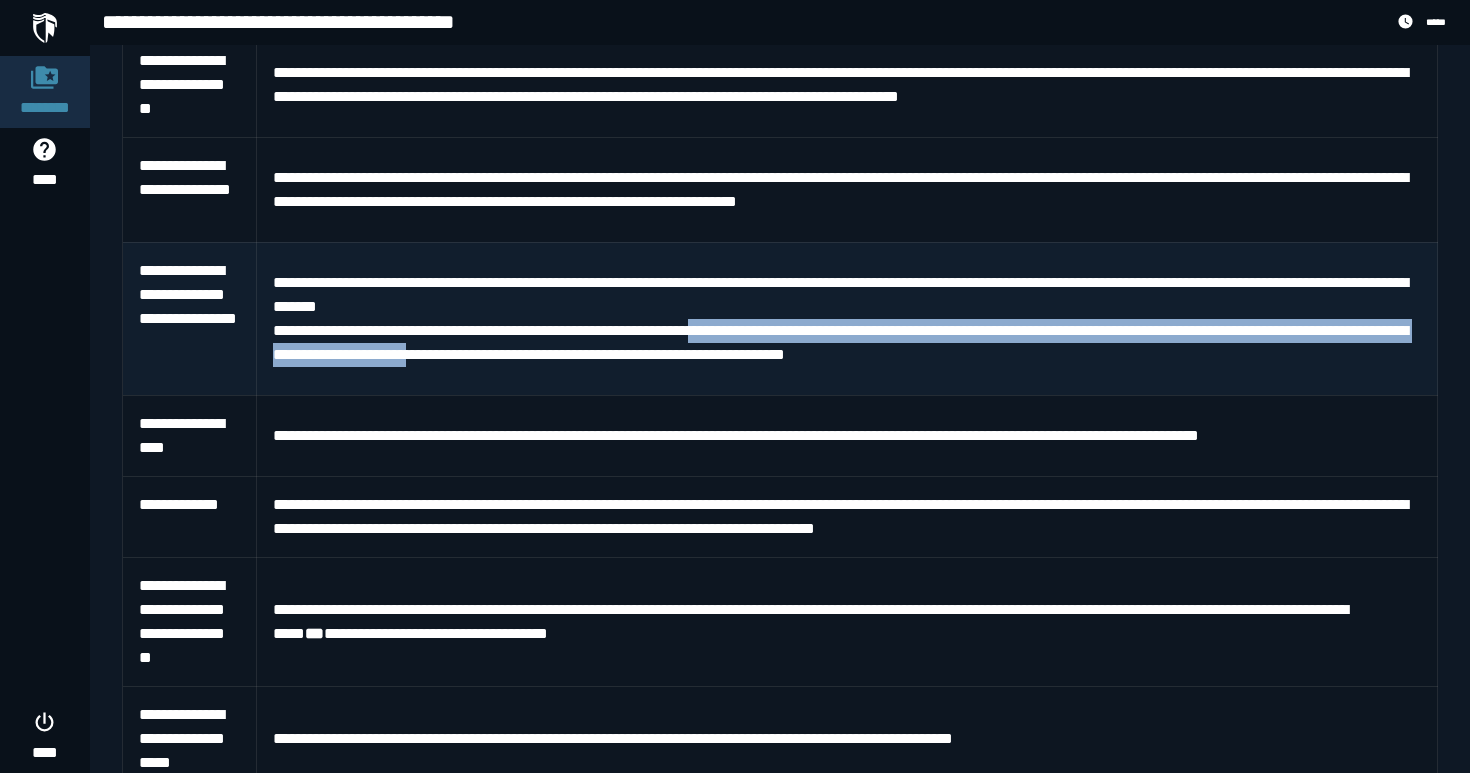 drag, startPoint x: 573, startPoint y: 380, endPoint x: 742, endPoint y: 375, distance: 169.07394 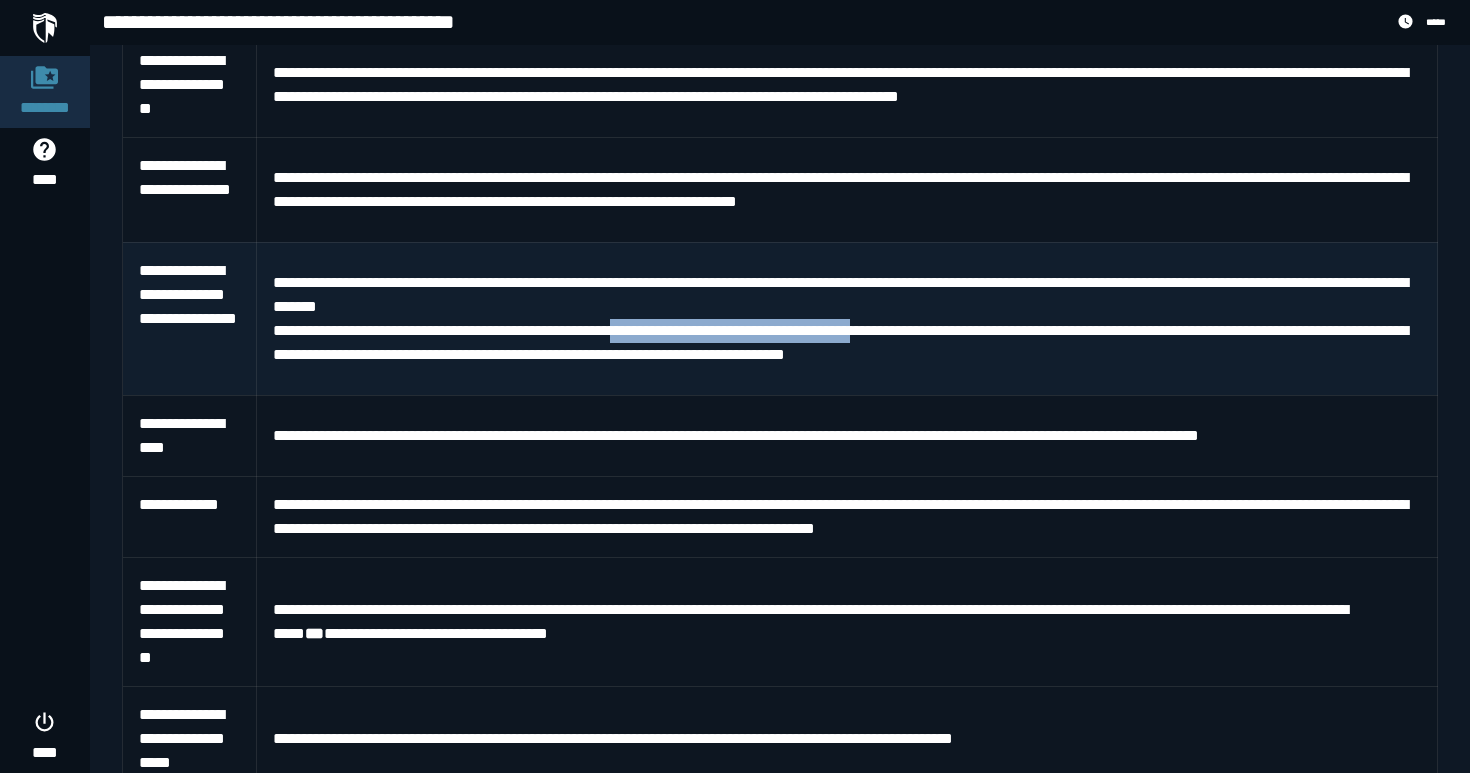 drag, startPoint x: 657, startPoint y: 369, endPoint x: 925, endPoint y: 375, distance: 268.06717 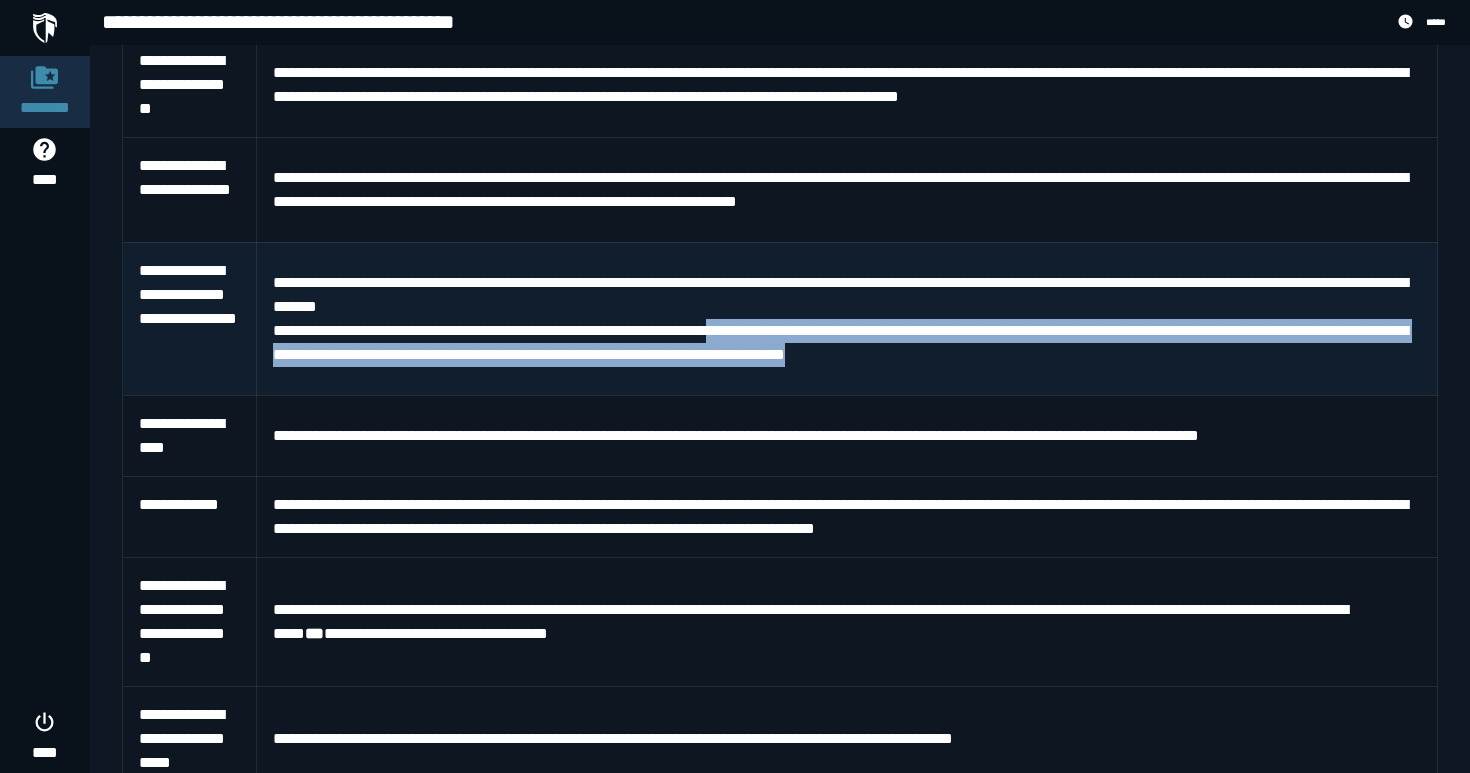 drag, startPoint x: 763, startPoint y: 369, endPoint x: 1030, endPoint y: 387, distance: 267.60605 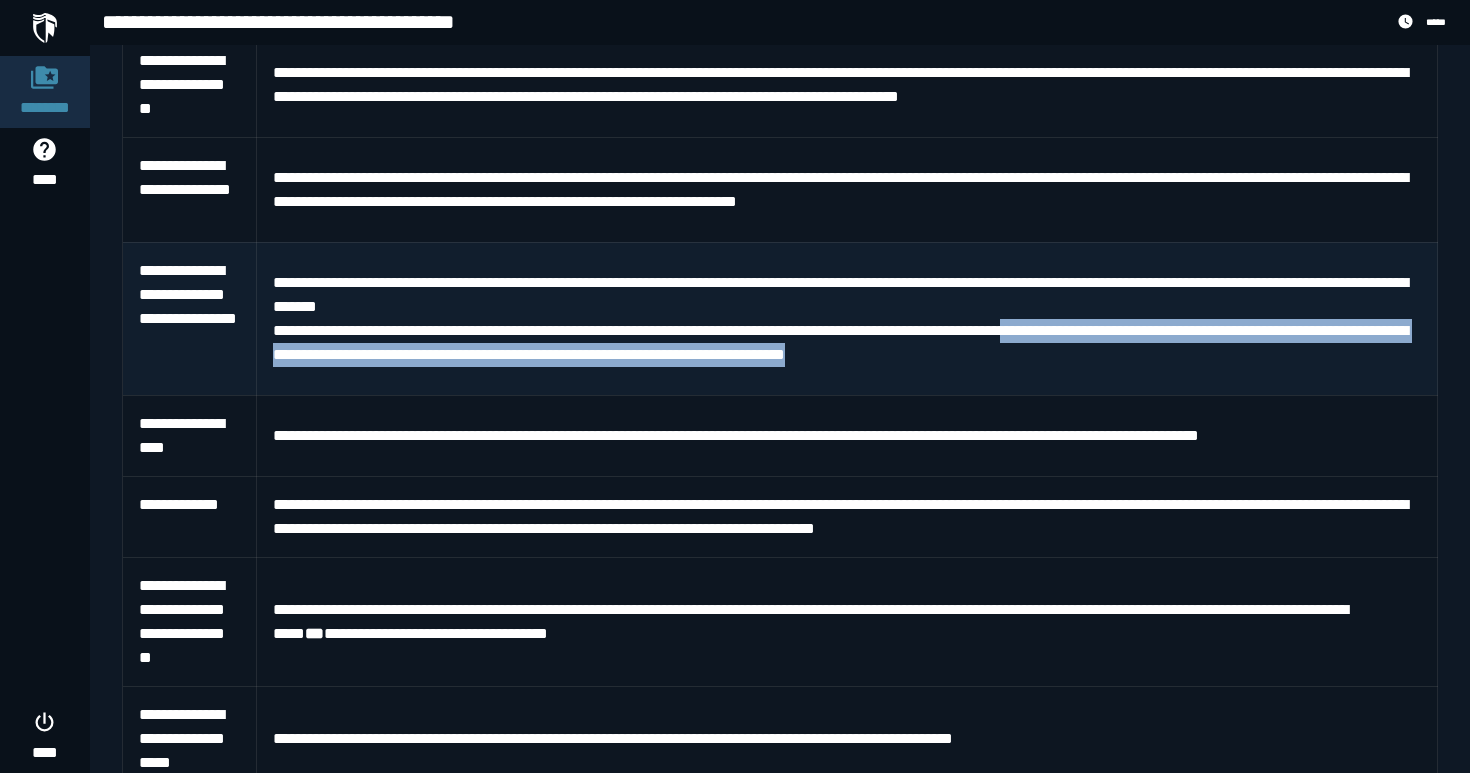 drag, startPoint x: 1093, startPoint y: 369, endPoint x: 1190, endPoint y: 404, distance: 103.121284 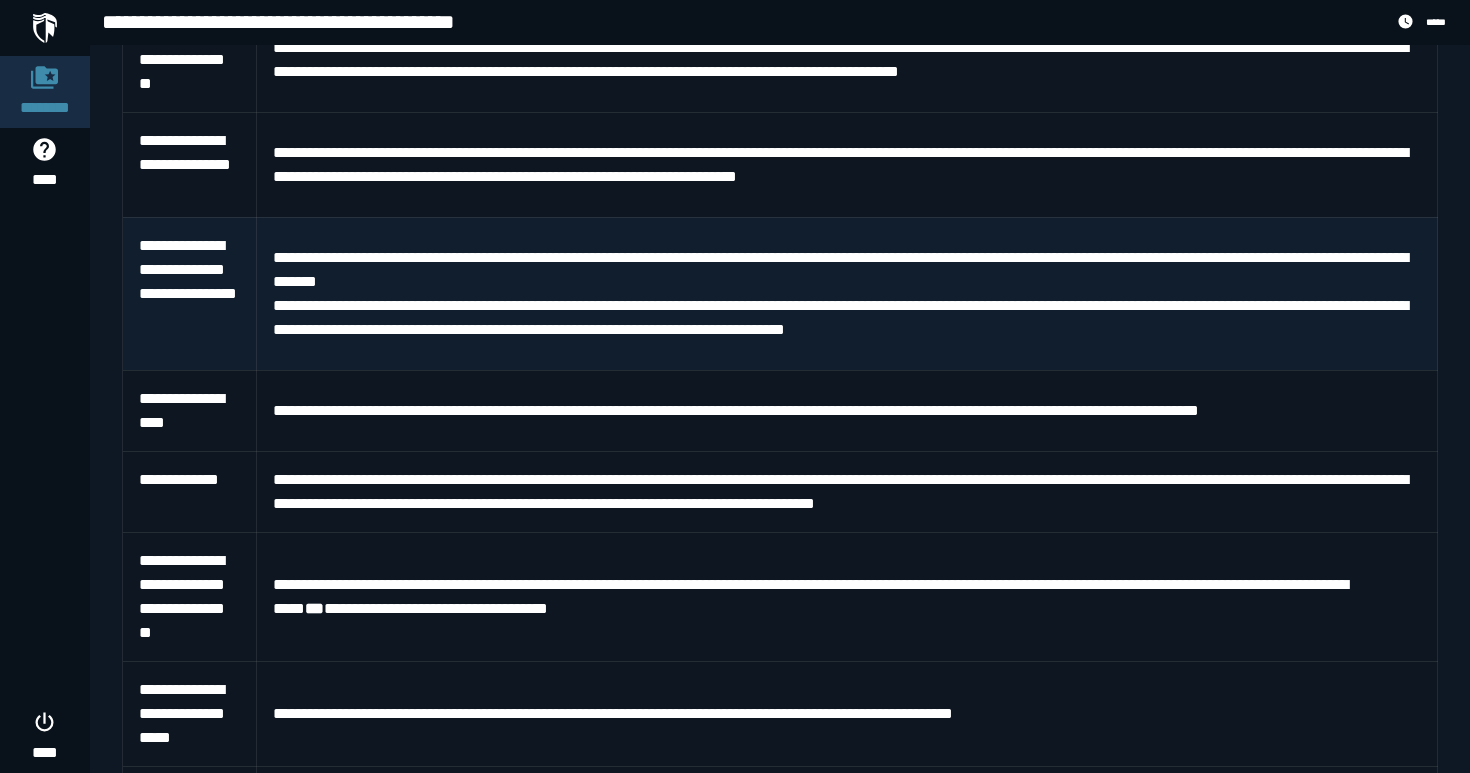 scroll, scrollTop: 2189, scrollLeft: 0, axis: vertical 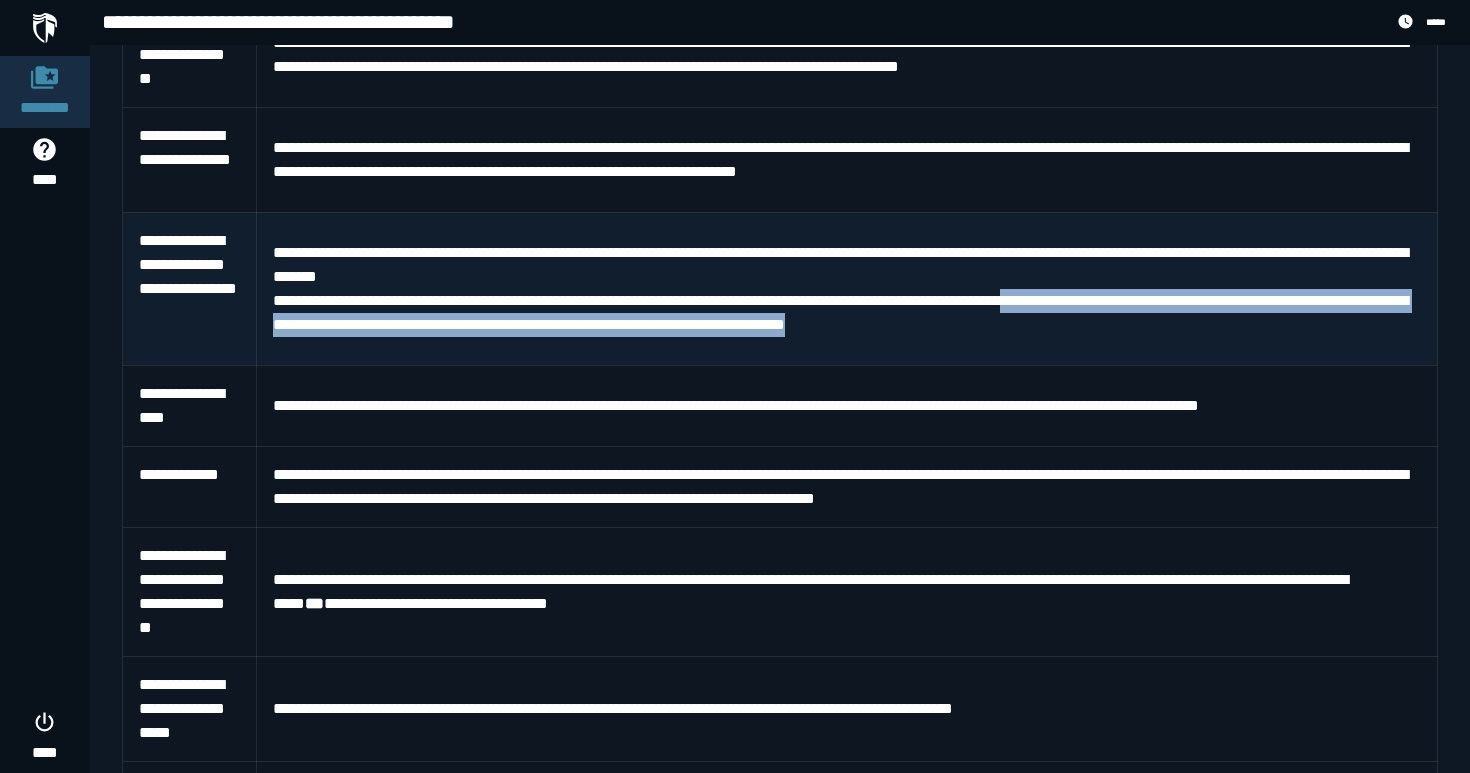 drag, startPoint x: 1091, startPoint y: 345, endPoint x: 1301, endPoint y: 367, distance: 211.14923 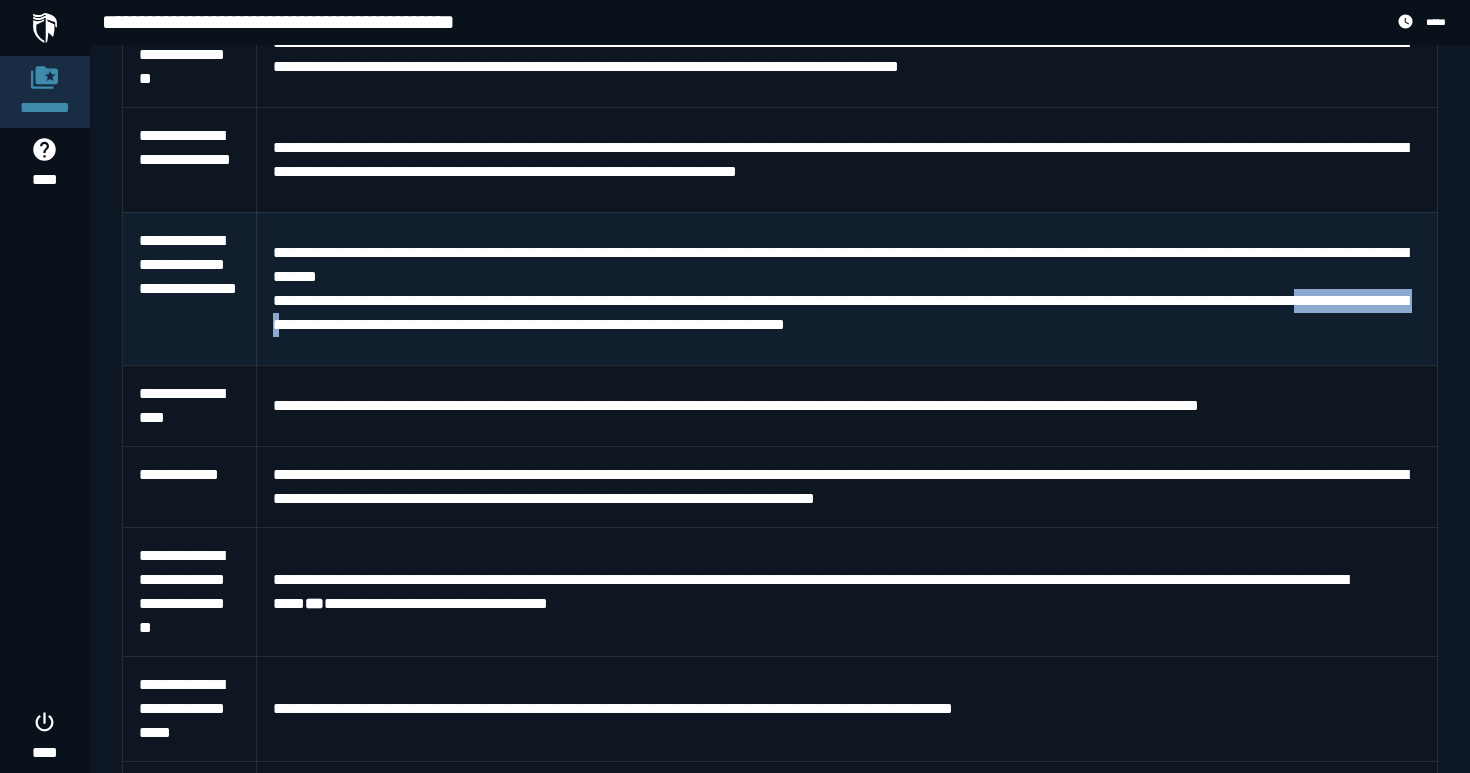 drag, startPoint x: 267, startPoint y: 372, endPoint x: 423, endPoint y: 370, distance: 156.01282 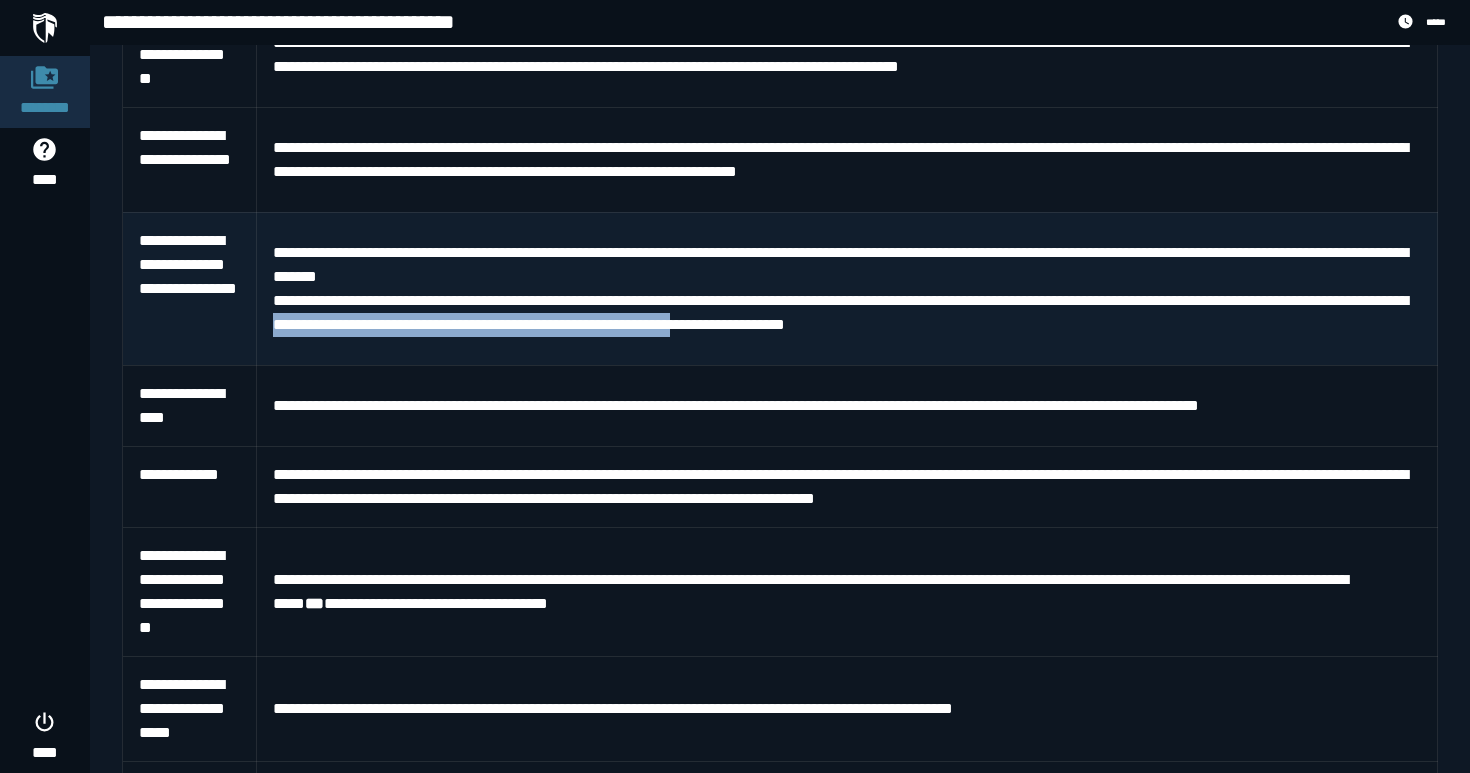 drag, startPoint x: 405, startPoint y: 369, endPoint x: 874, endPoint y: 365, distance: 469.01706 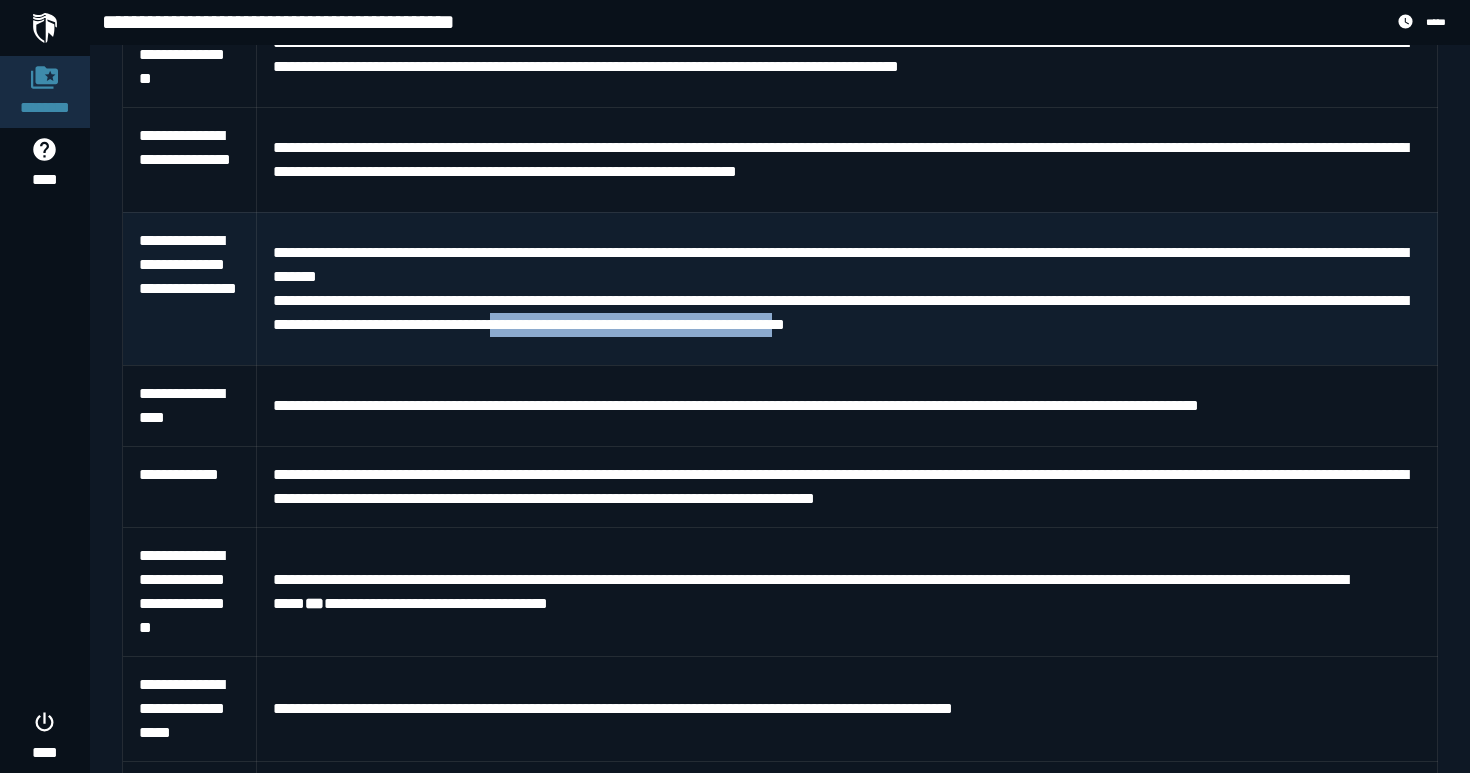drag, startPoint x: 668, startPoint y: 364, endPoint x: 988, endPoint y: 363, distance: 320.00156 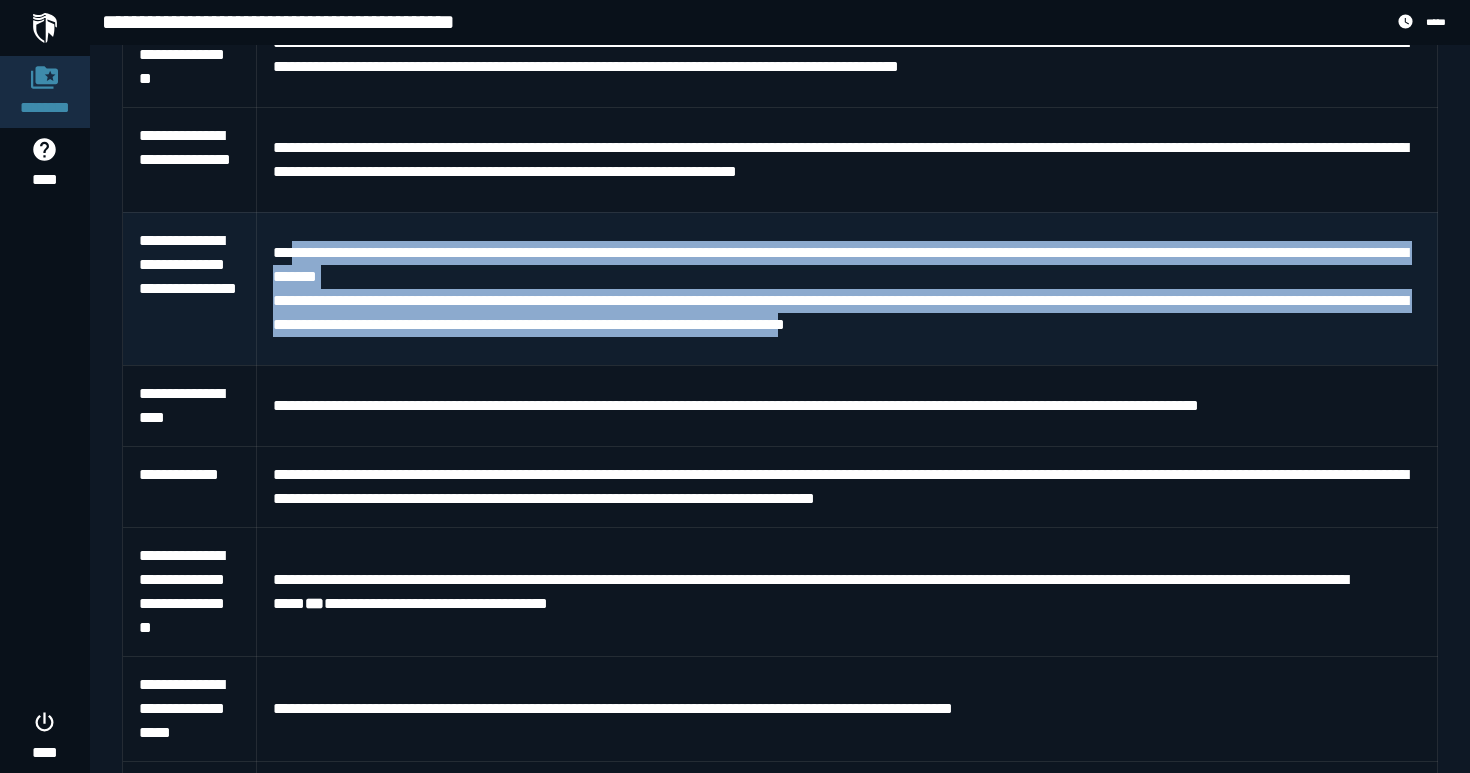 drag, startPoint x: 992, startPoint y: 364, endPoint x: 298, endPoint y: 298, distance: 697.1313 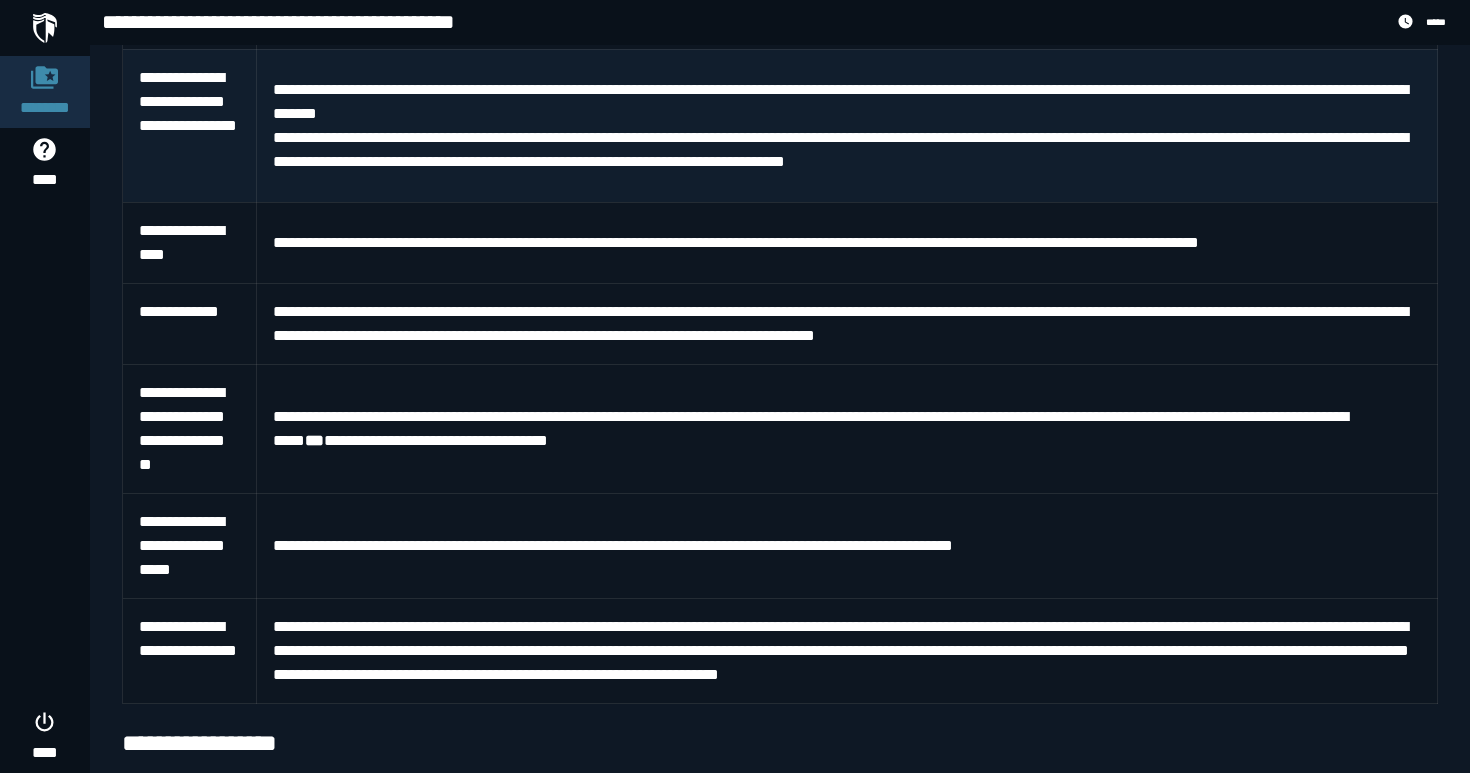 scroll, scrollTop: 2355, scrollLeft: 0, axis: vertical 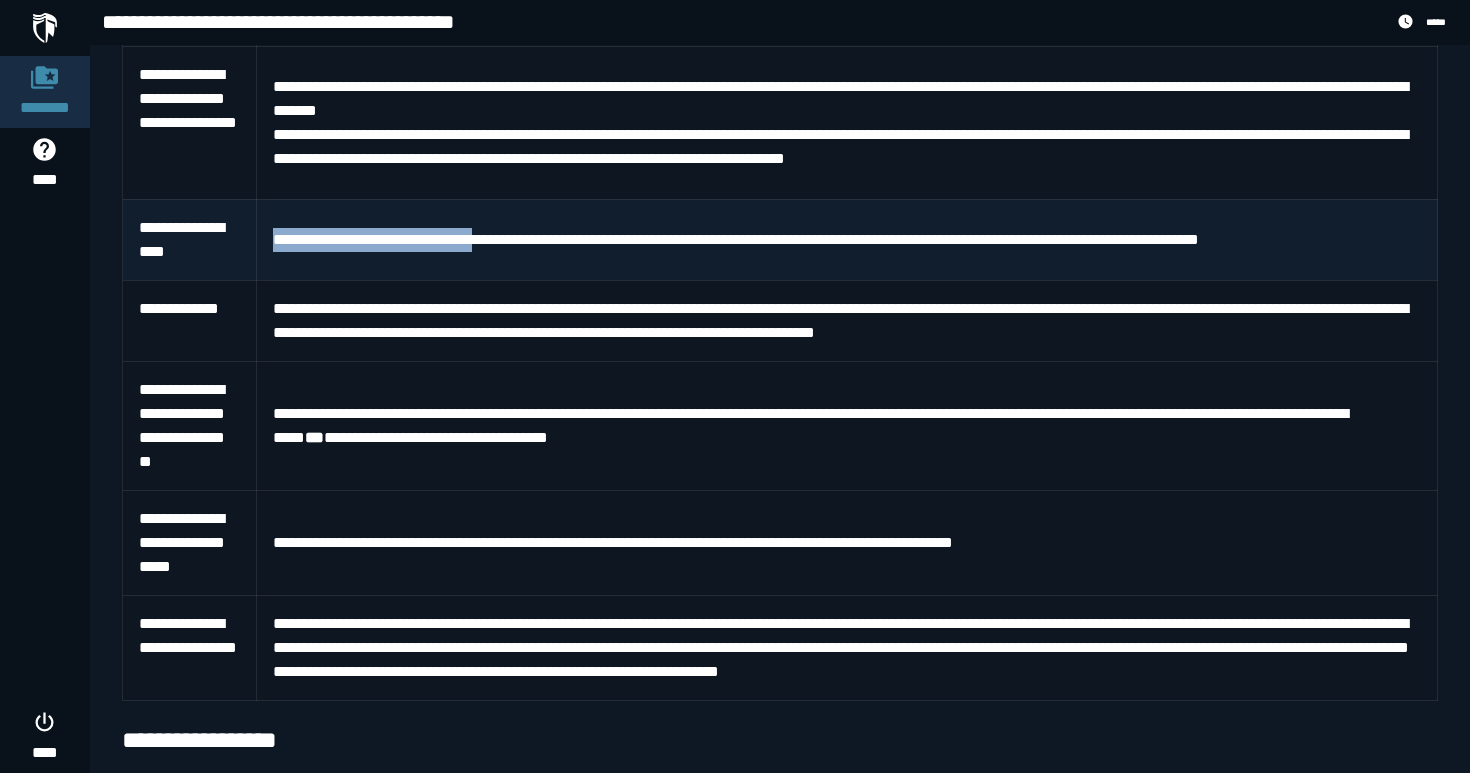 drag, startPoint x: 272, startPoint y: 277, endPoint x: 513, endPoint y: 272, distance: 241.05186 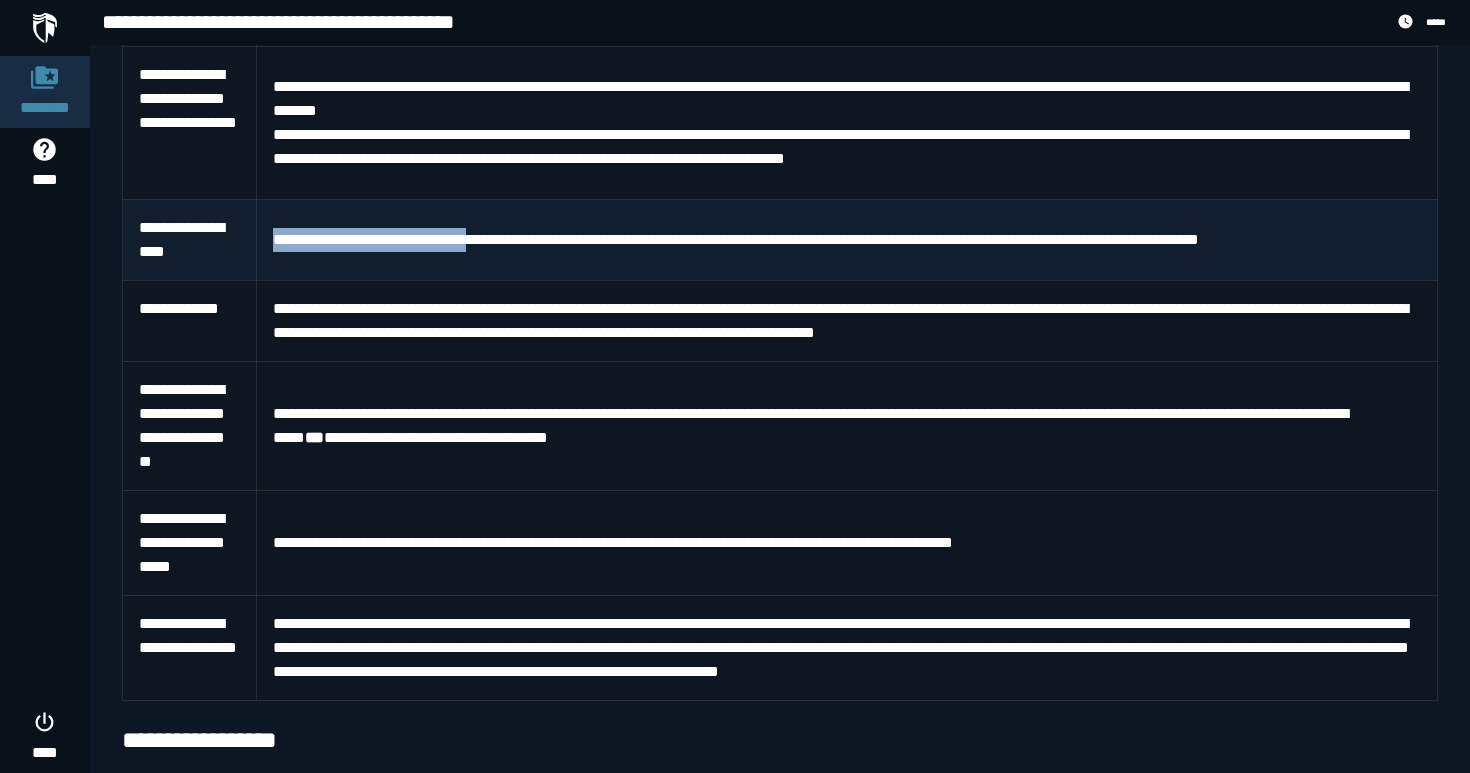 click on "**********" at bounding box center [847, 240] 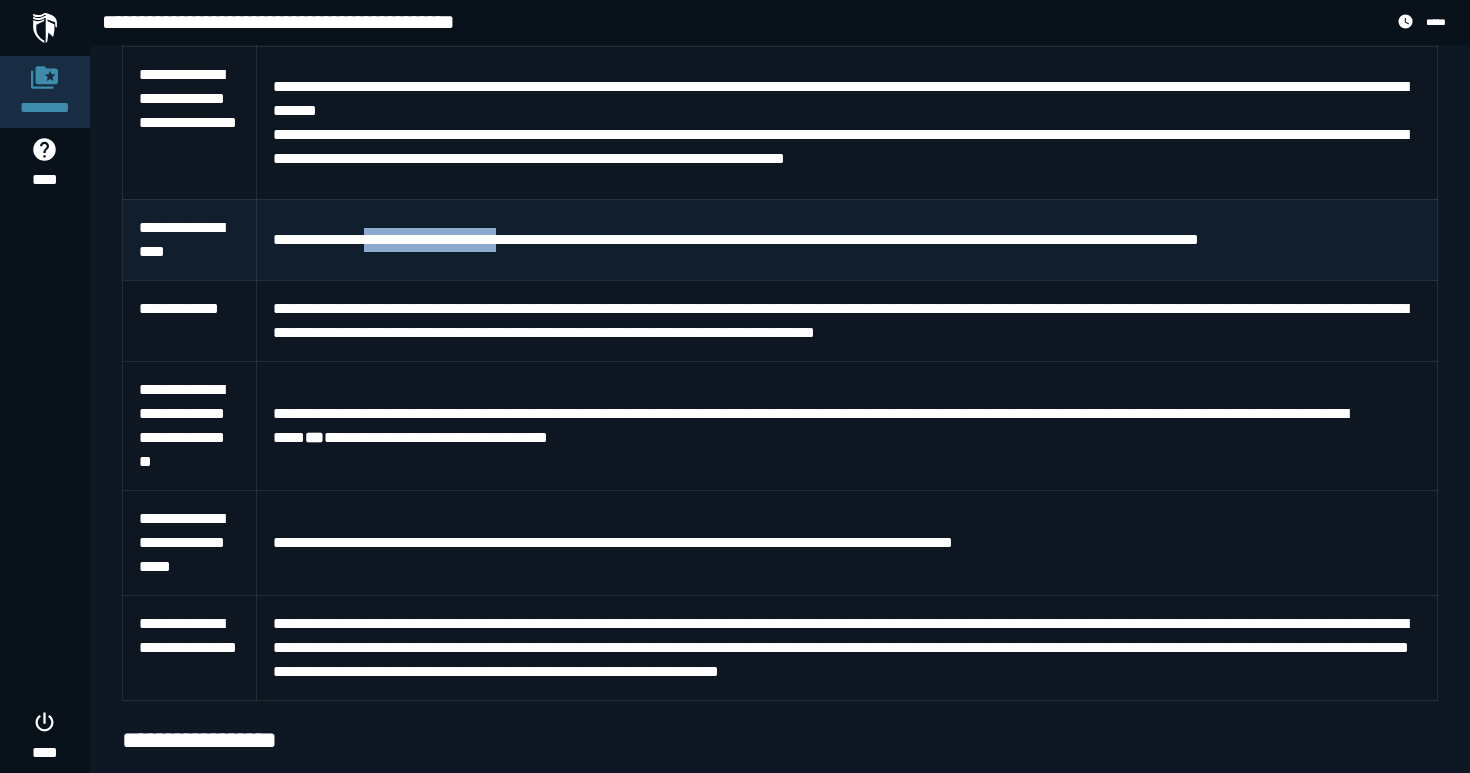 drag, startPoint x: 393, startPoint y: 280, endPoint x: 540, endPoint y: 280, distance: 147 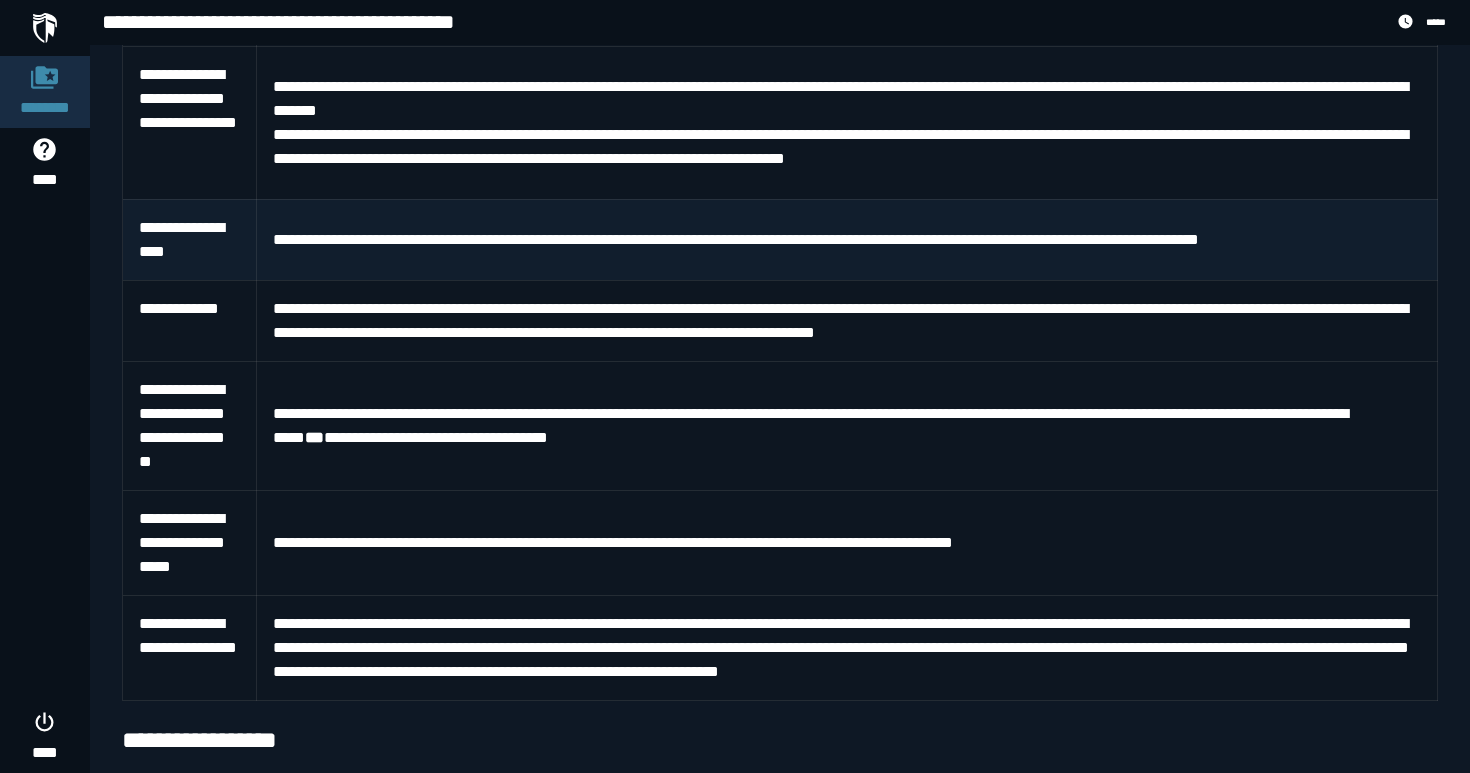 drag, startPoint x: 491, startPoint y: 277, endPoint x: 695, endPoint y: 277, distance: 204 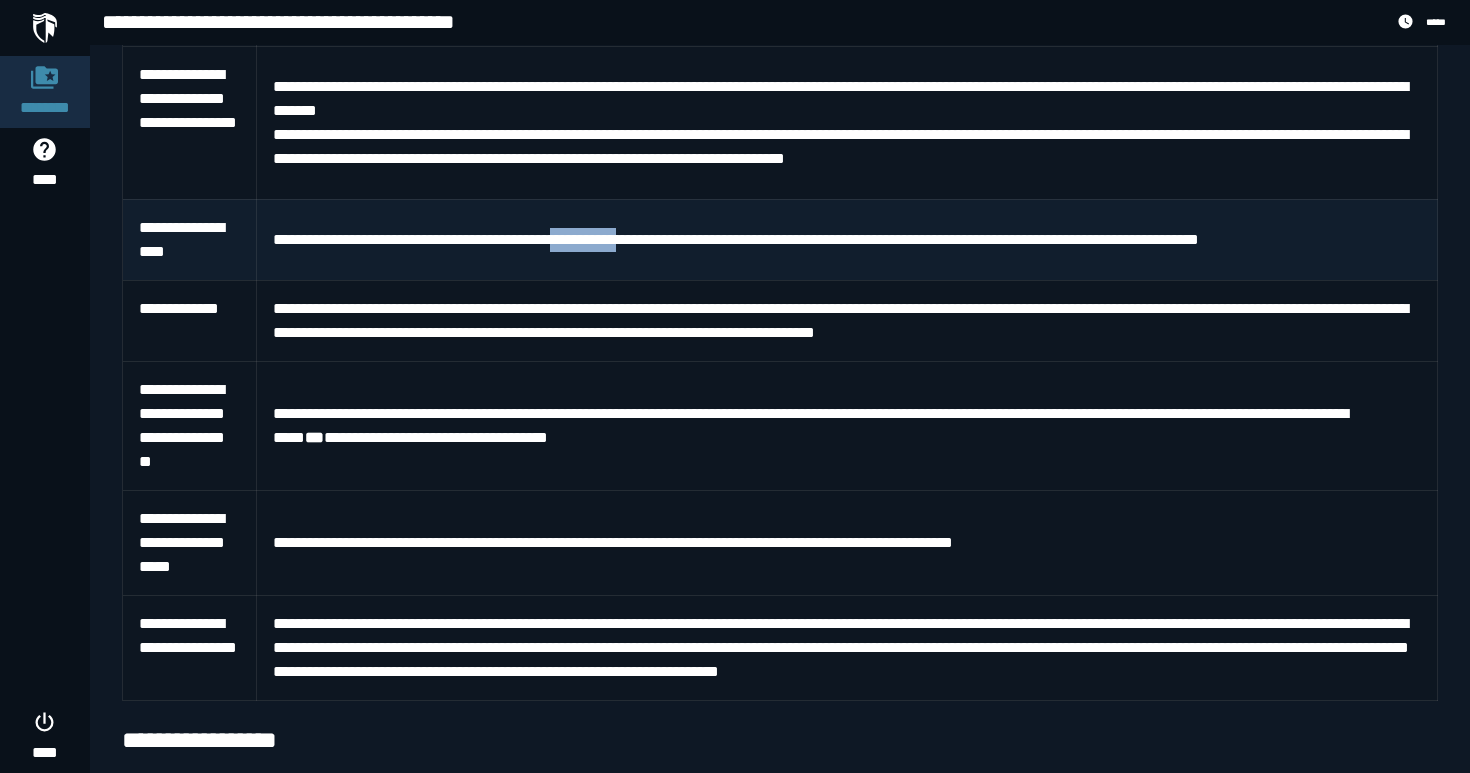 drag, startPoint x: 604, startPoint y: 277, endPoint x: 724, endPoint y: 277, distance: 120 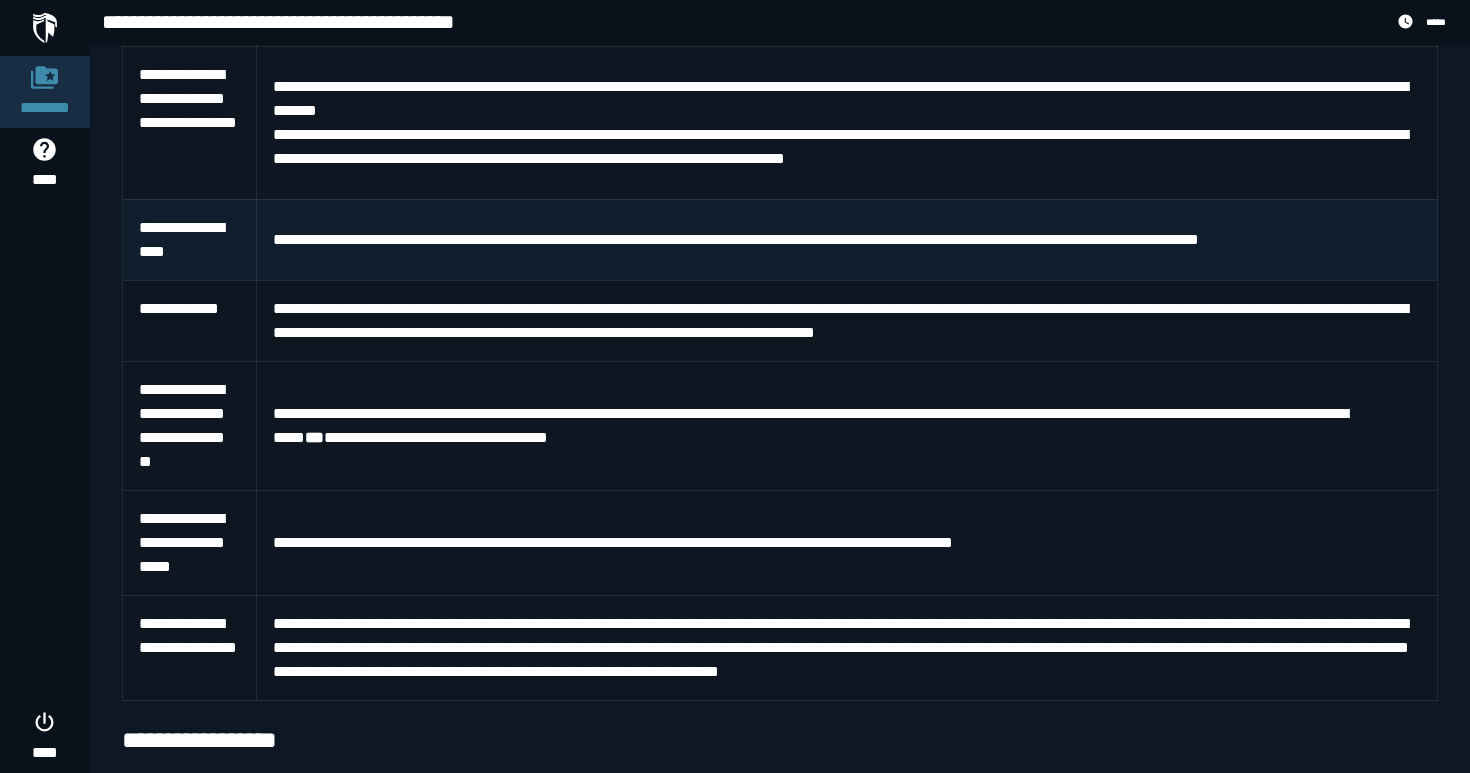 click on "**********" at bounding box center (847, 240) 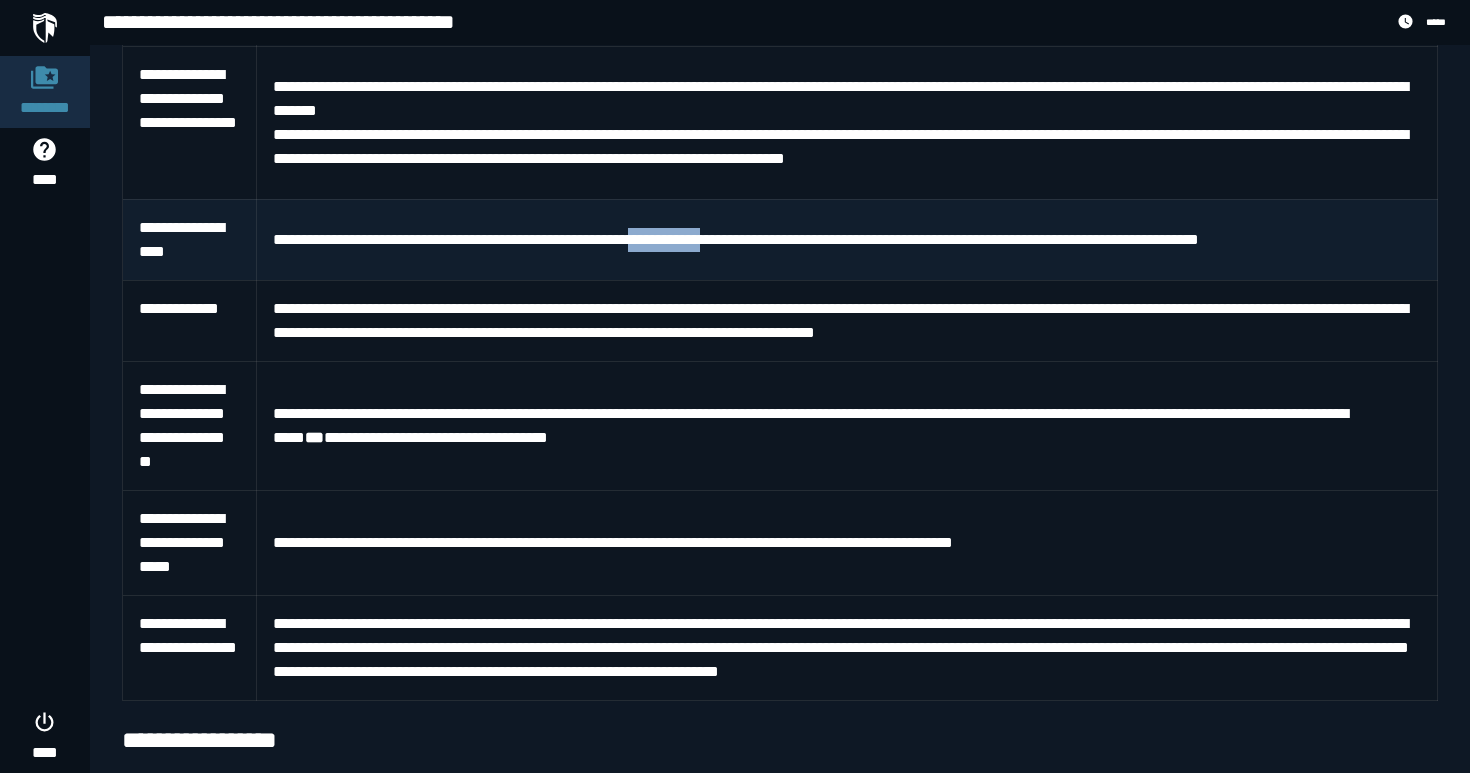 drag, startPoint x: 692, startPoint y: 277, endPoint x: 816, endPoint y: 277, distance: 124 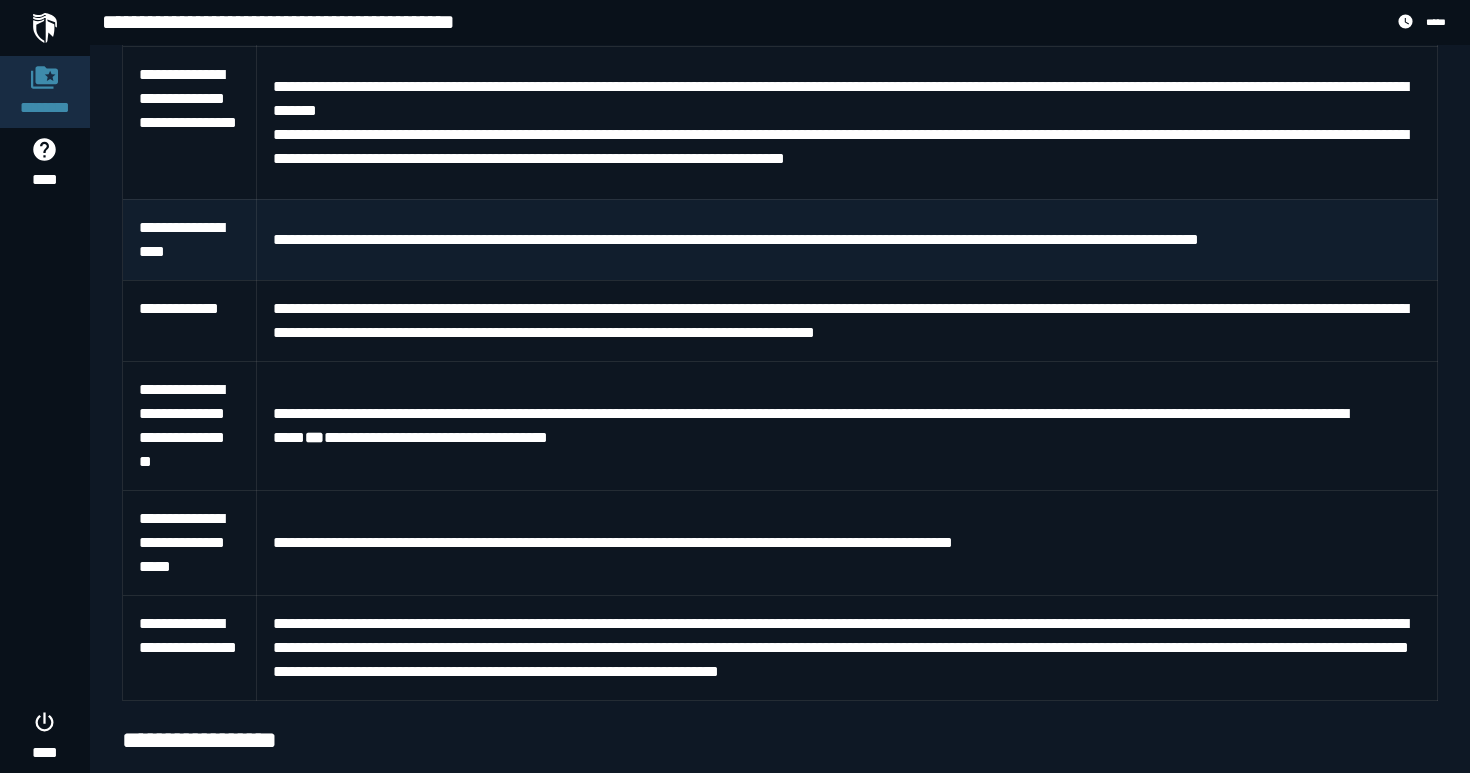 click on "**********" at bounding box center [847, 240] 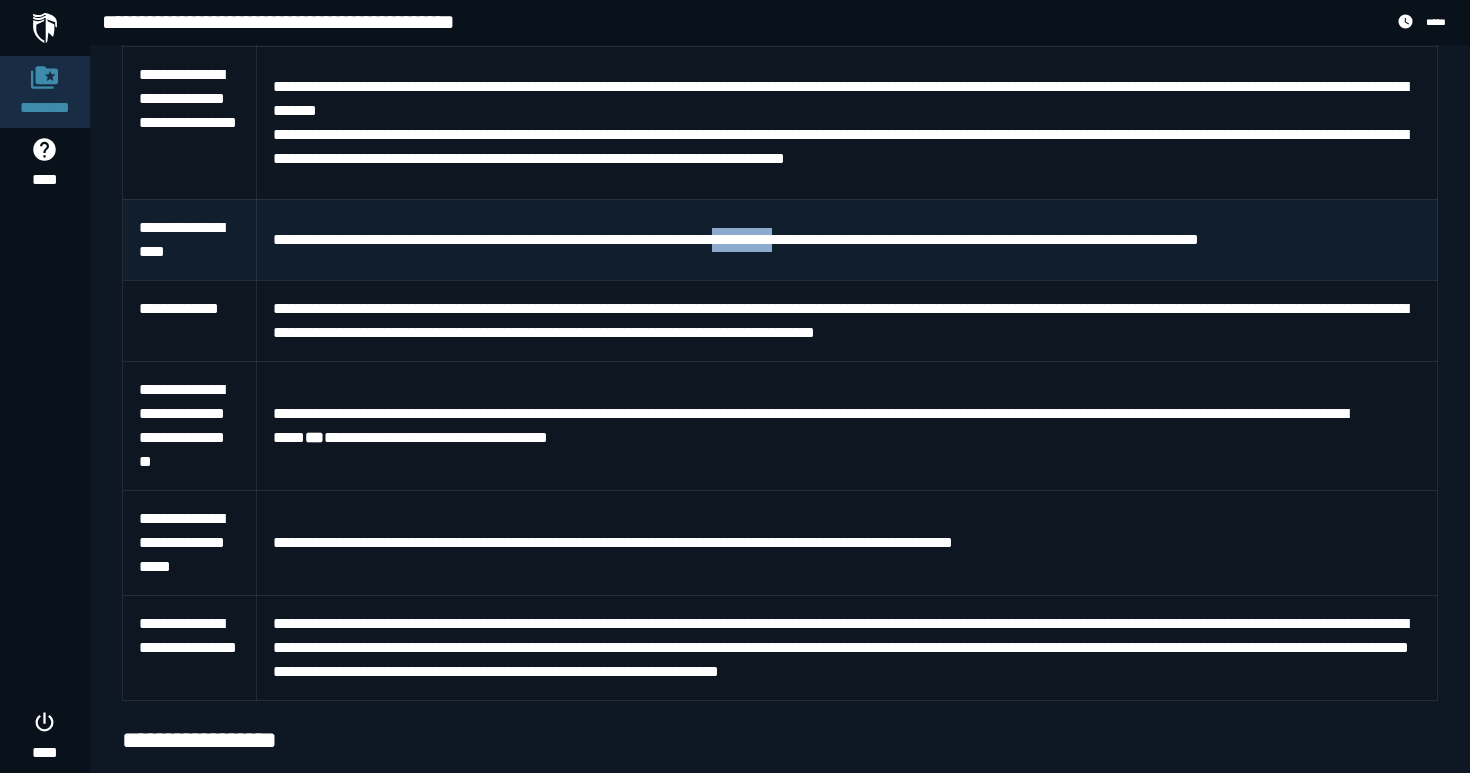 drag, startPoint x: 787, startPoint y: 277, endPoint x: 868, endPoint y: 277, distance: 81 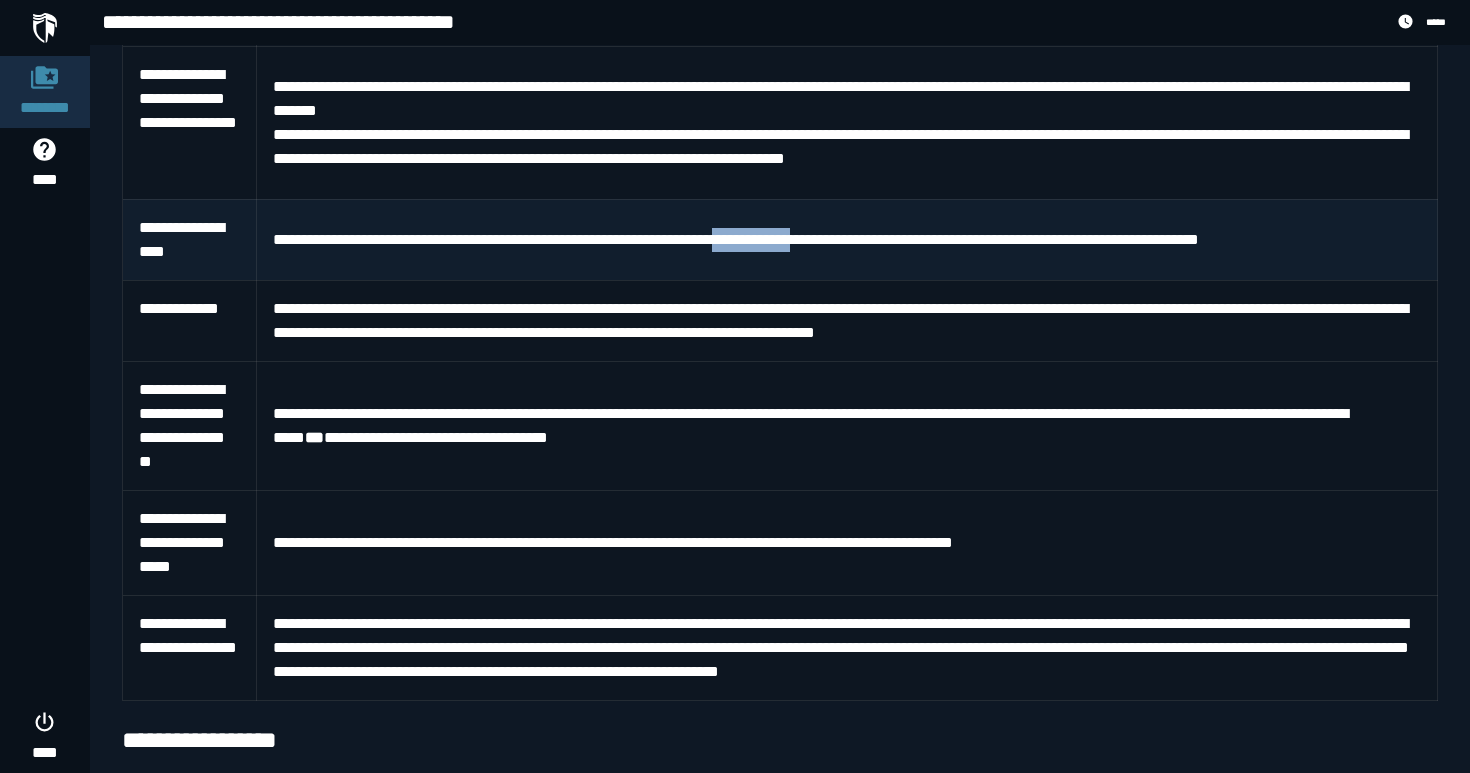 click on "**********" at bounding box center (847, 240) 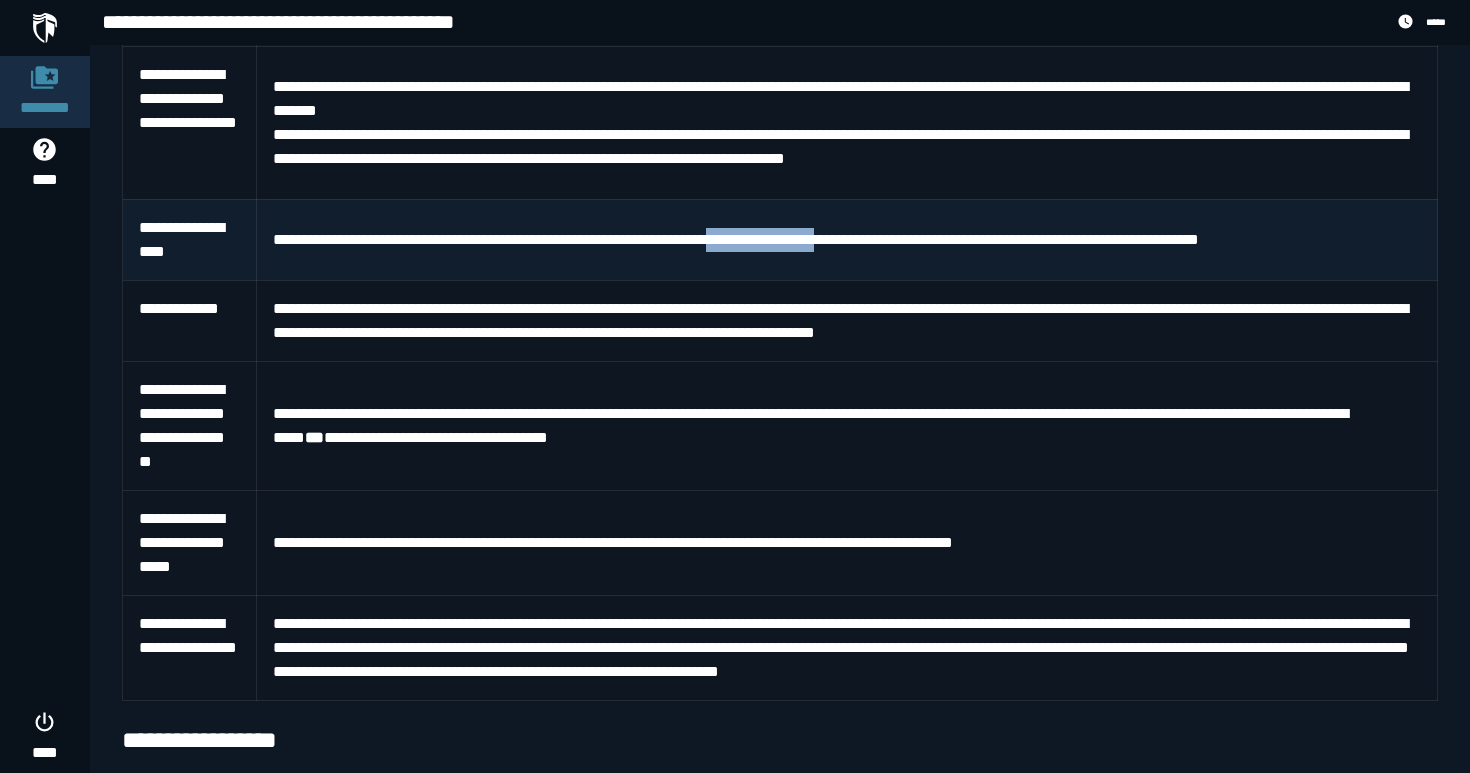 drag, startPoint x: 781, startPoint y: 277, endPoint x: 903, endPoint y: 277, distance: 122 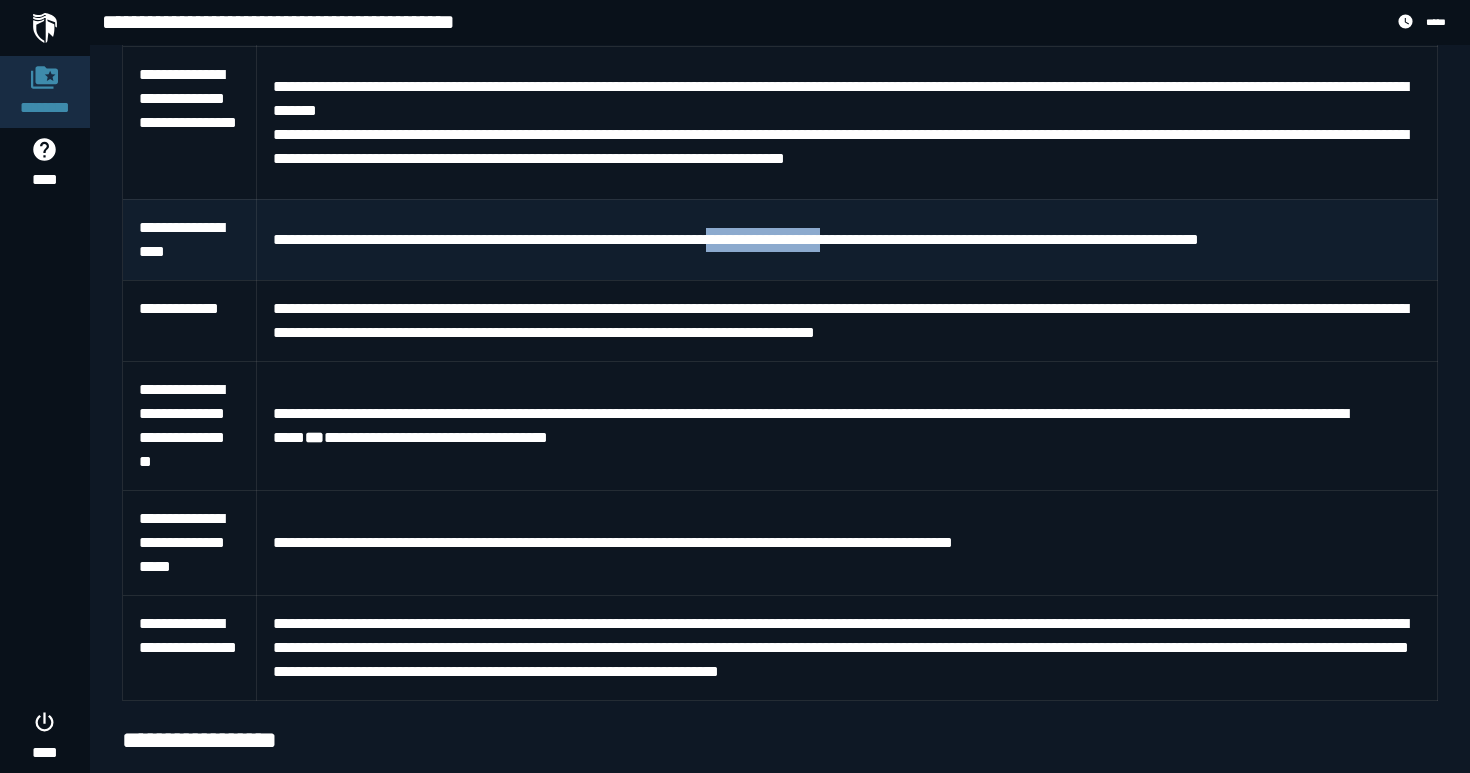 click on "**********" at bounding box center (847, 240) 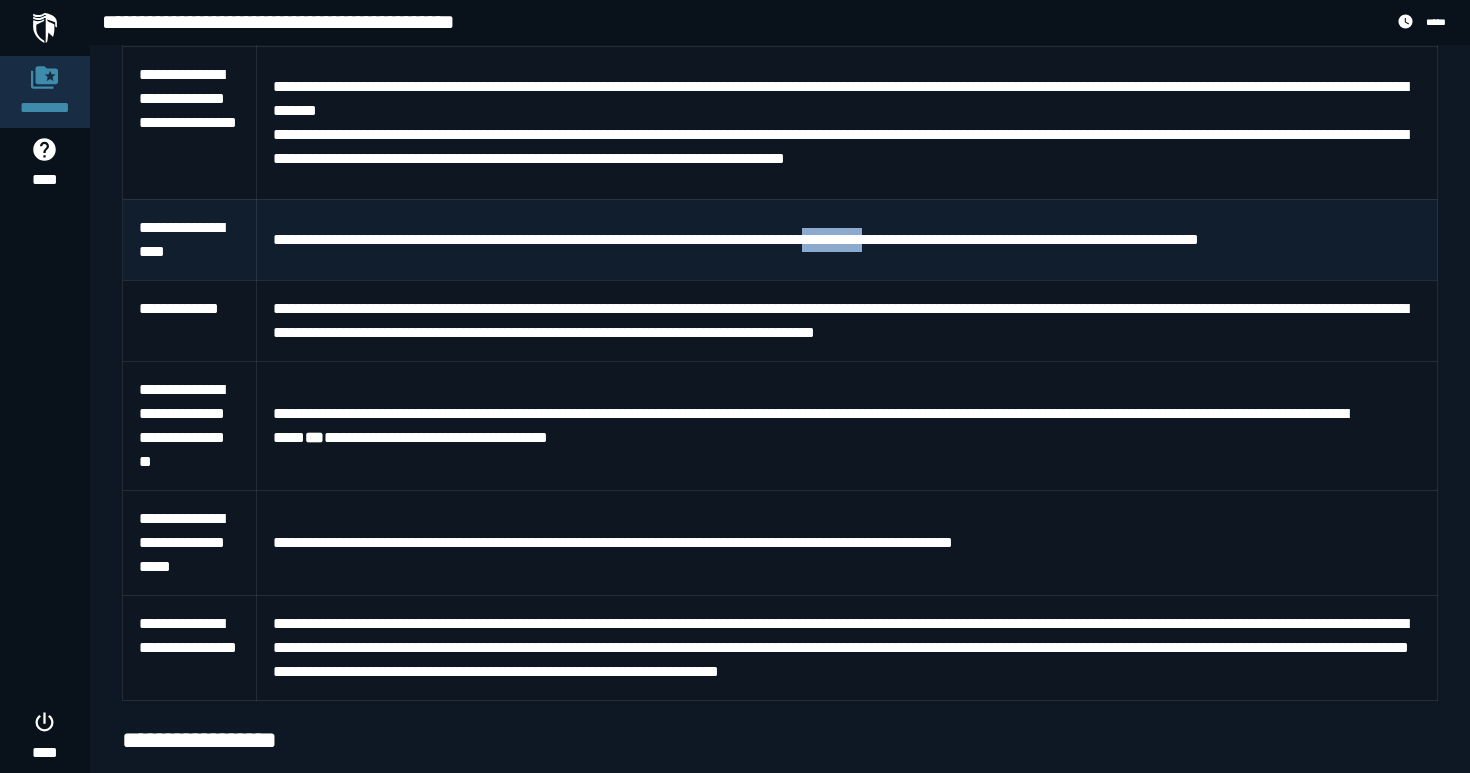 drag, startPoint x: 884, startPoint y: 277, endPoint x: 984, endPoint y: 277, distance: 100 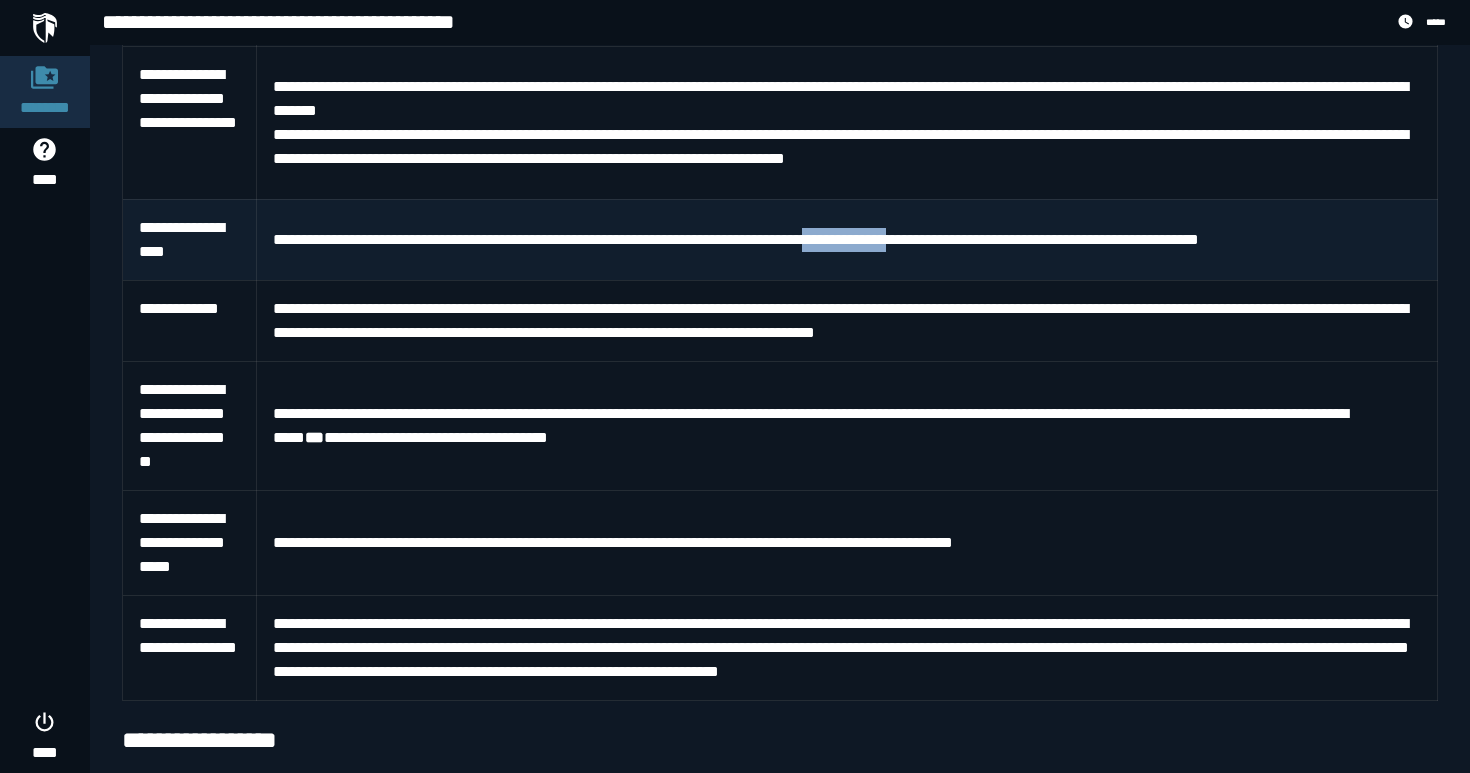 click on "**********" at bounding box center (847, 240) 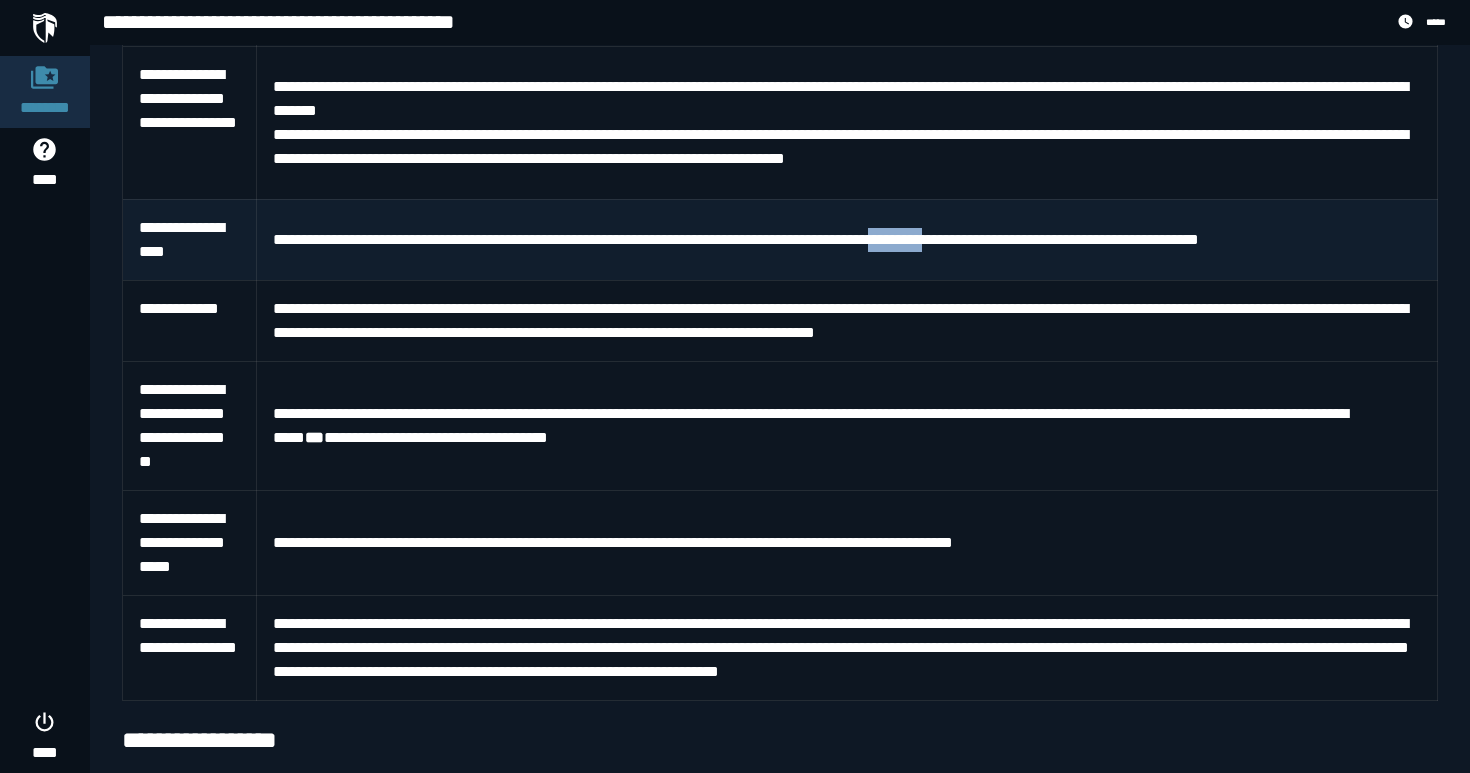 drag, startPoint x: 961, startPoint y: 277, endPoint x: 1045, endPoint y: 277, distance: 84 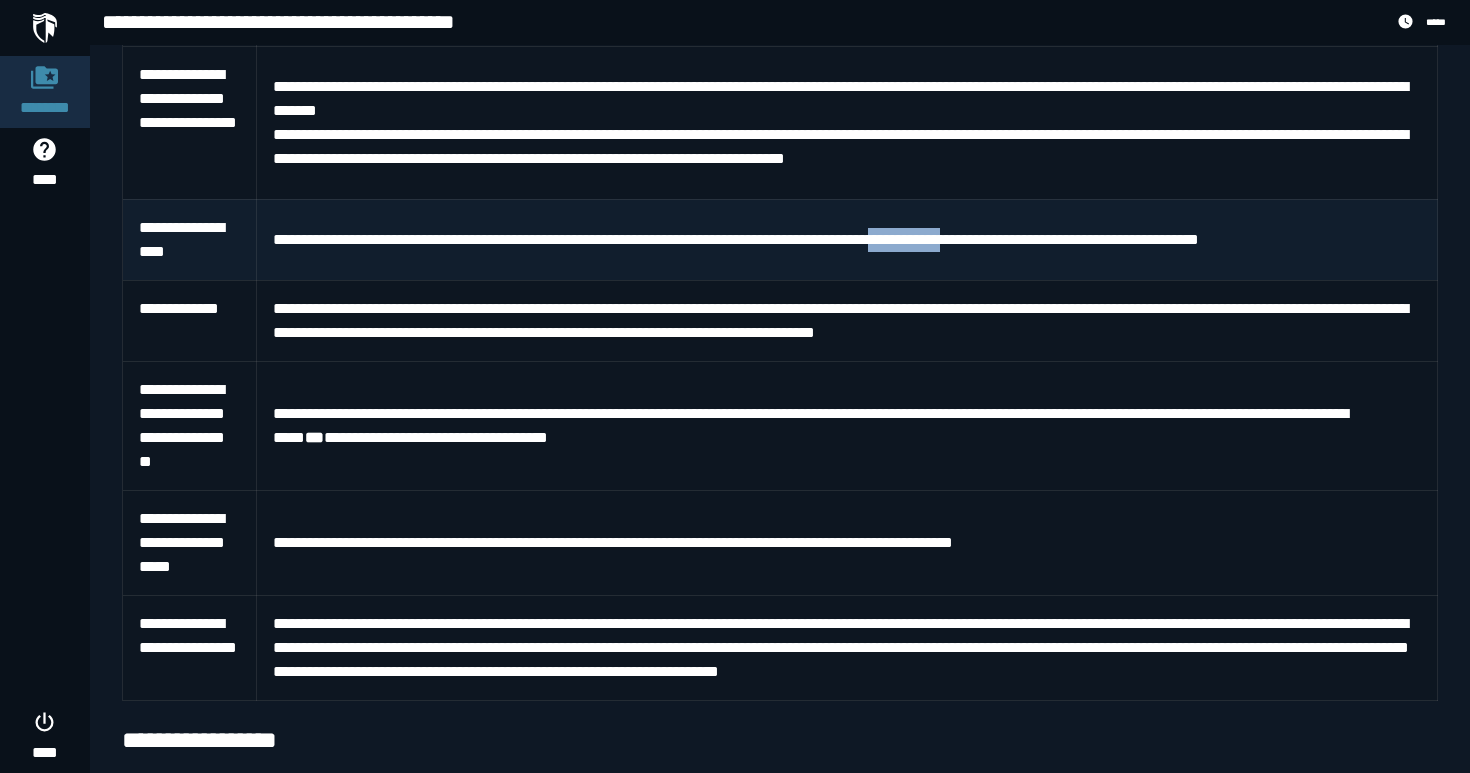 click on "**********" at bounding box center (847, 240) 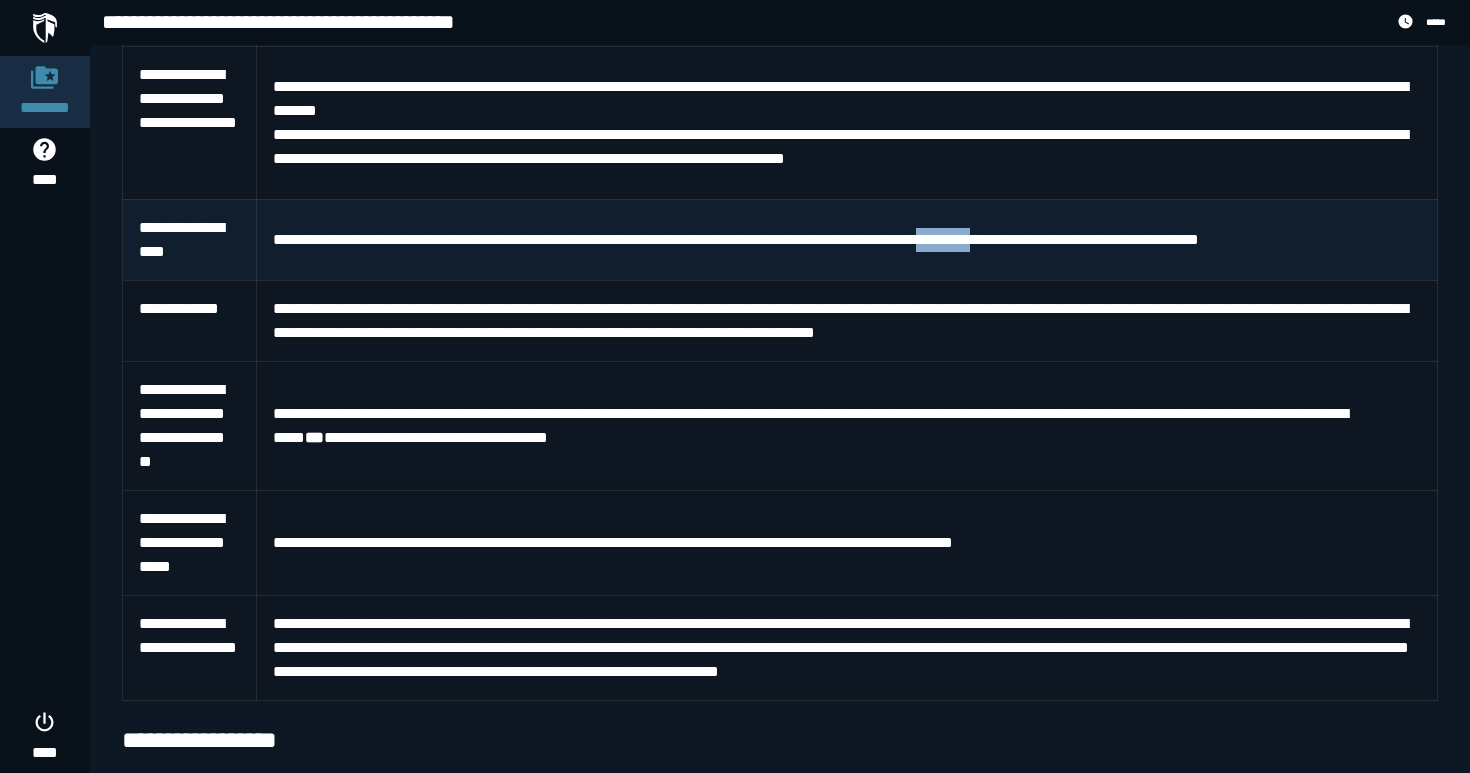 drag, startPoint x: 1019, startPoint y: 277, endPoint x: 1101, endPoint y: 277, distance: 82 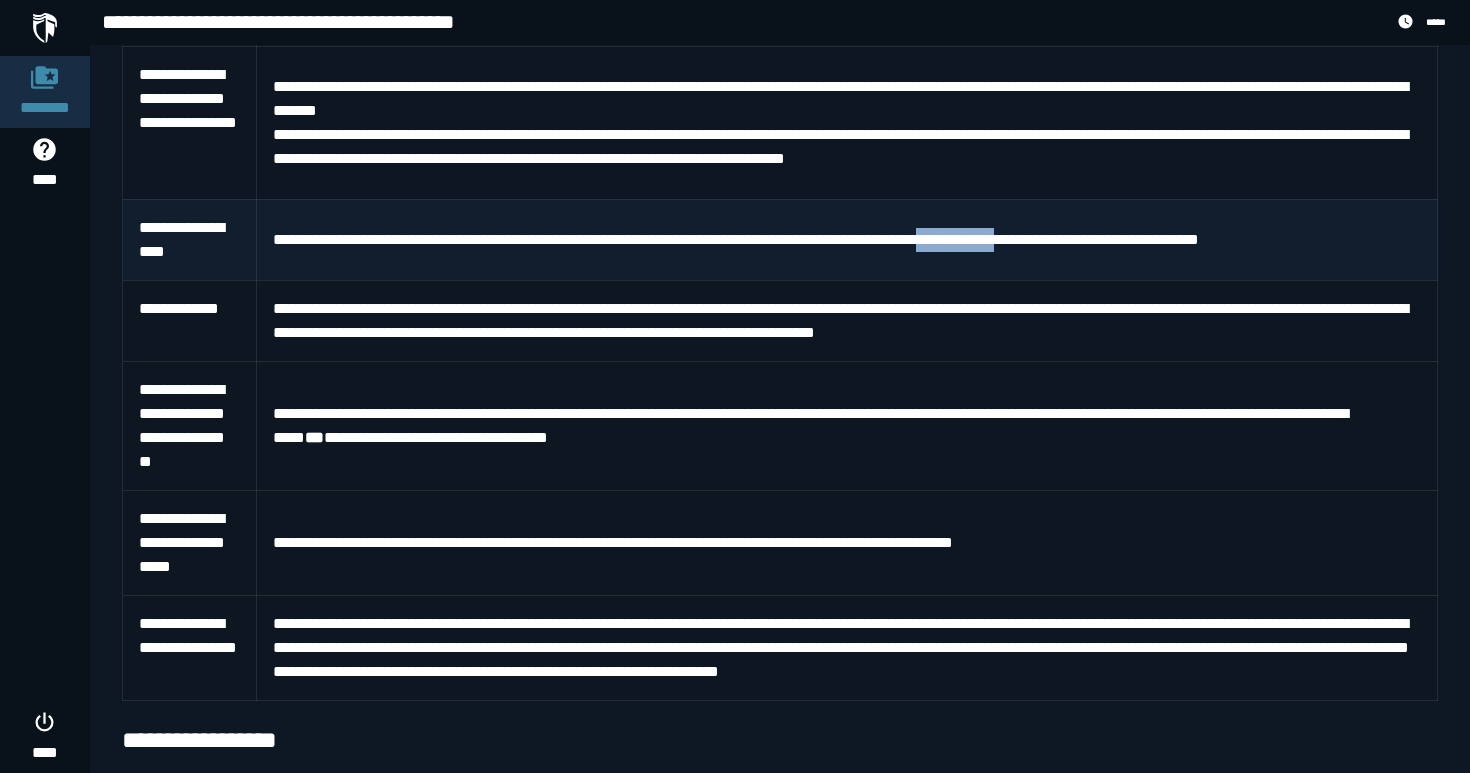click on "**********" at bounding box center [847, 240] 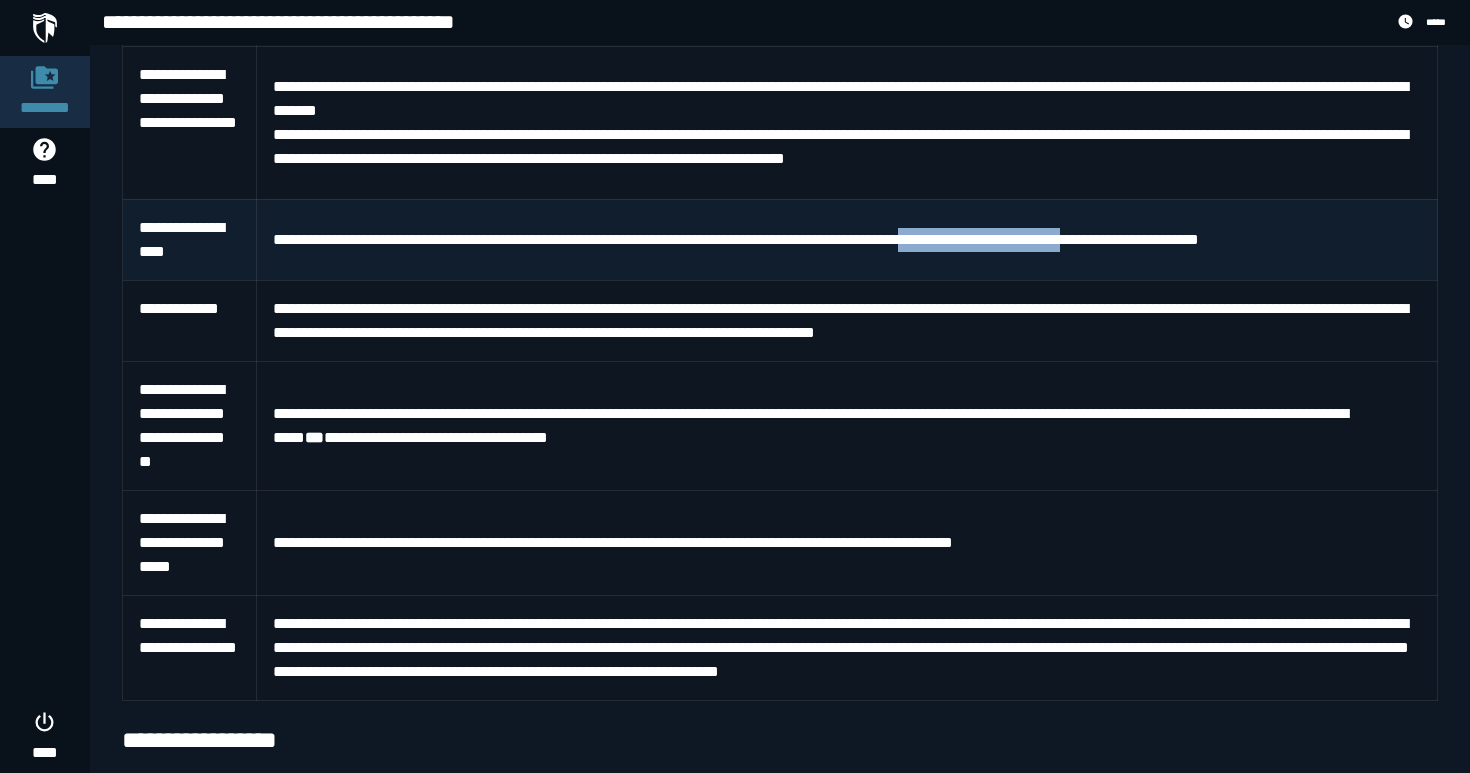 drag, startPoint x: 1000, startPoint y: 275, endPoint x: 1181, endPoint y: 275, distance: 181 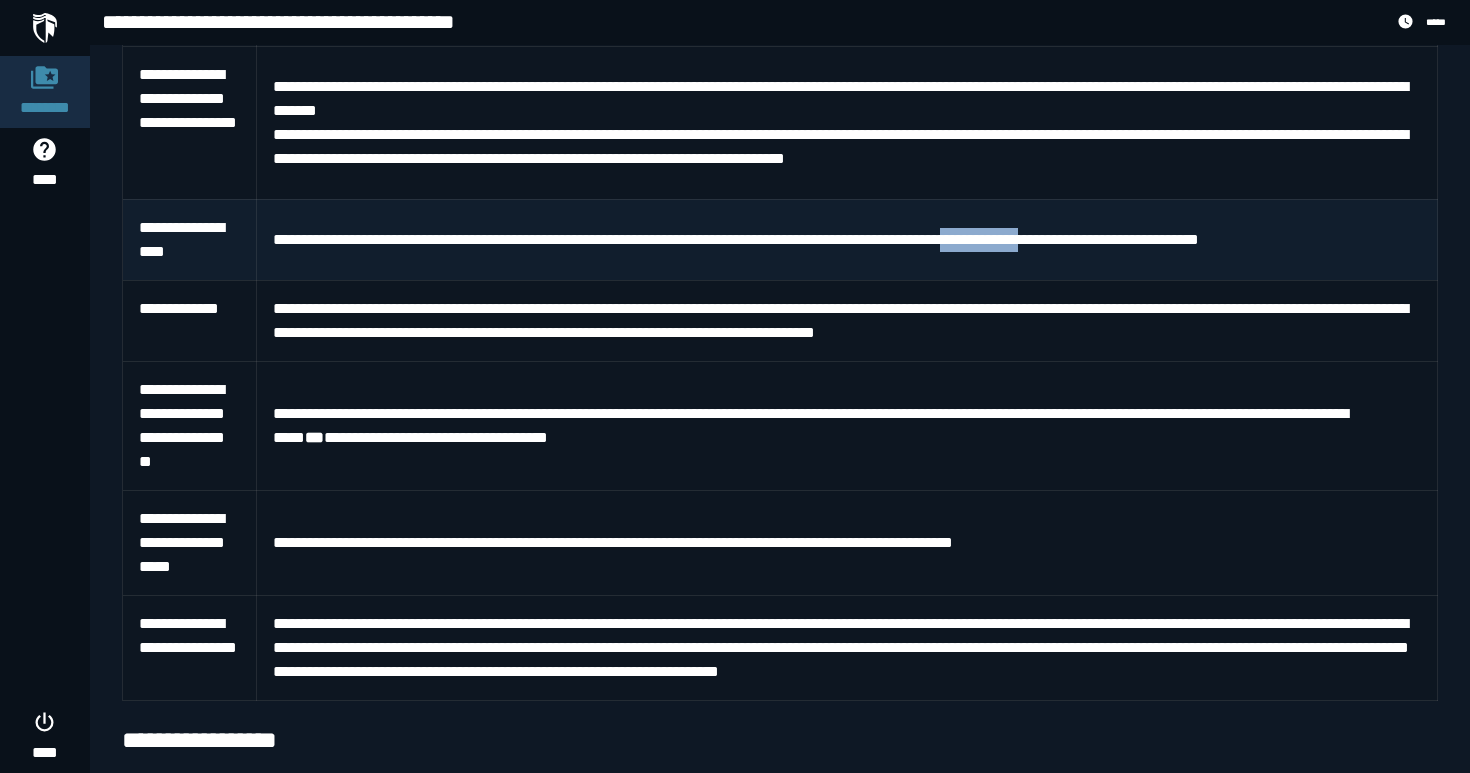 drag, startPoint x: 1047, startPoint y: 273, endPoint x: 1175, endPoint y: 273, distance: 128 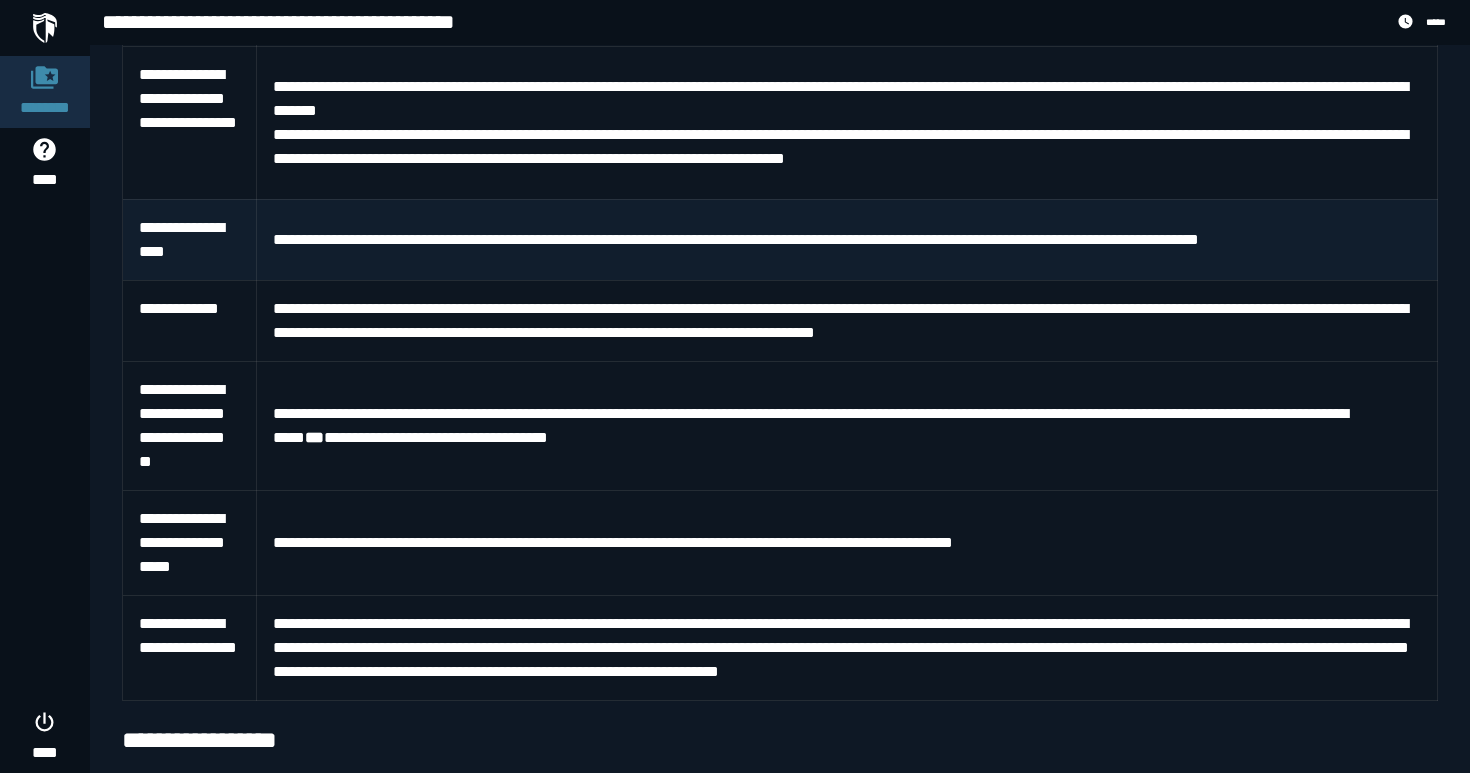 click on "**********" at bounding box center (847, 240) 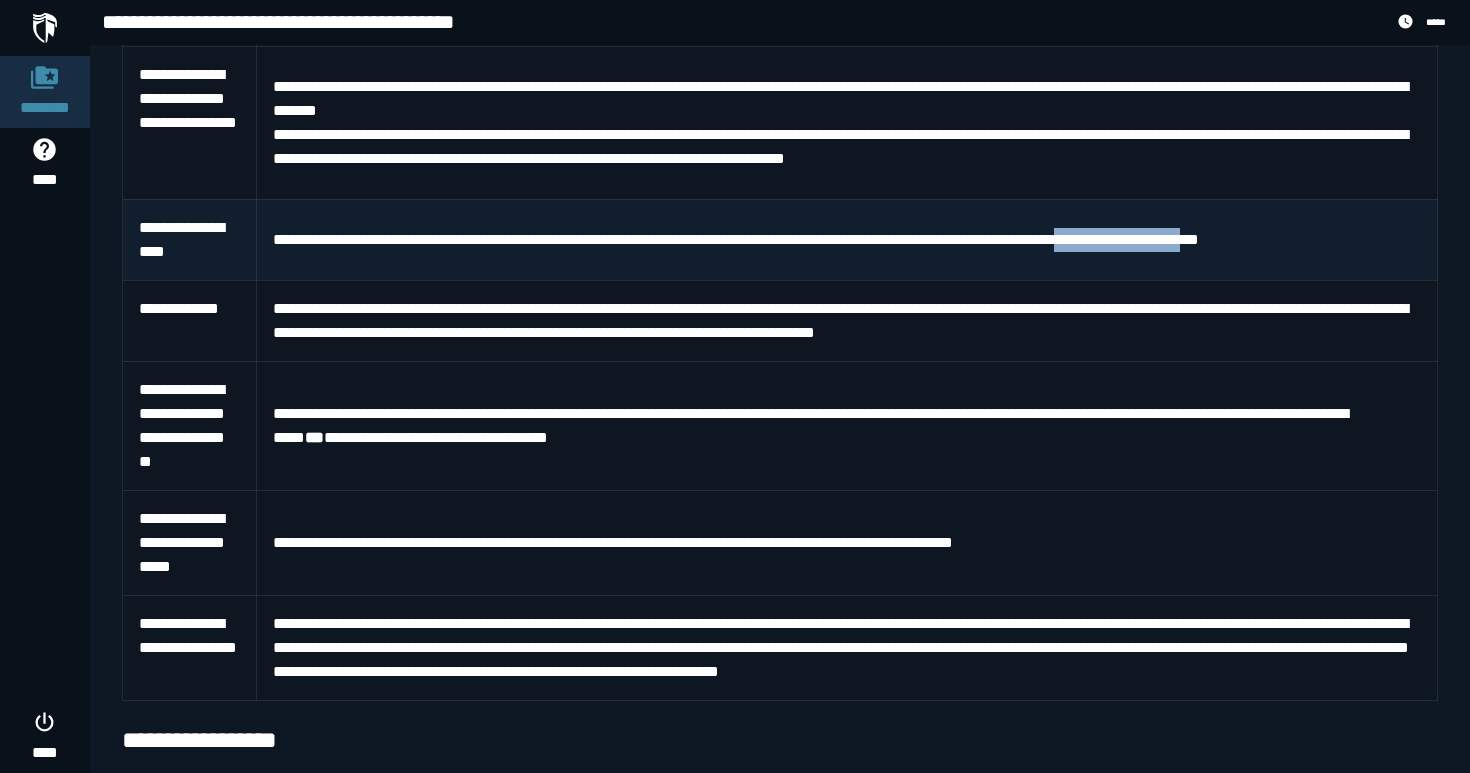 drag, startPoint x: 1176, startPoint y: 274, endPoint x: 1323, endPoint y: 274, distance: 147 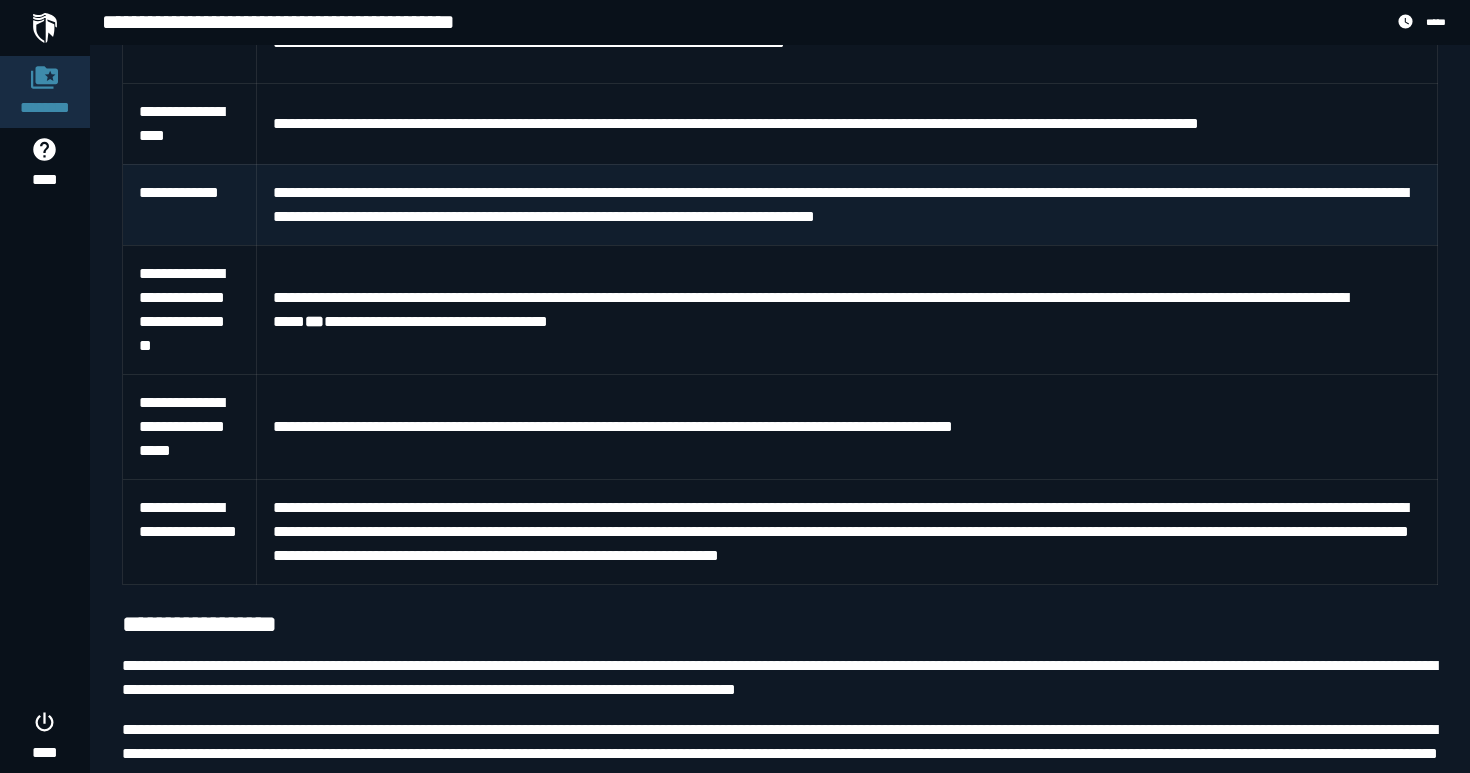 scroll, scrollTop: 2472, scrollLeft: 0, axis: vertical 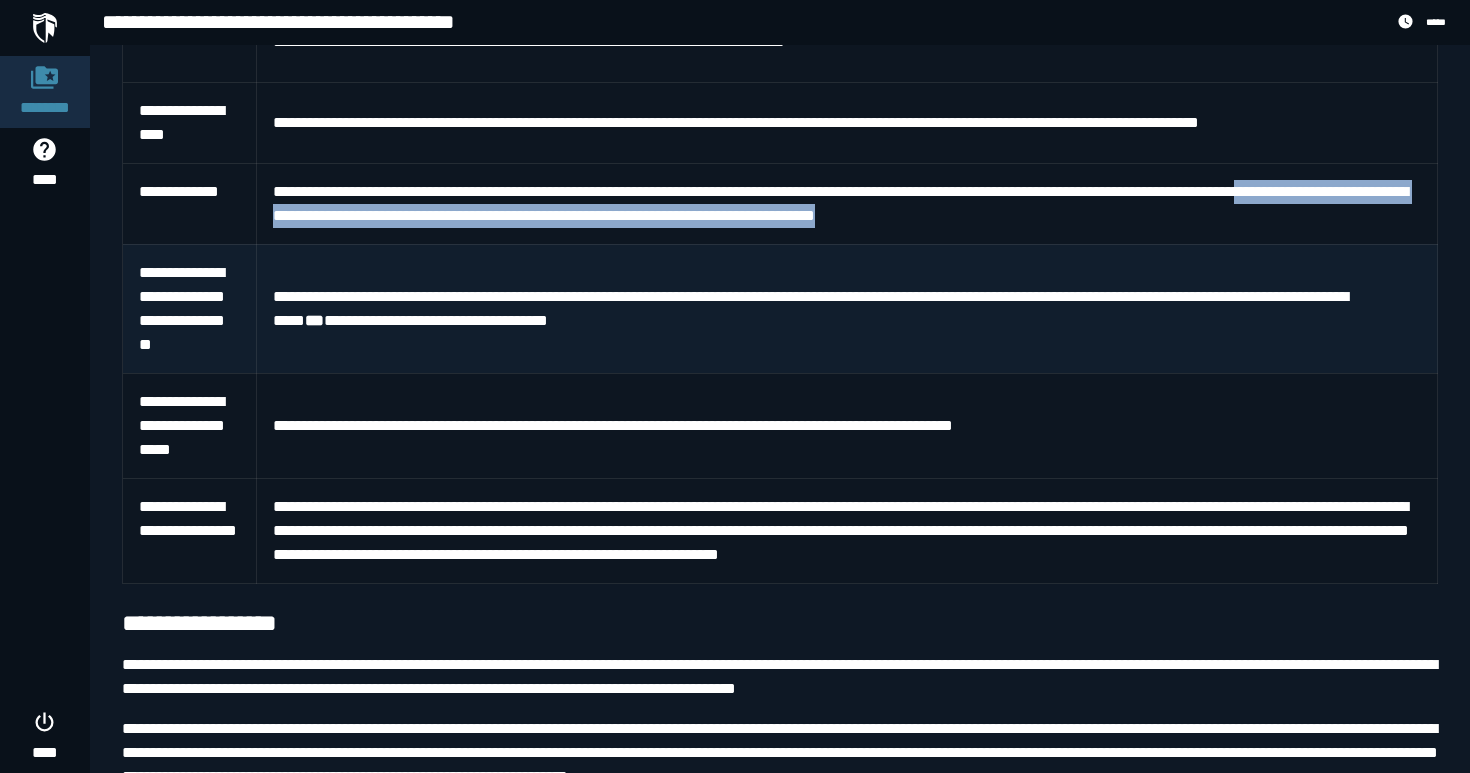 drag, startPoint x: 271, startPoint y: 242, endPoint x: 651, endPoint y: 285, distance: 382.42517 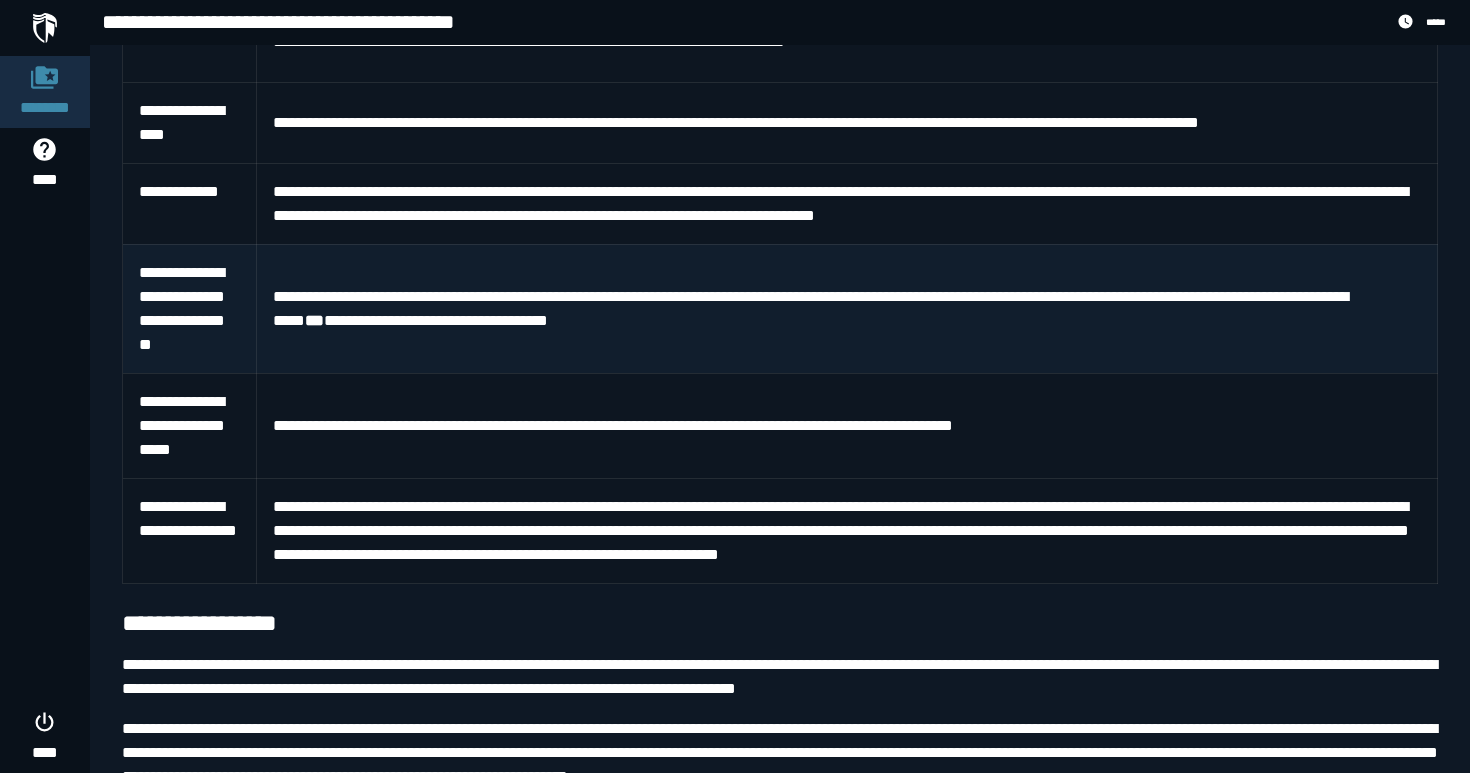 click on "**********" at bounding box center (847, 308) 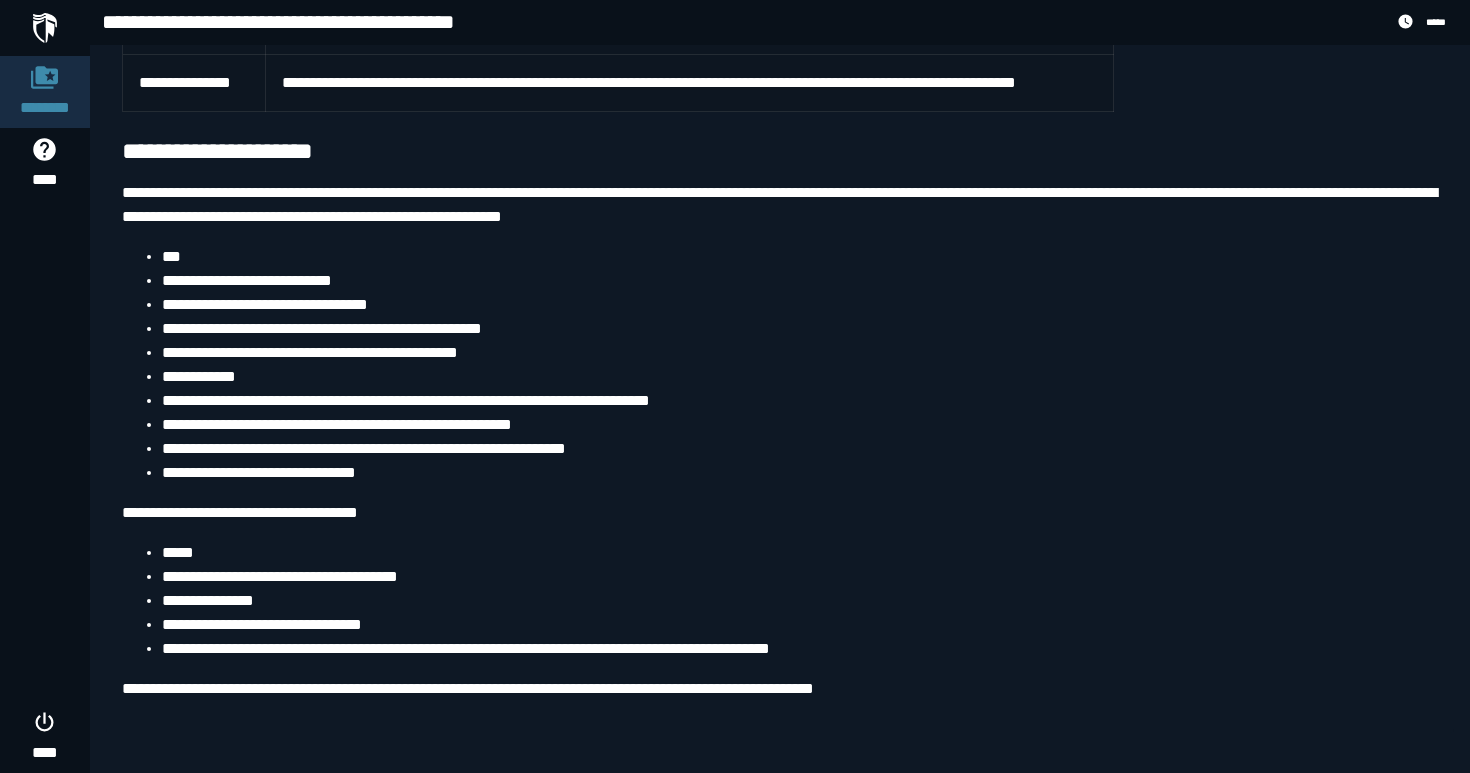 scroll, scrollTop: 5617, scrollLeft: 0, axis: vertical 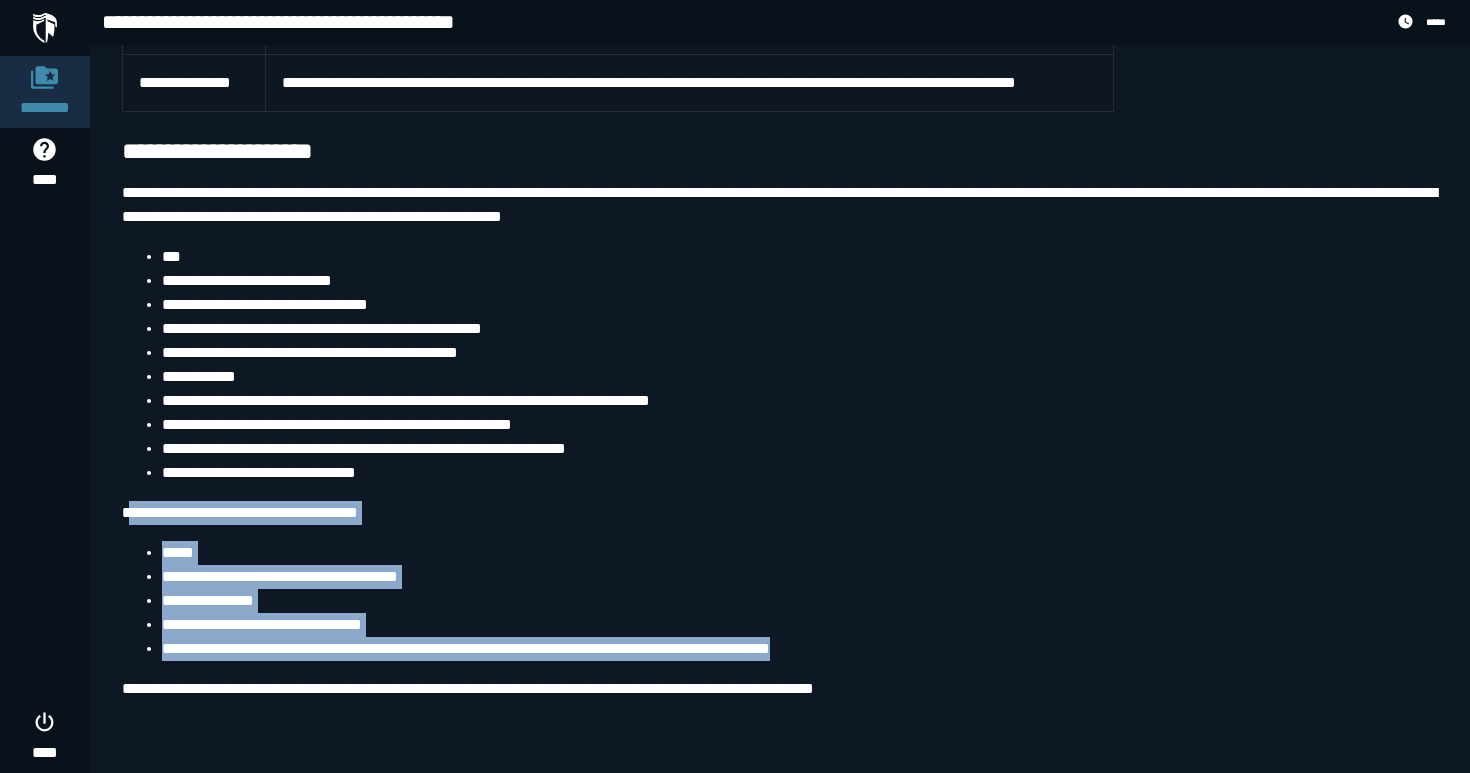 drag, startPoint x: 134, startPoint y: 556, endPoint x: 870, endPoint y: 699, distance: 749.7633 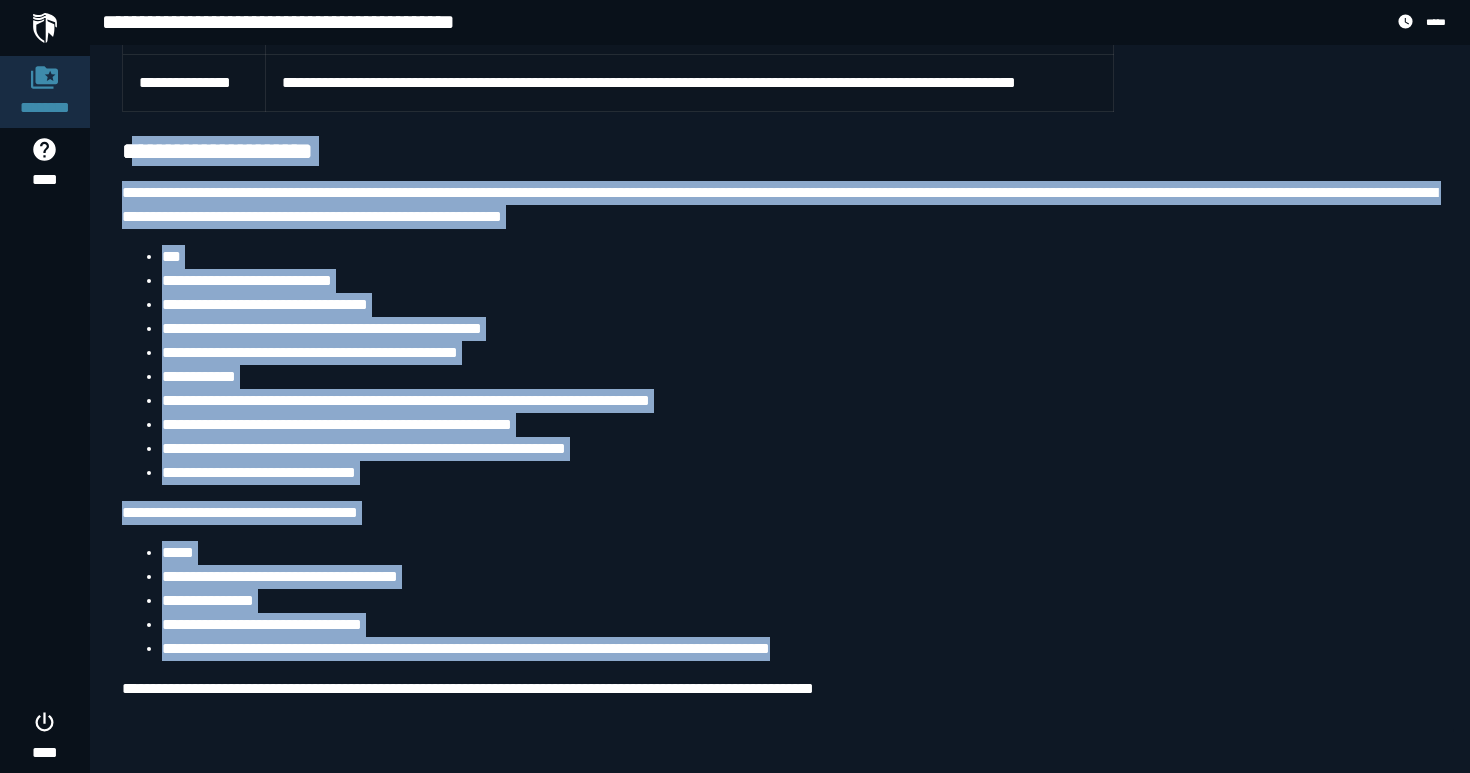 drag, startPoint x: 870, startPoint y: 699, endPoint x: 132, endPoint y: 191, distance: 895.93976 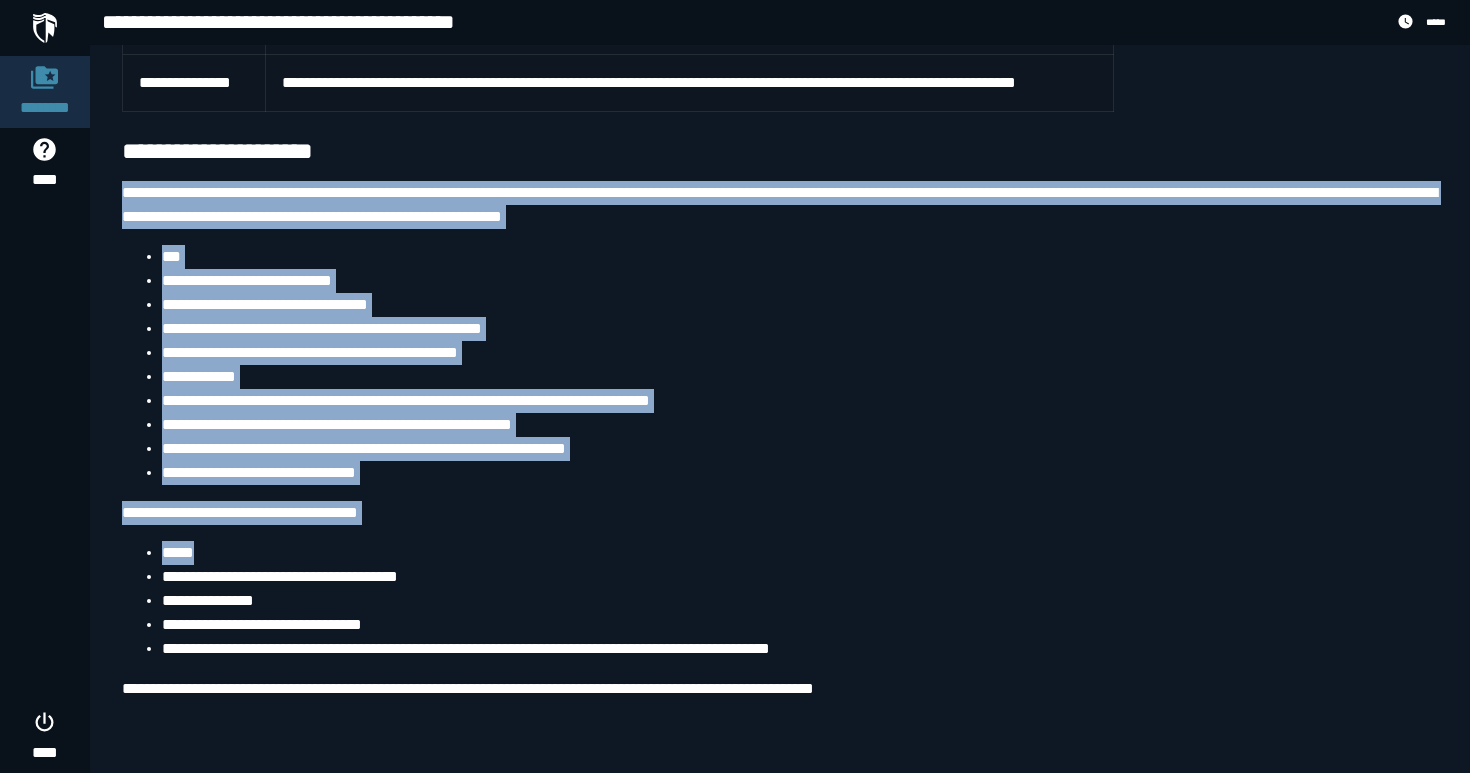 drag, startPoint x: 124, startPoint y: 217, endPoint x: 579, endPoint y: 601, distance: 595.38306 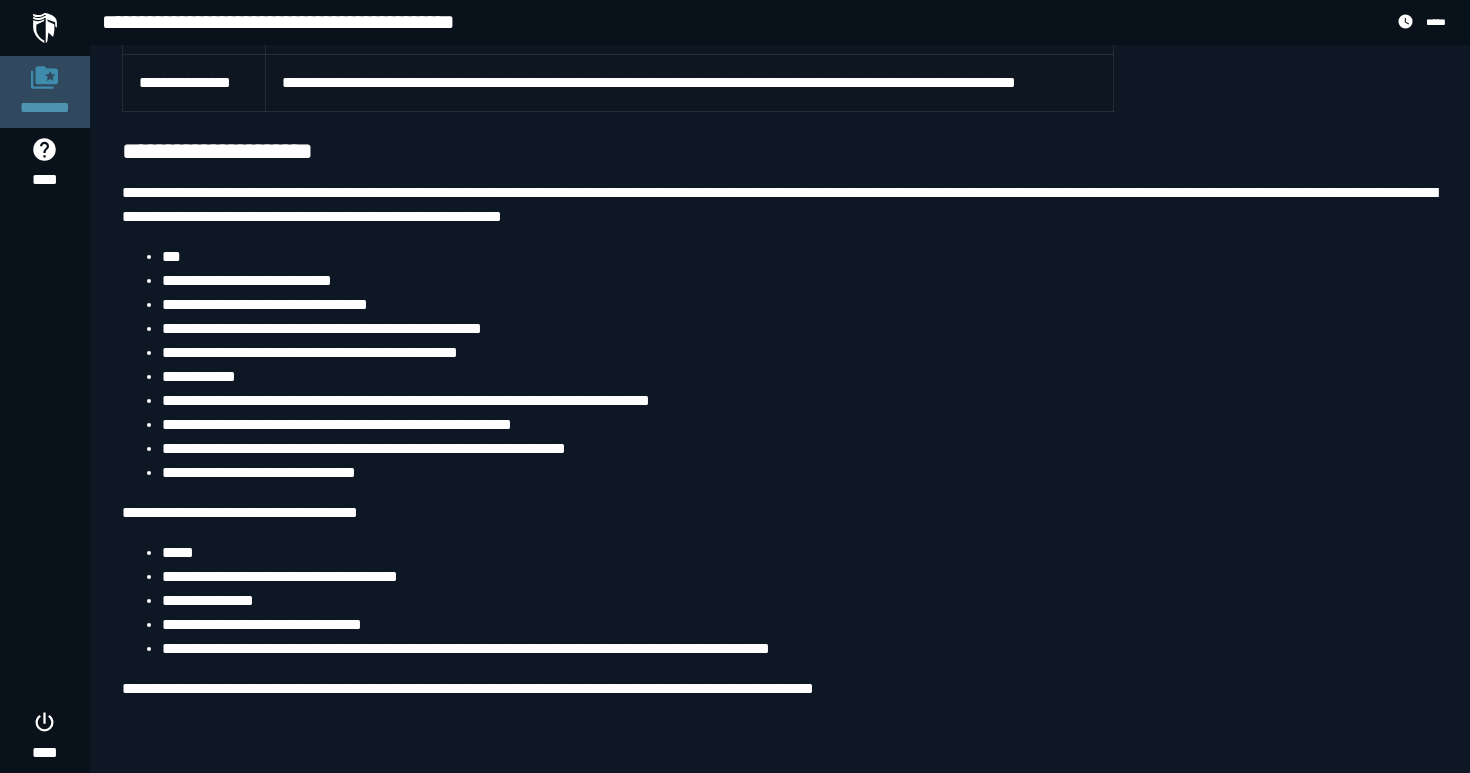 click 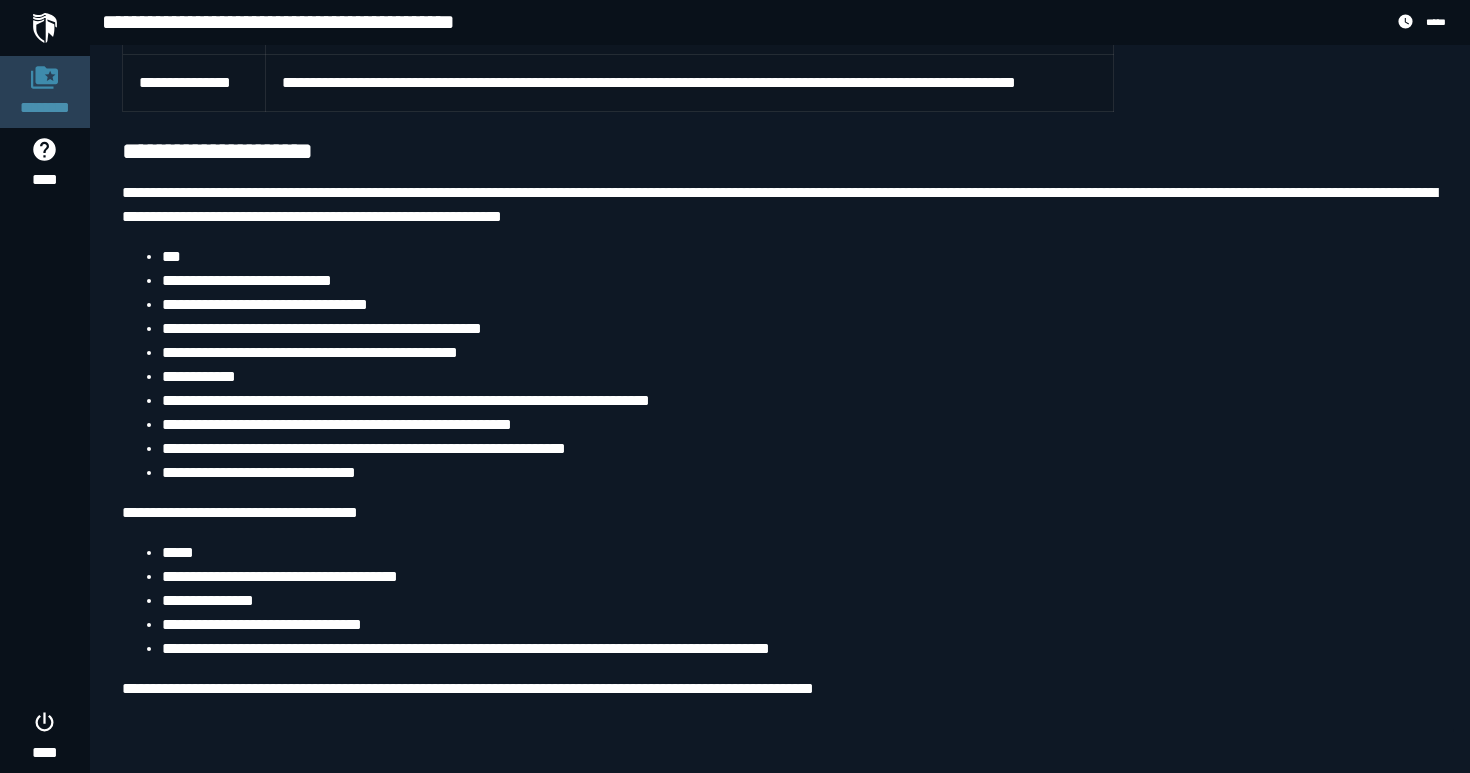 scroll, scrollTop: 0, scrollLeft: 0, axis: both 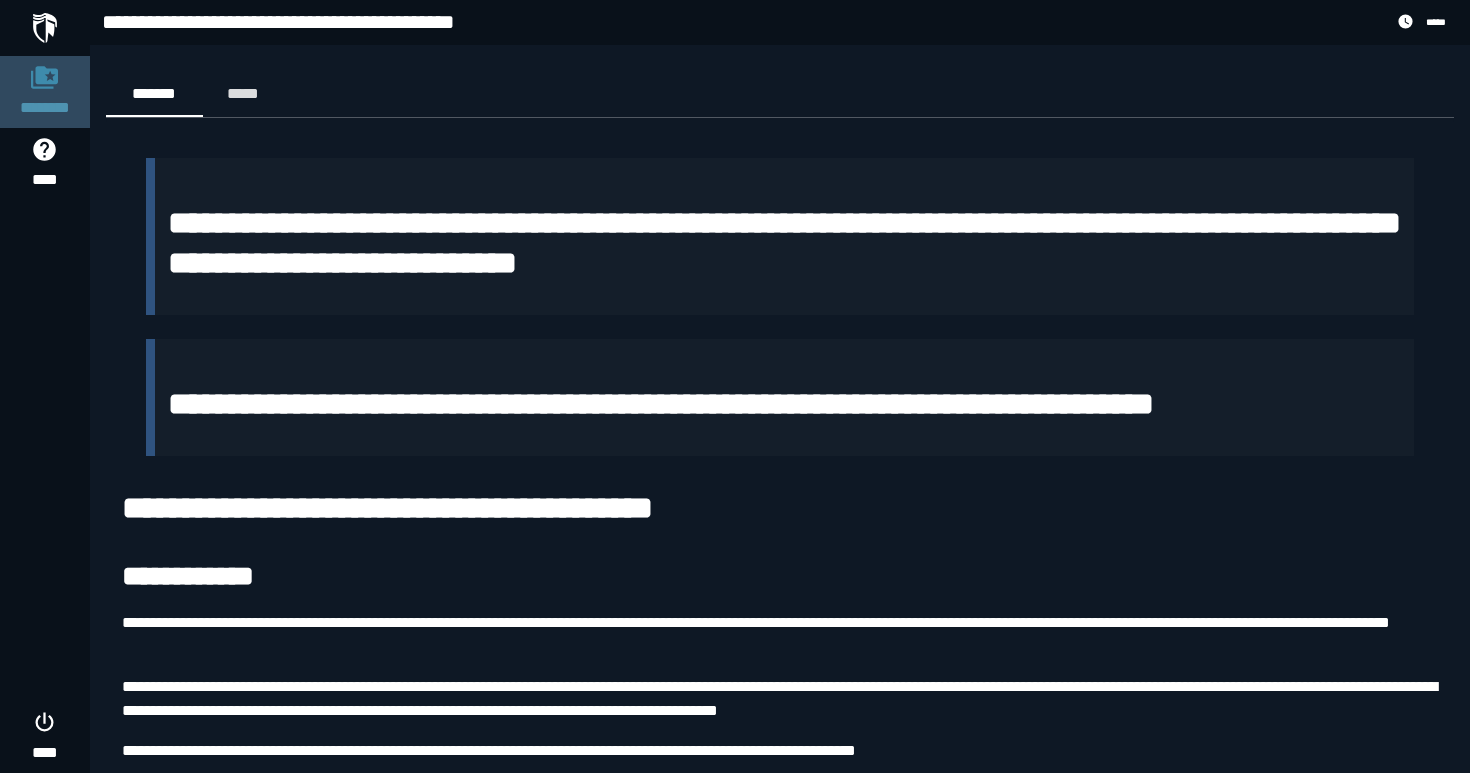 click 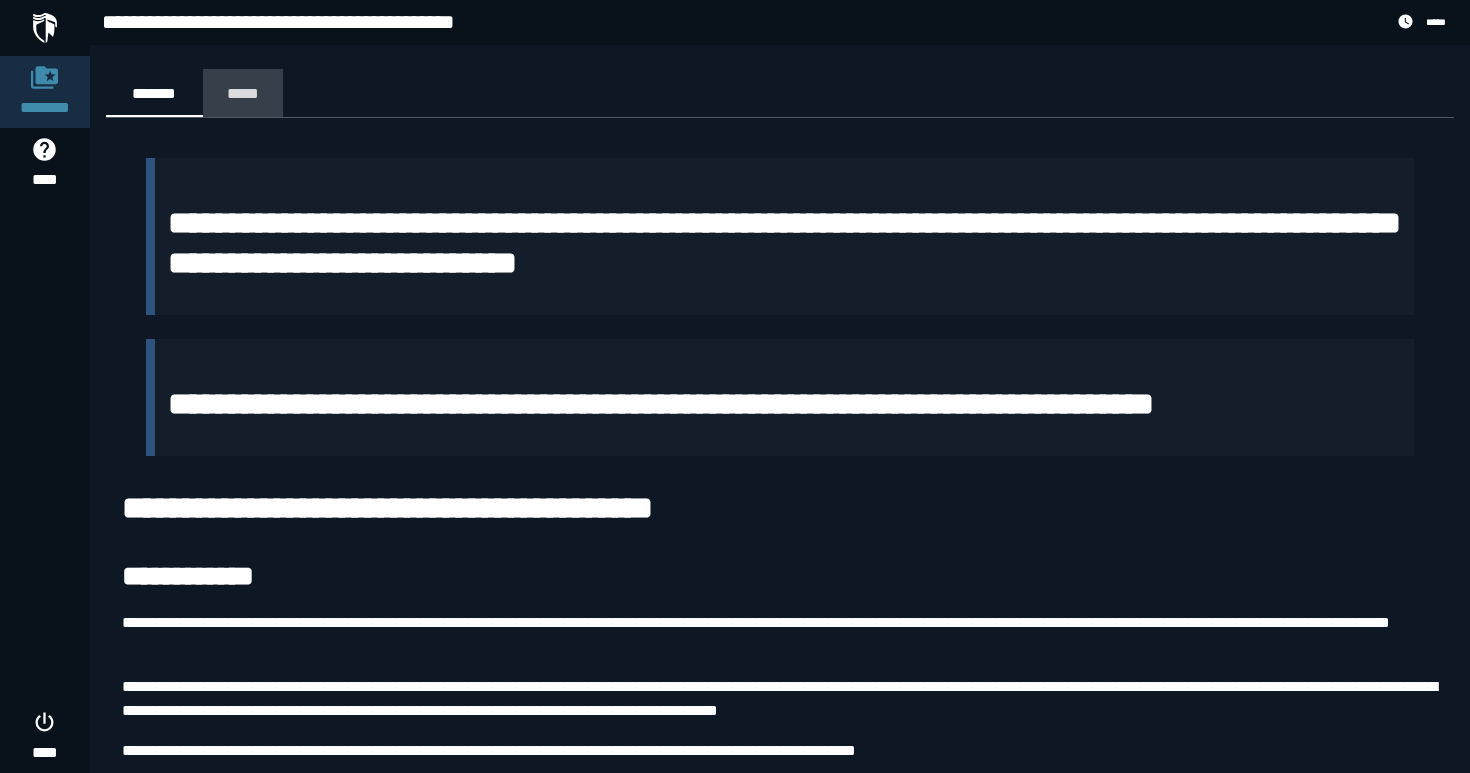 click on "*****" at bounding box center [243, 93] 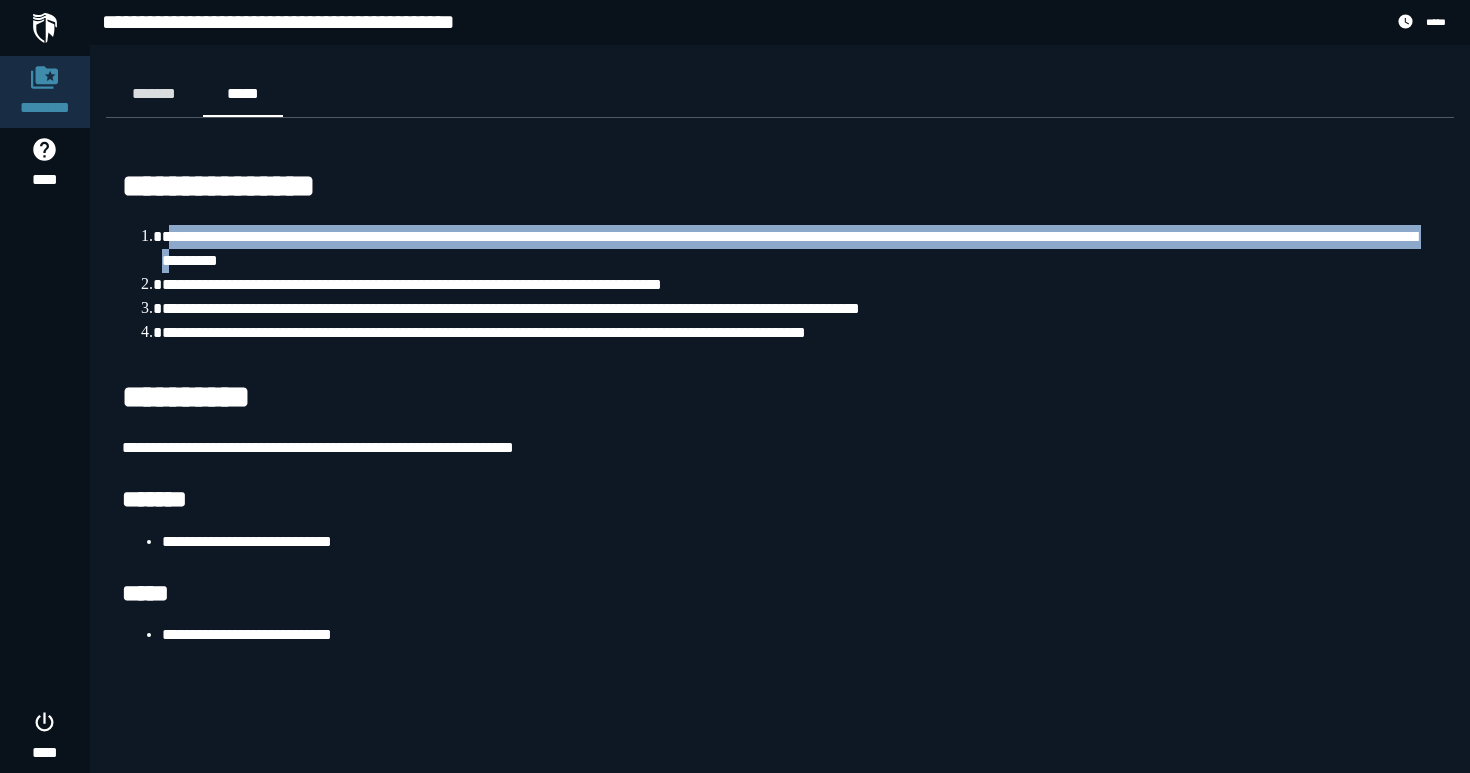 drag, startPoint x: 172, startPoint y: 237, endPoint x: 401, endPoint y: 251, distance: 229.42755 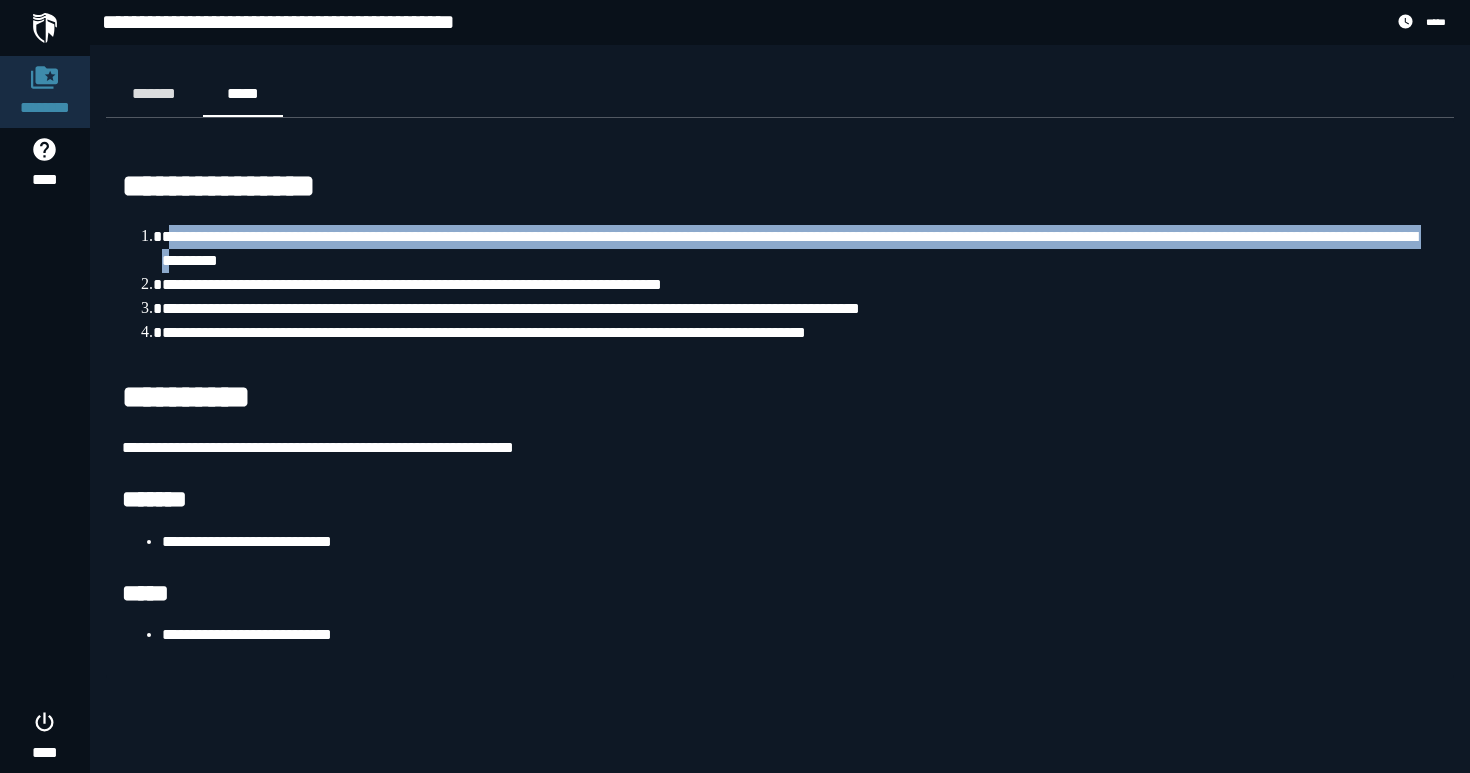 click on "**********" at bounding box center [800, 249] 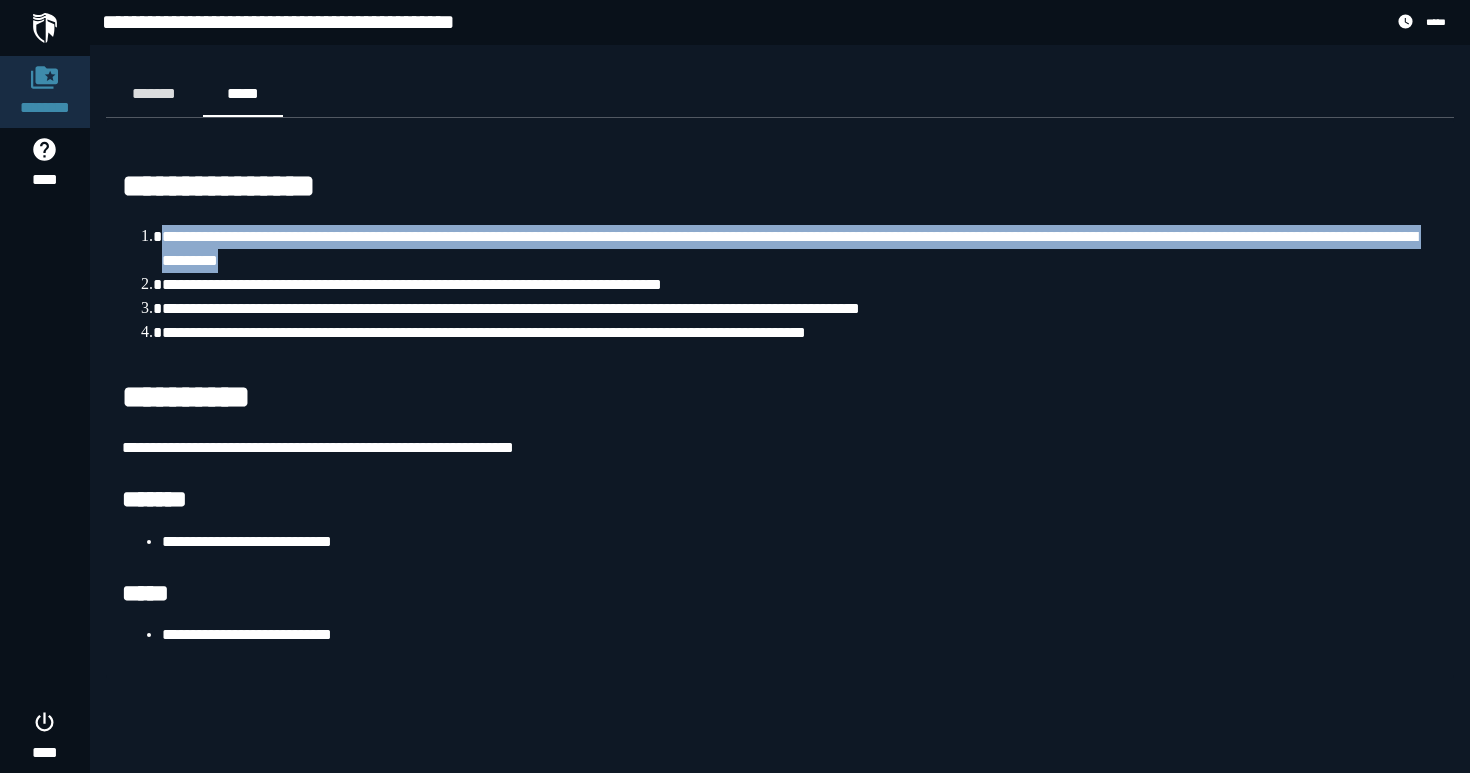 drag, startPoint x: 411, startPoint y: 224, endPoint x: 618, endPoint y: 245, distance: 208.06248 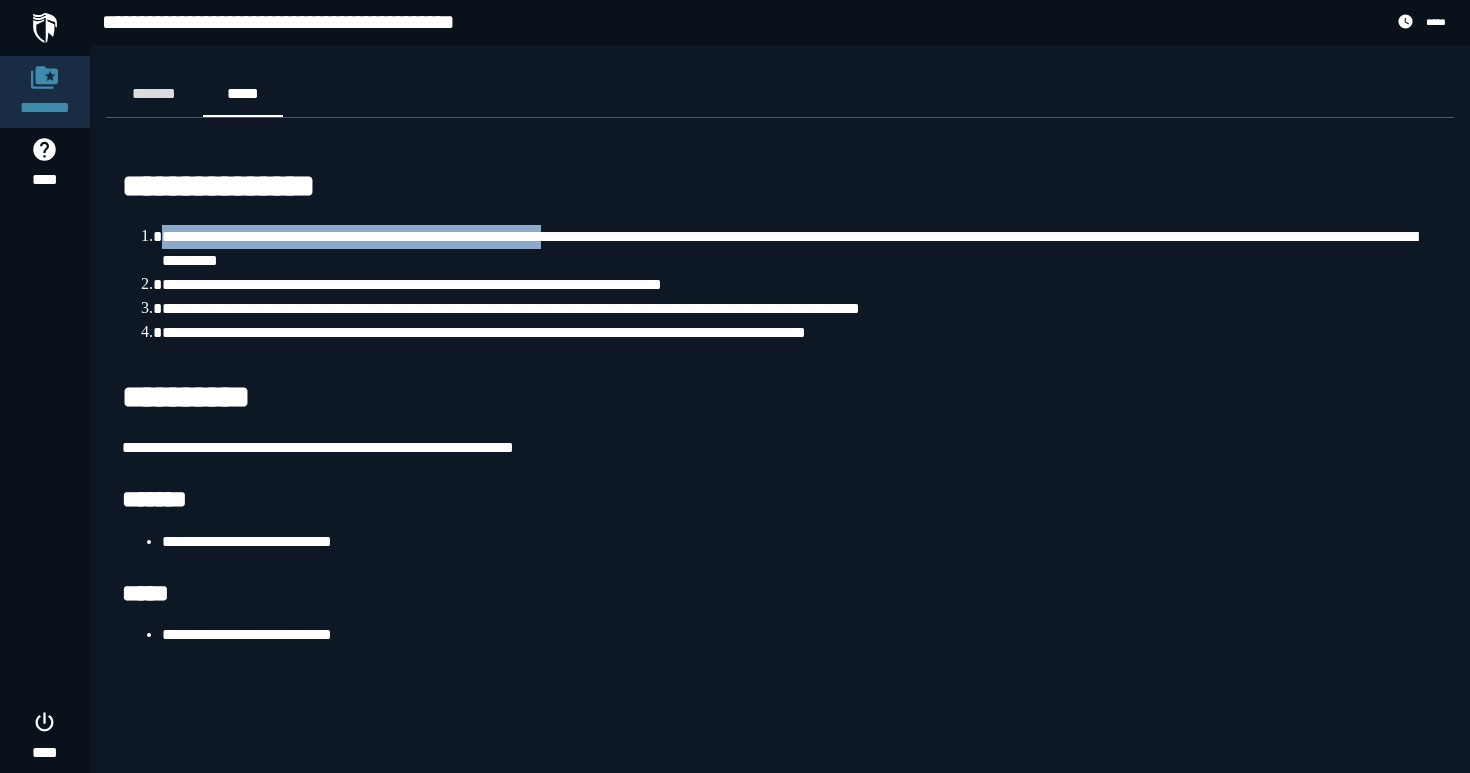 click on "**********" at bounding box center (800, 249) 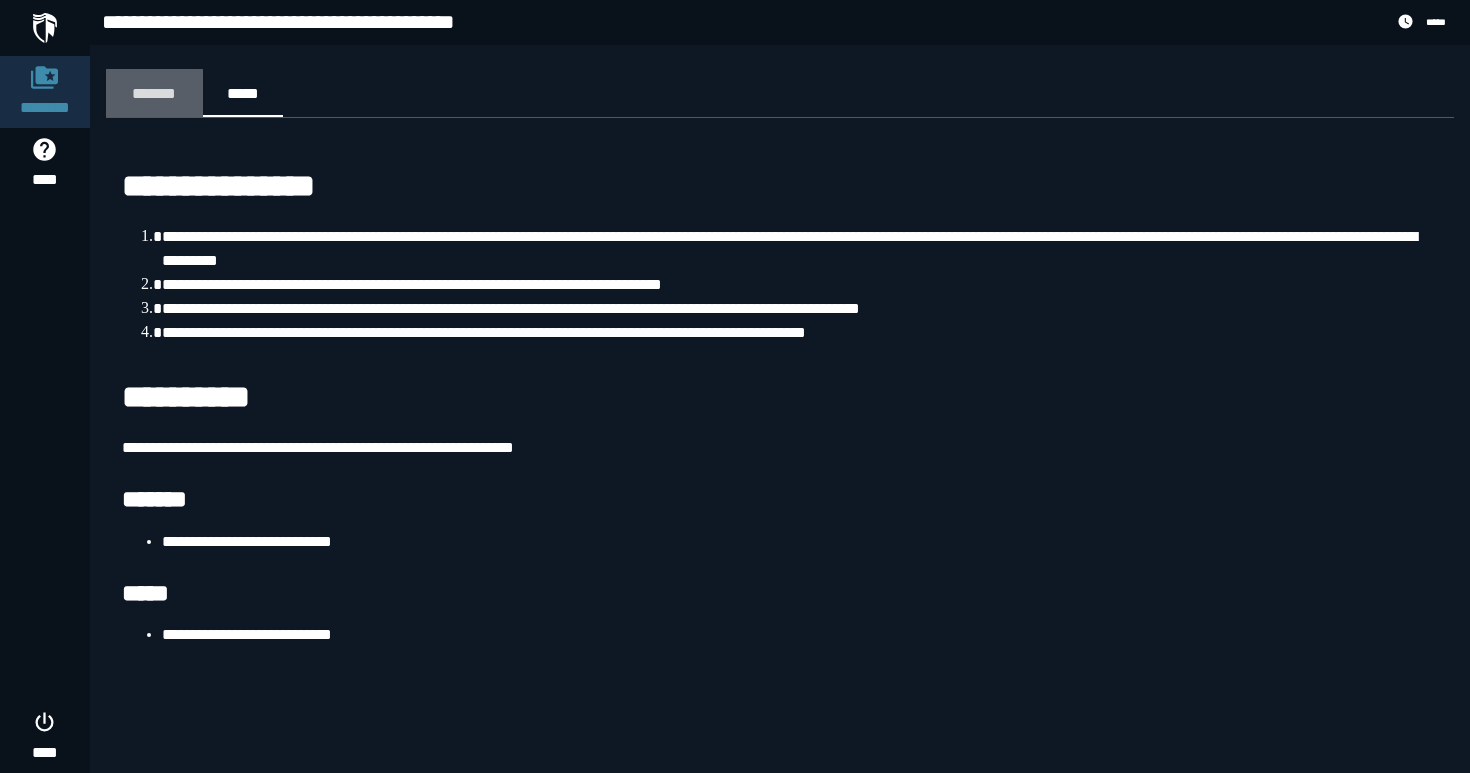 click on "*******" at bounding box center [154, 93] 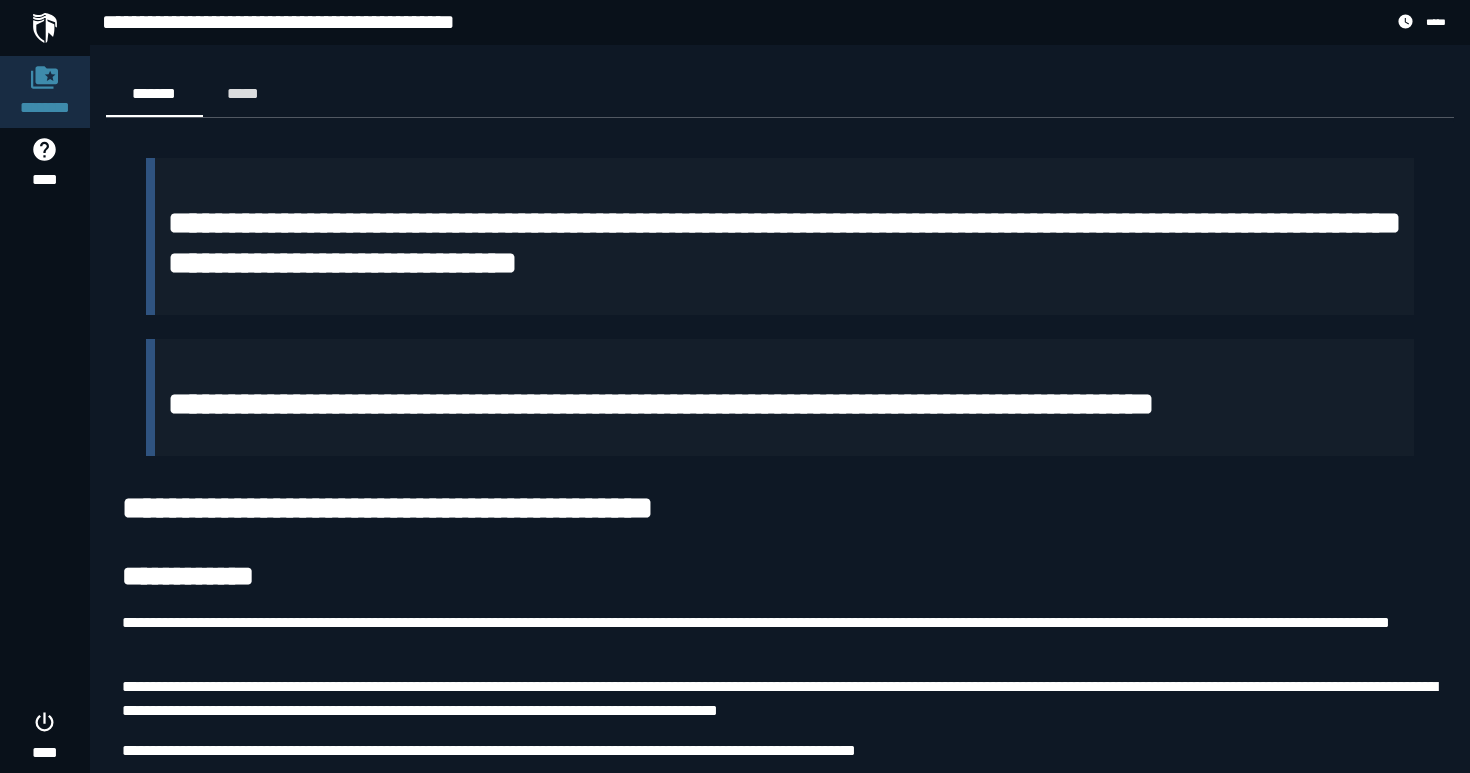 click on "**********" at bounding box center (784, 243) 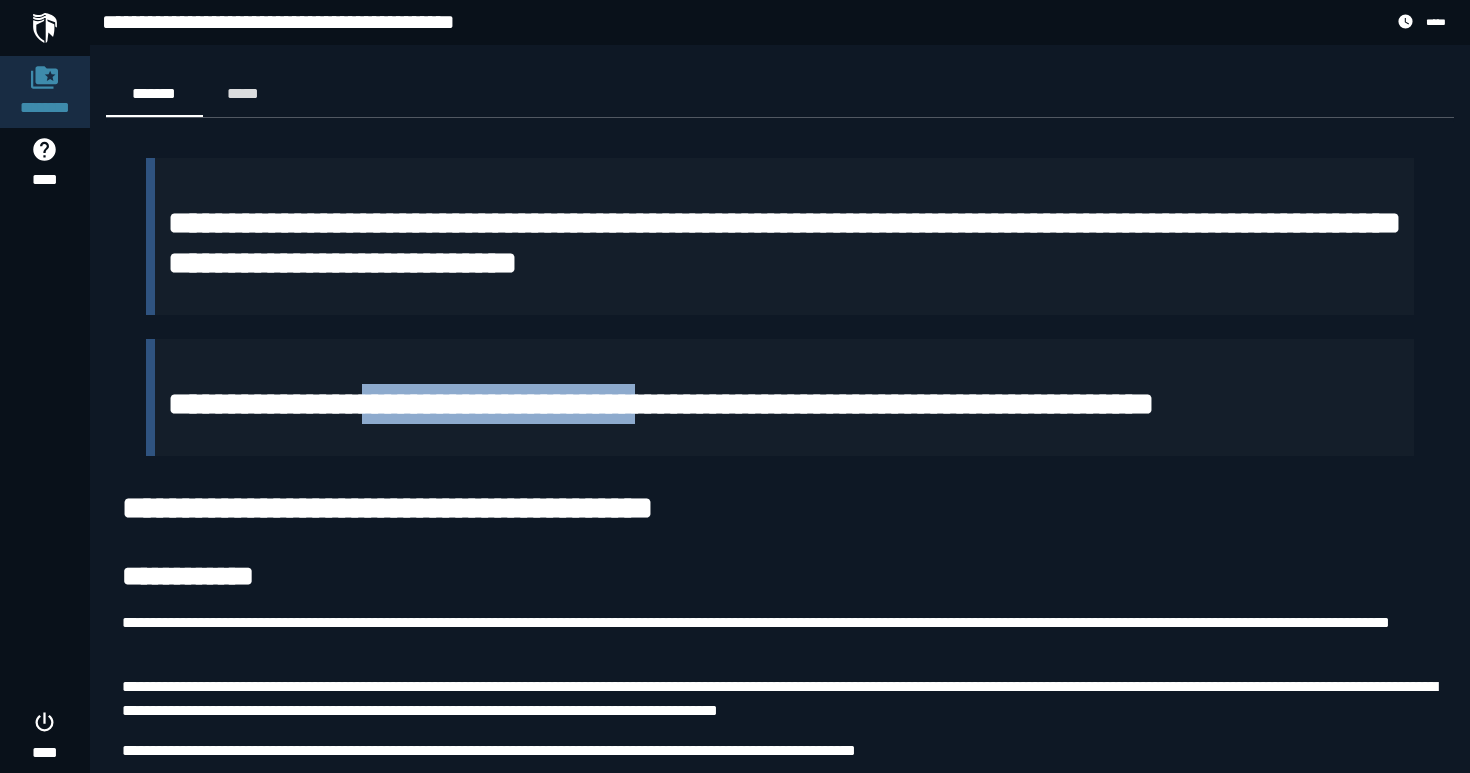 drag, startPoint x: 428, startPoint y: 405, endPoint x: 822, endPoint y: 405, distance: 394 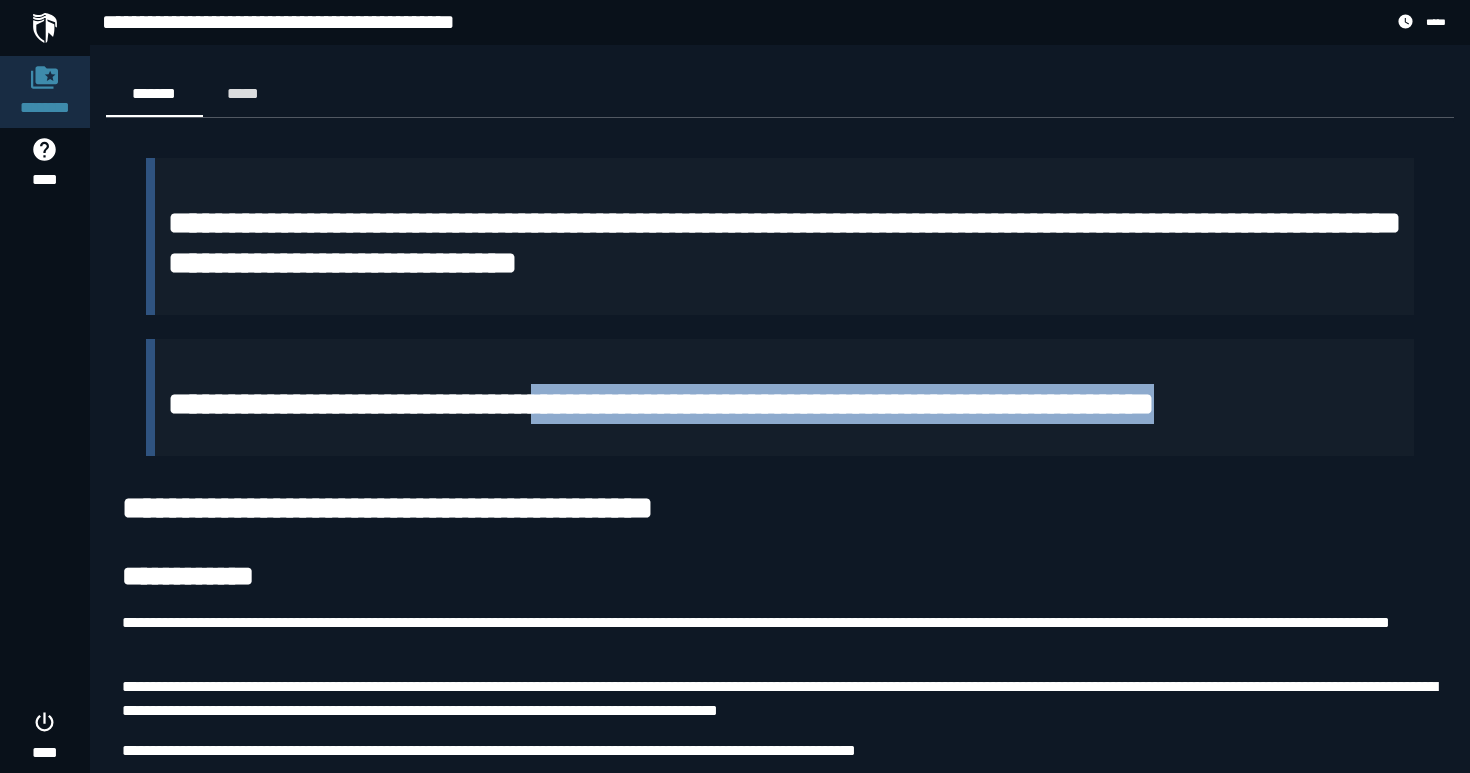 drag, startPoint x: 822, startPoint y: 405, endPoint x: 1221, endPoint y: 445, distance: 401 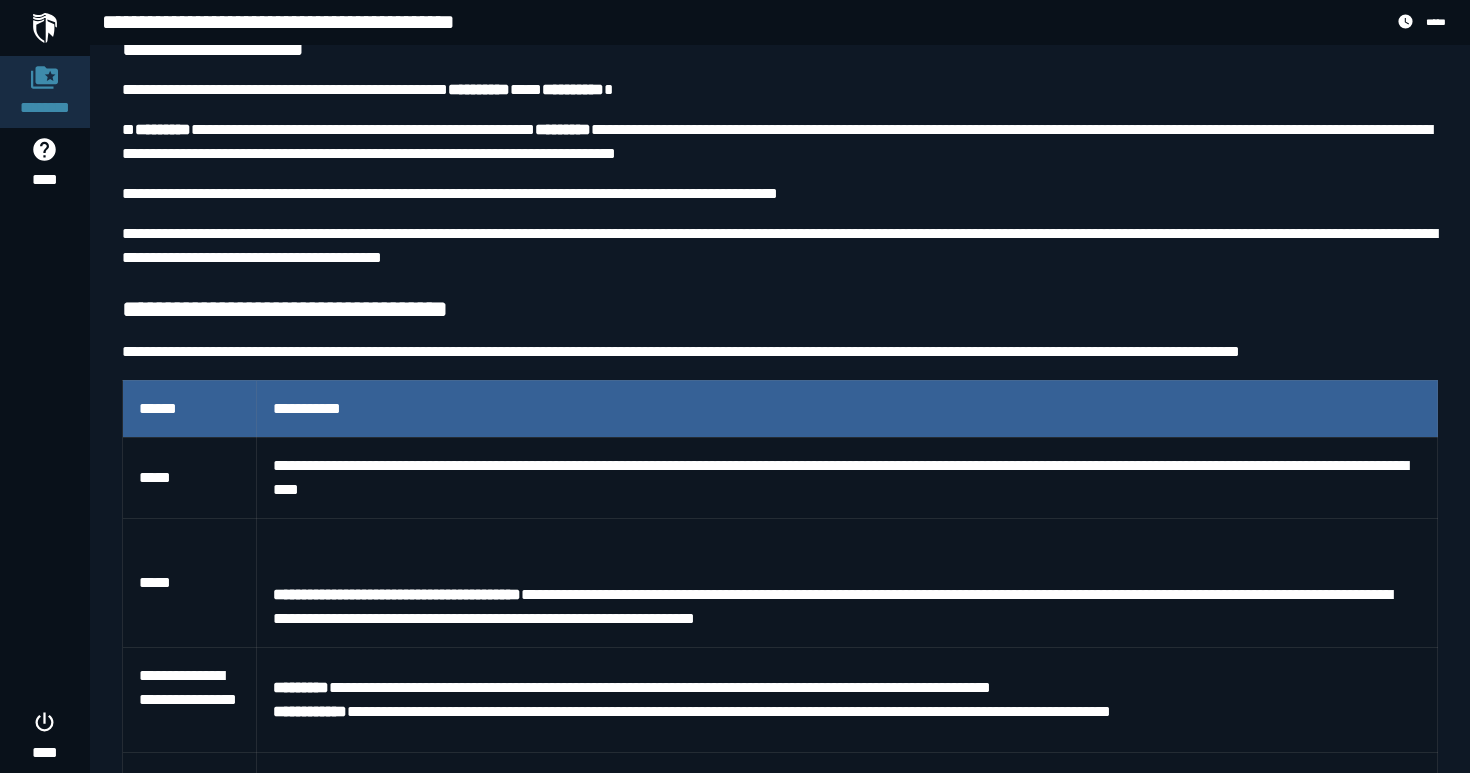 scroll, scrollTop: 1471, scrollLeft: 0, axis: vertical 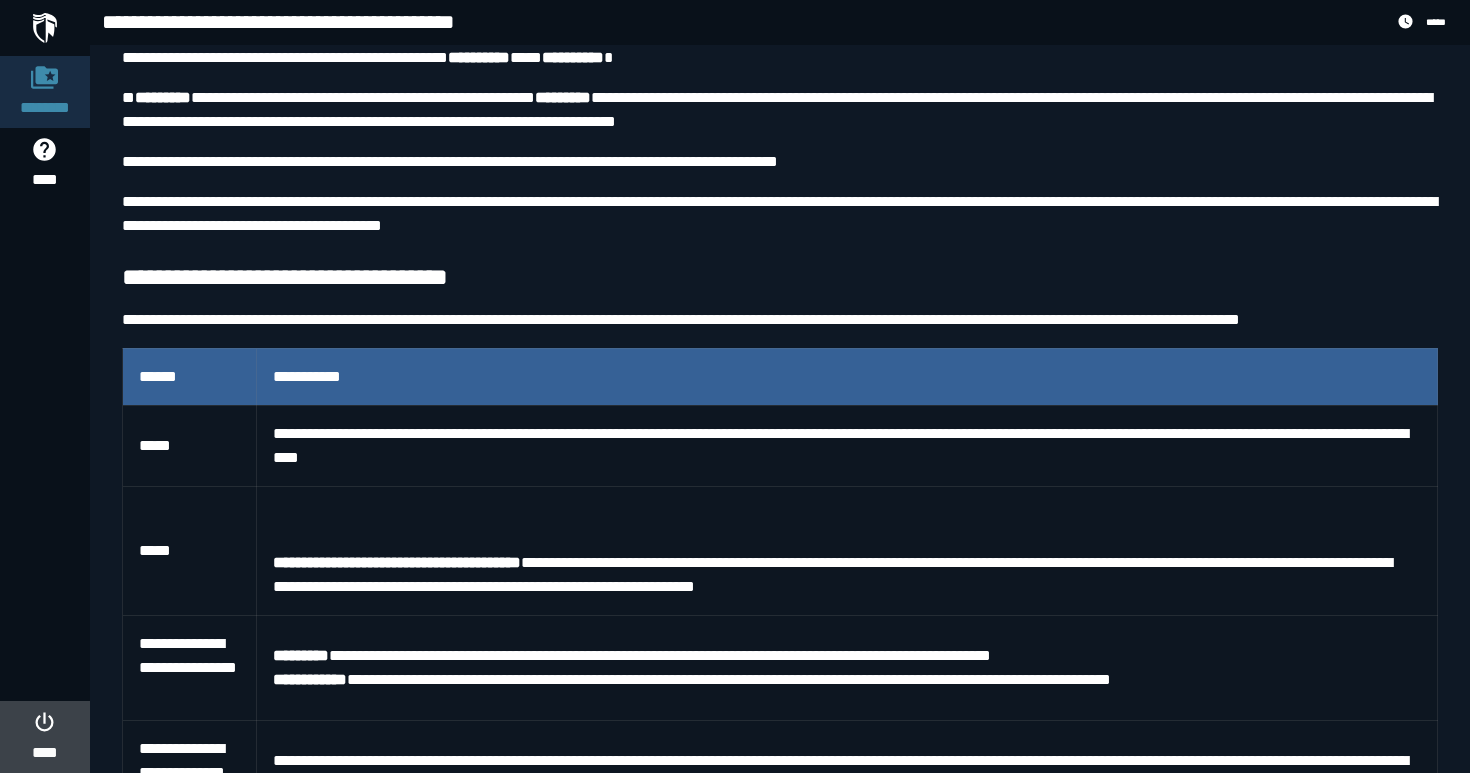 click on "****" 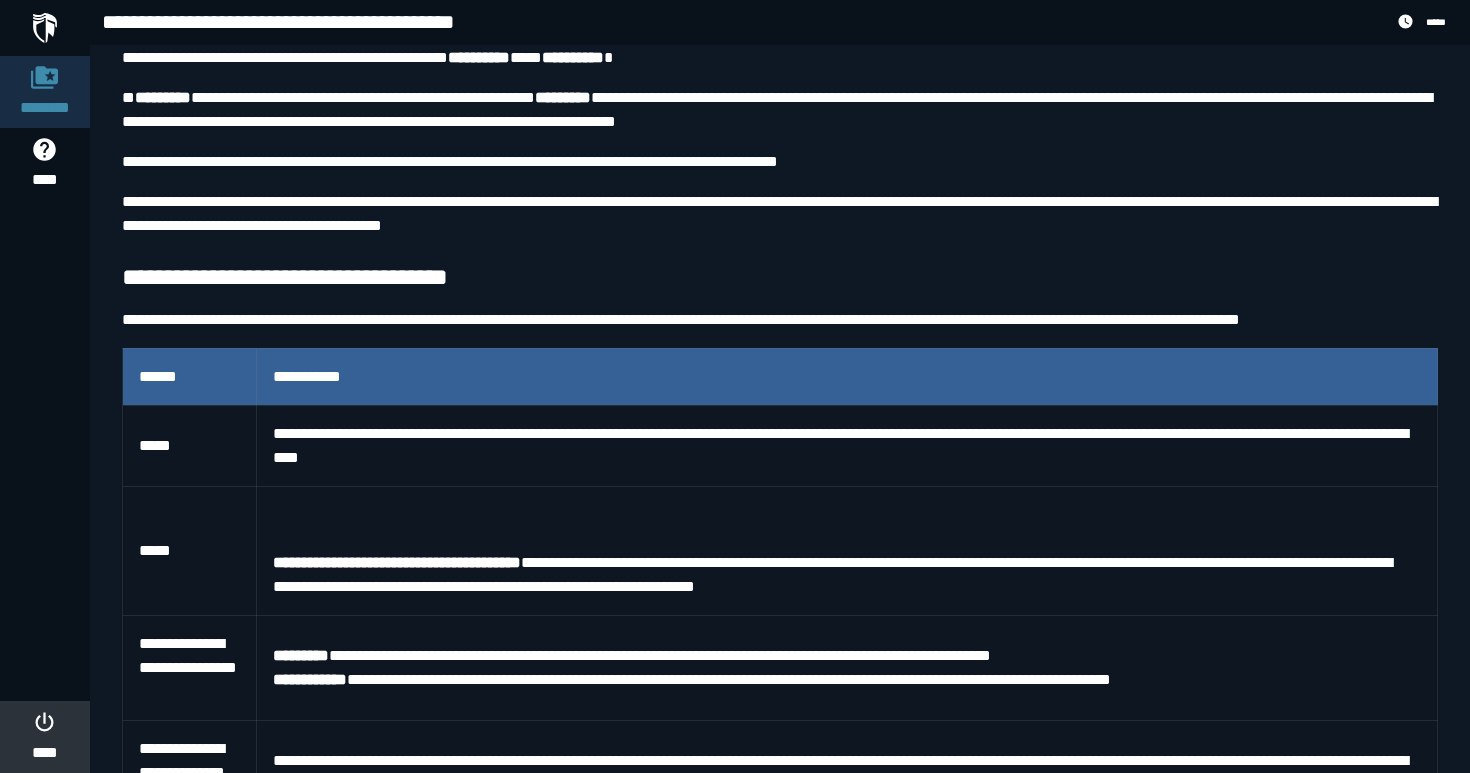 scroll, scrollTop: 0, scrollLeft: 0, axis: both 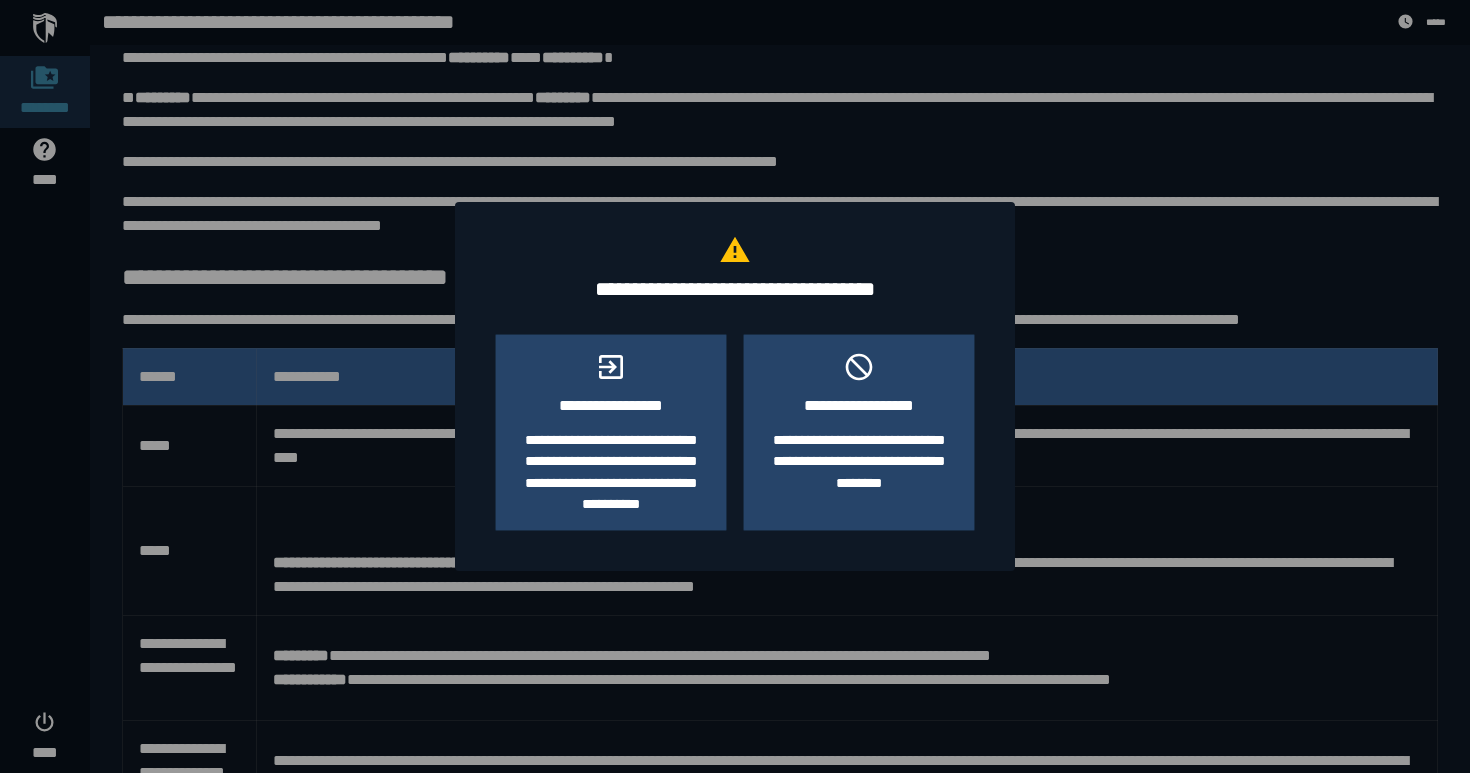 click at bounding box center [735, 386] 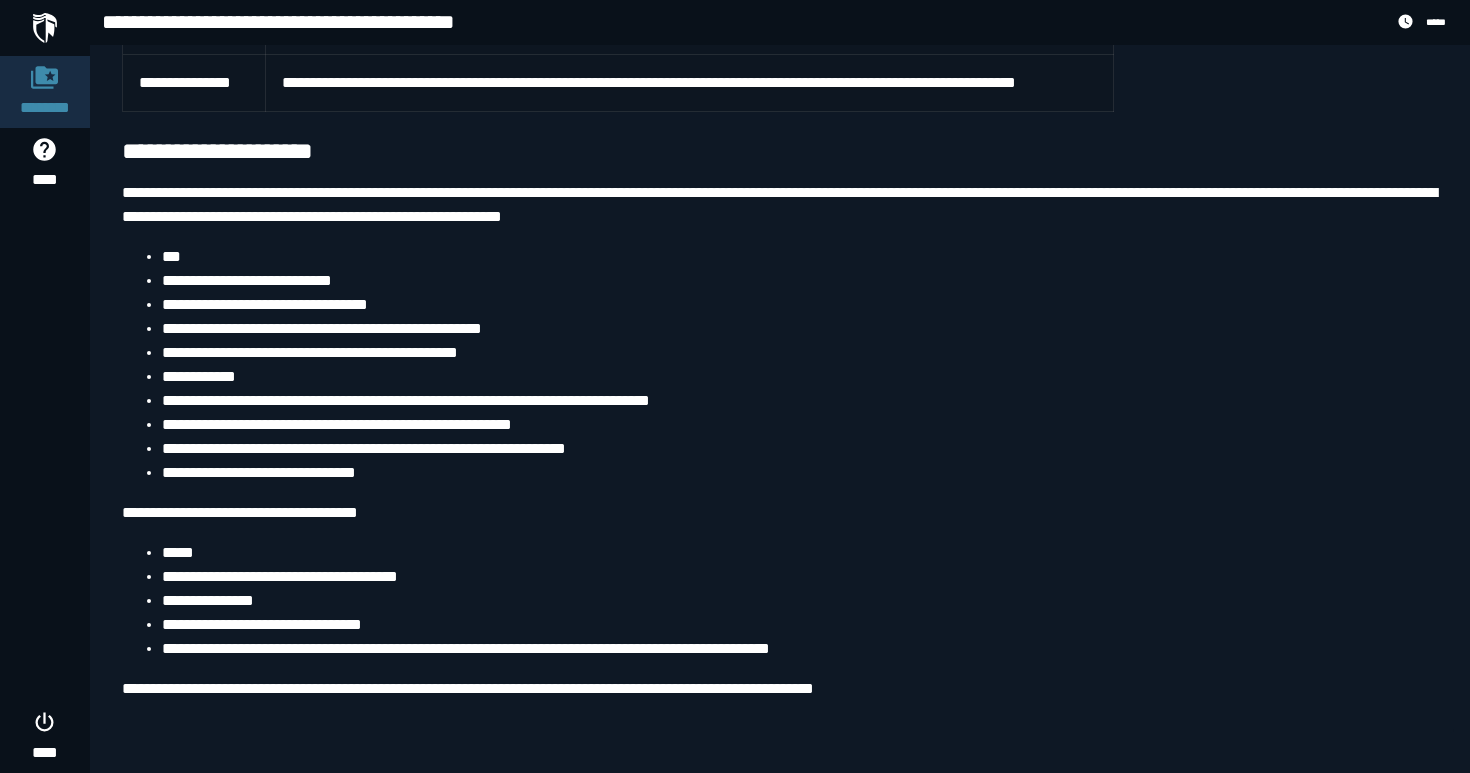 scroll, scrollTop: 5617, scrollLeft: 0, axis: vertical 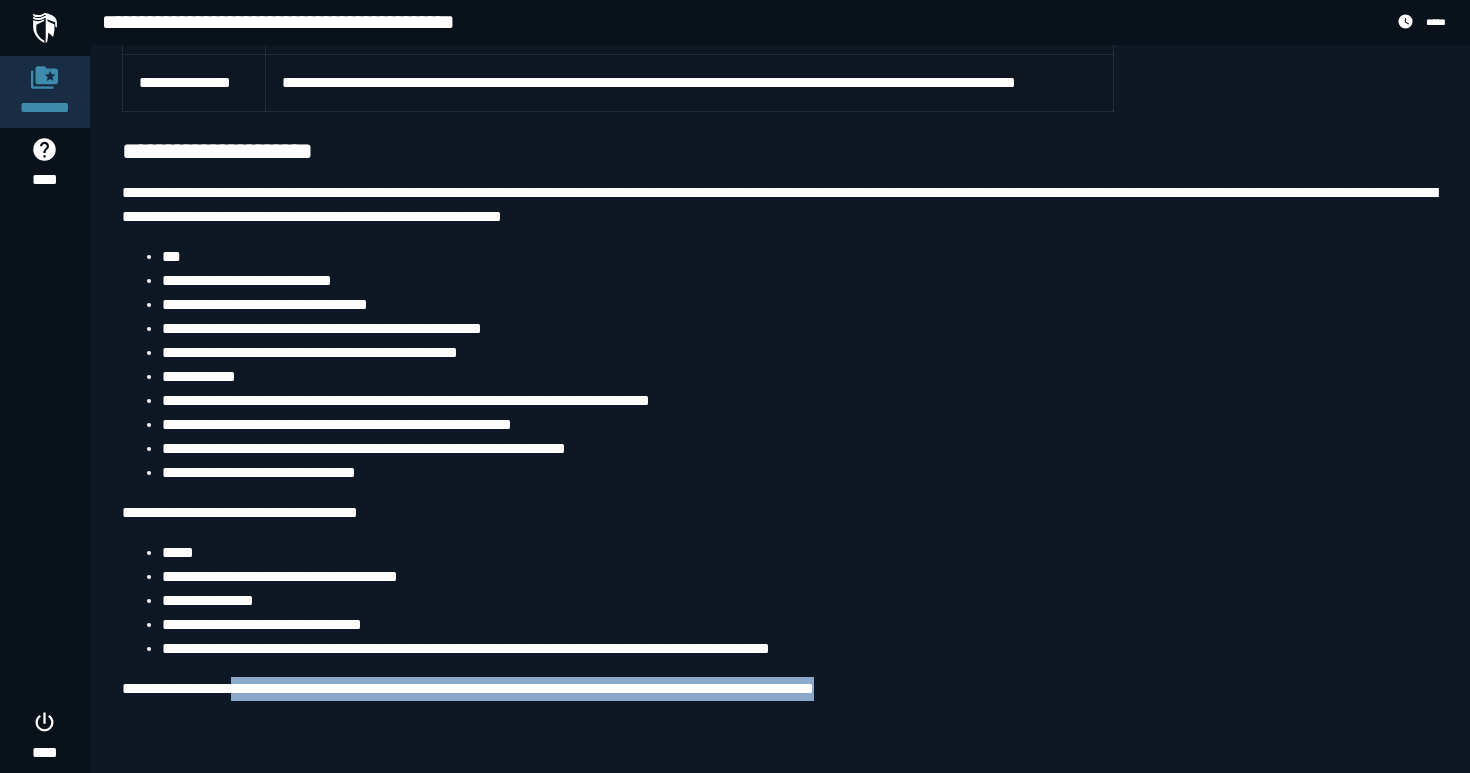 drag, startPoint x: 251, startPoint y: 719, endPoint x: 934, endPoint y: 718, distance: 683.00073 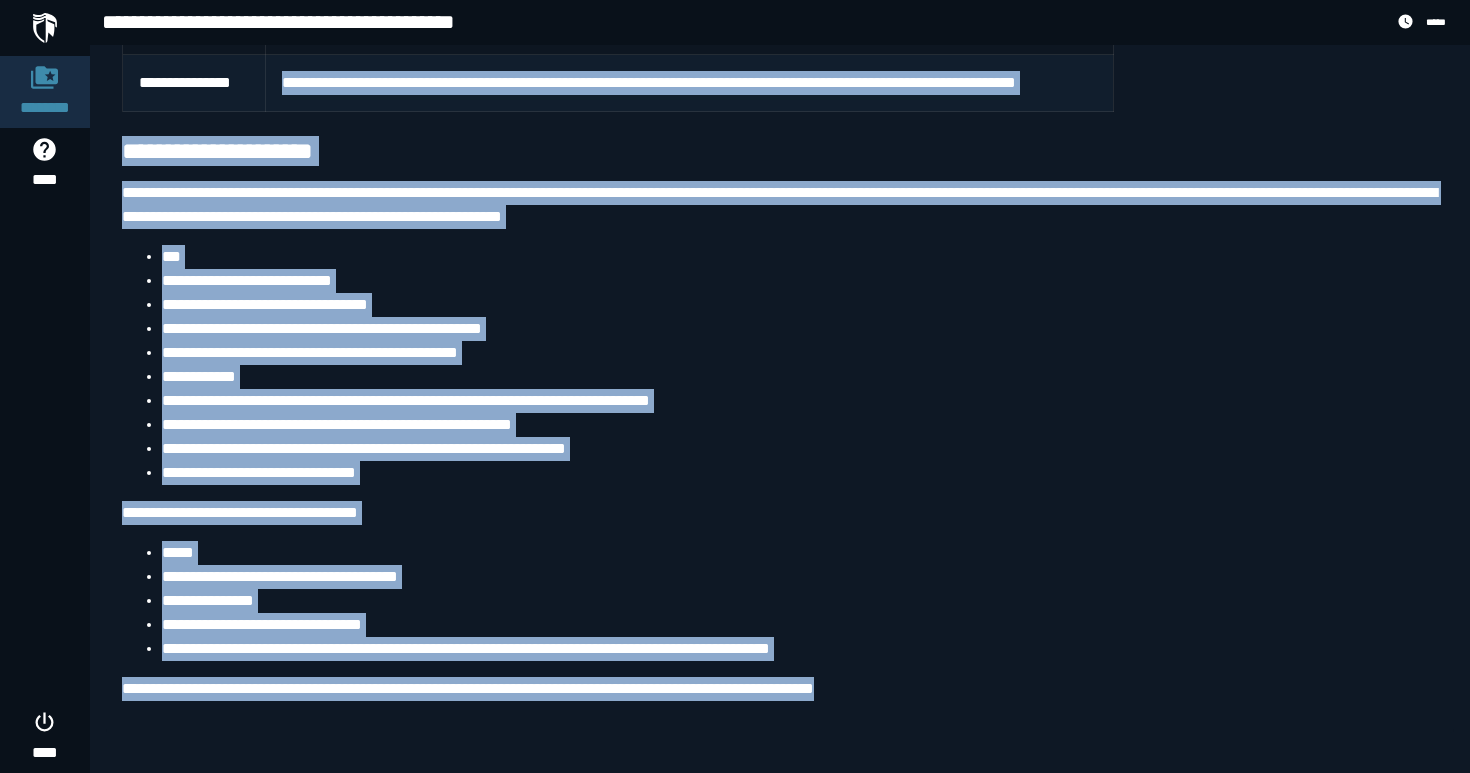 drag, startPoint x: 926, startPoint y: 718, endPoint x: 299, endPoint y: 108, distance: 874.7737 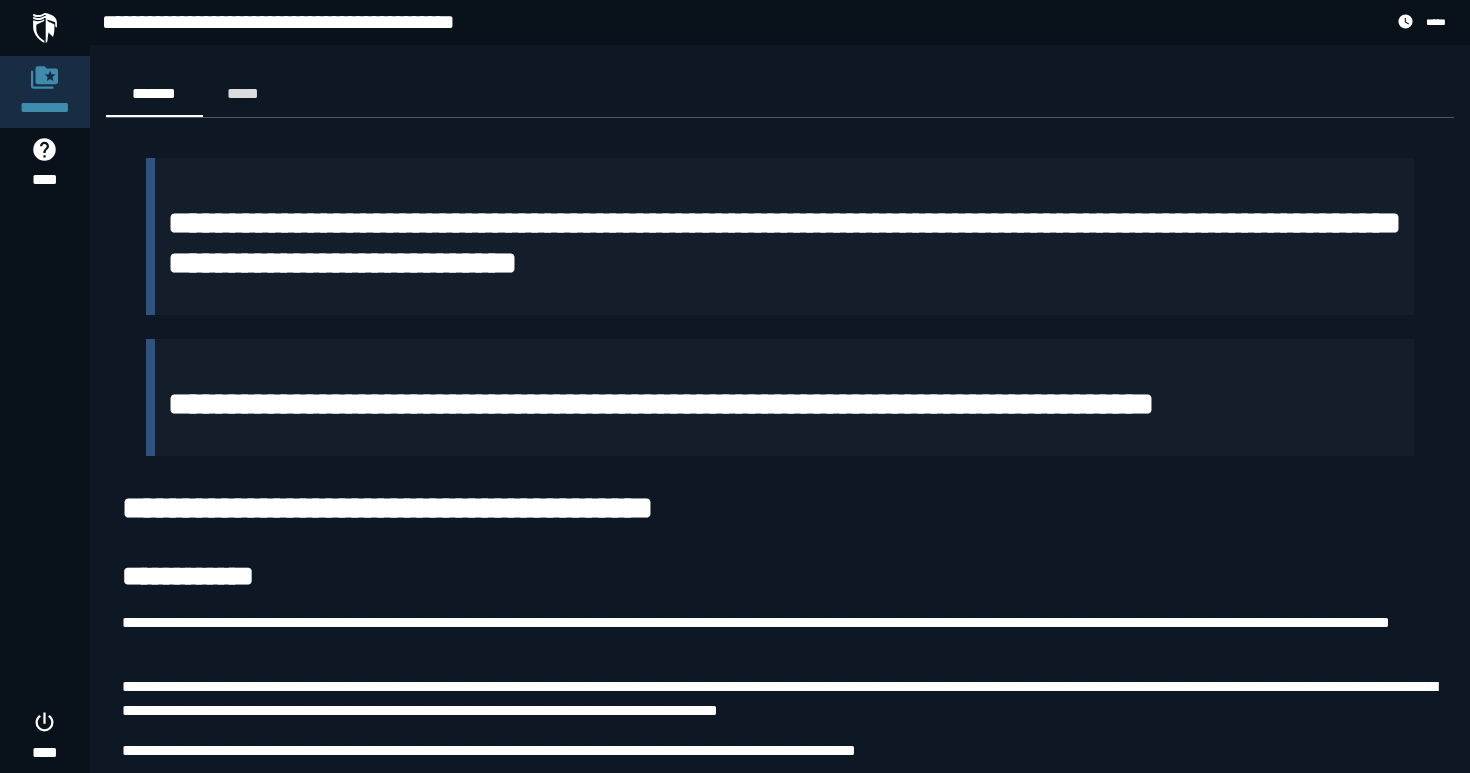 scroll, scrollTop: 0, scrollLeft: 0, axis: both 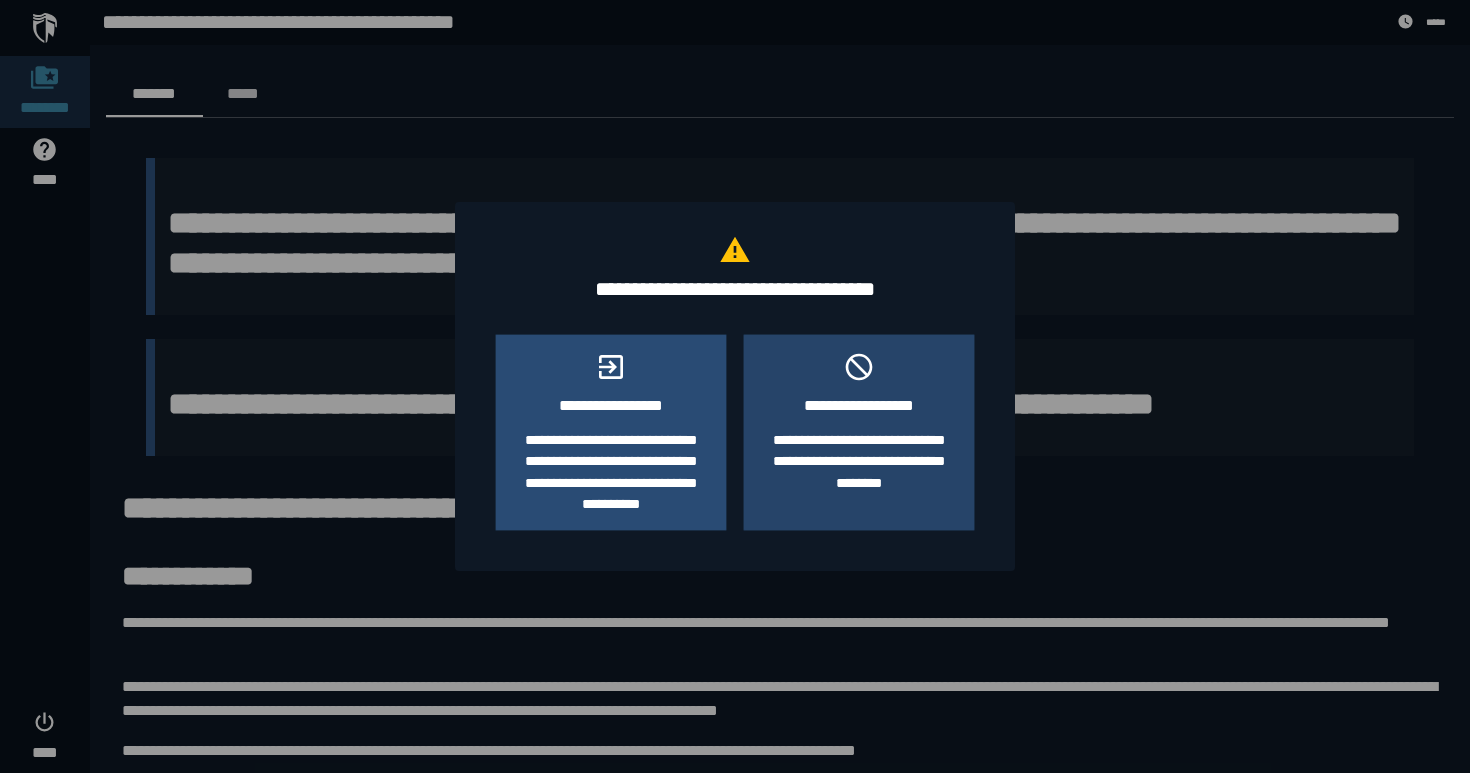 click on "**********" 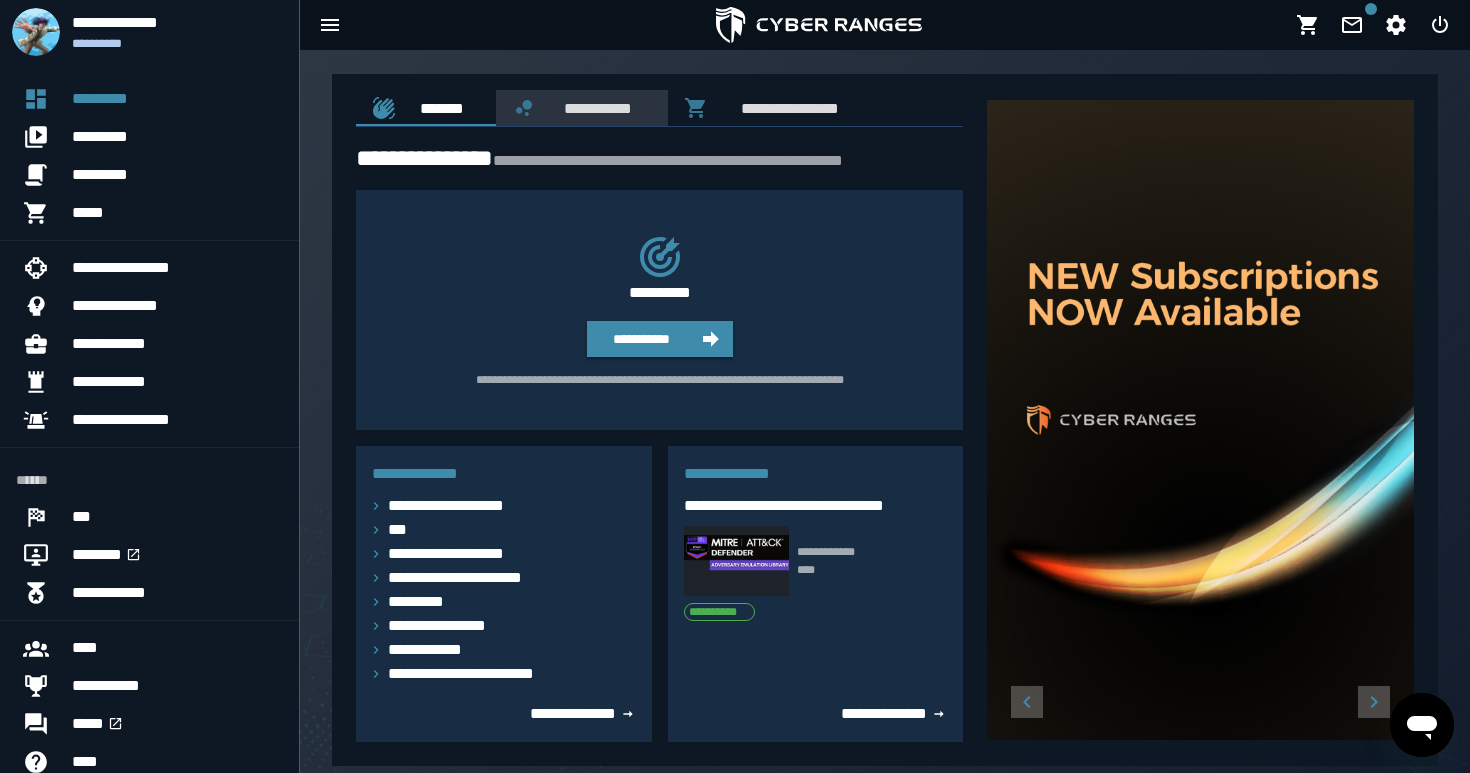scroll, scrollTop: 0, scrollLeft: 0, axis: both 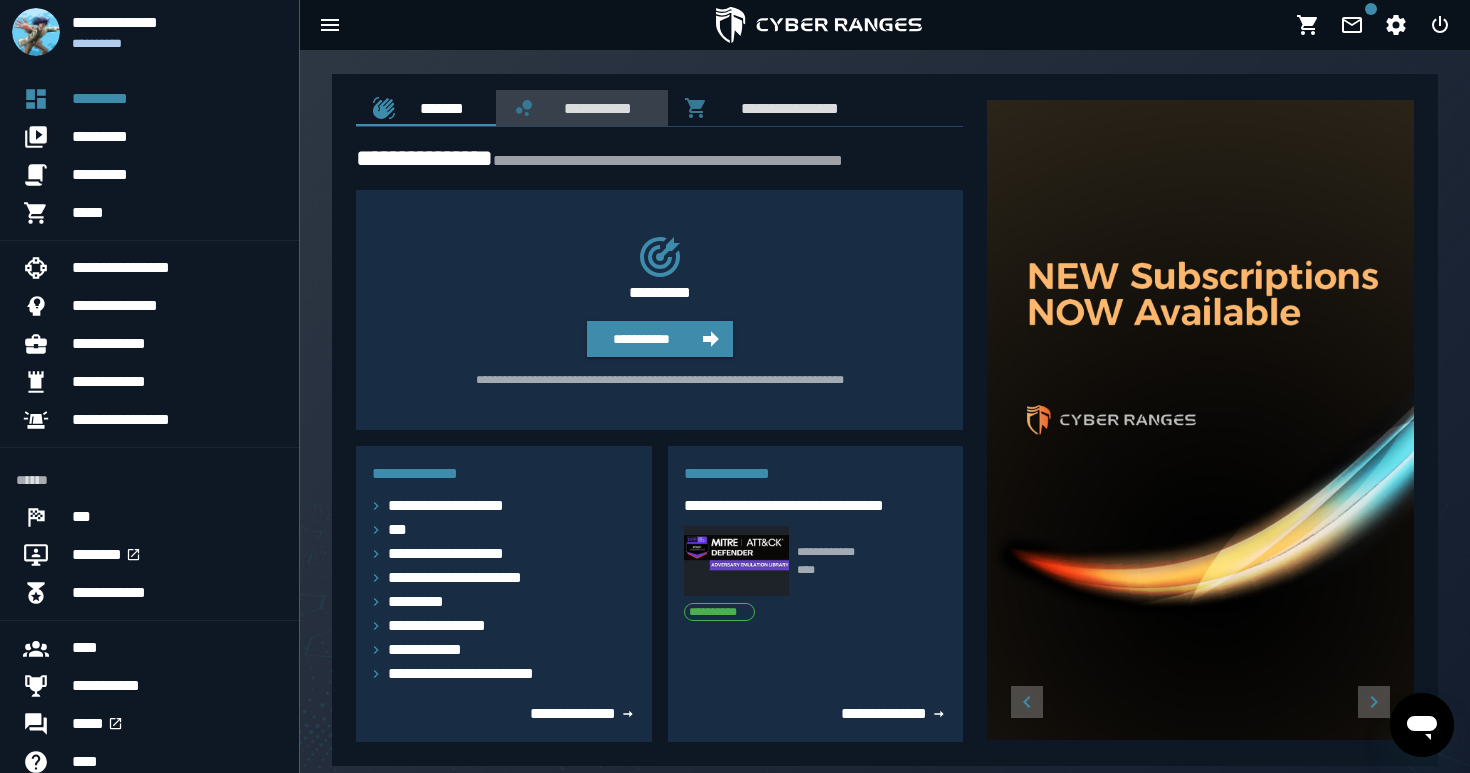 click on "**********" at bounding box center (594, 108) 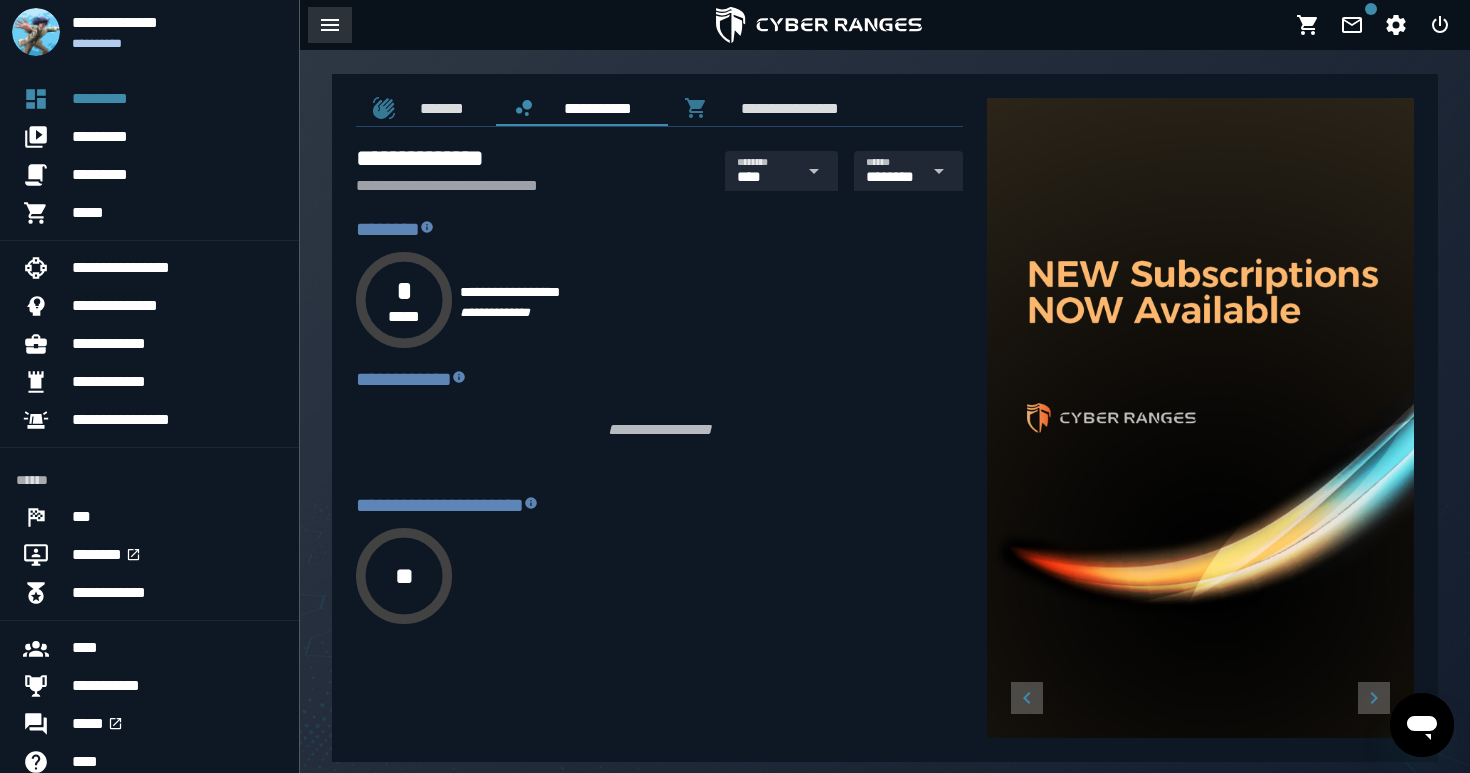 click 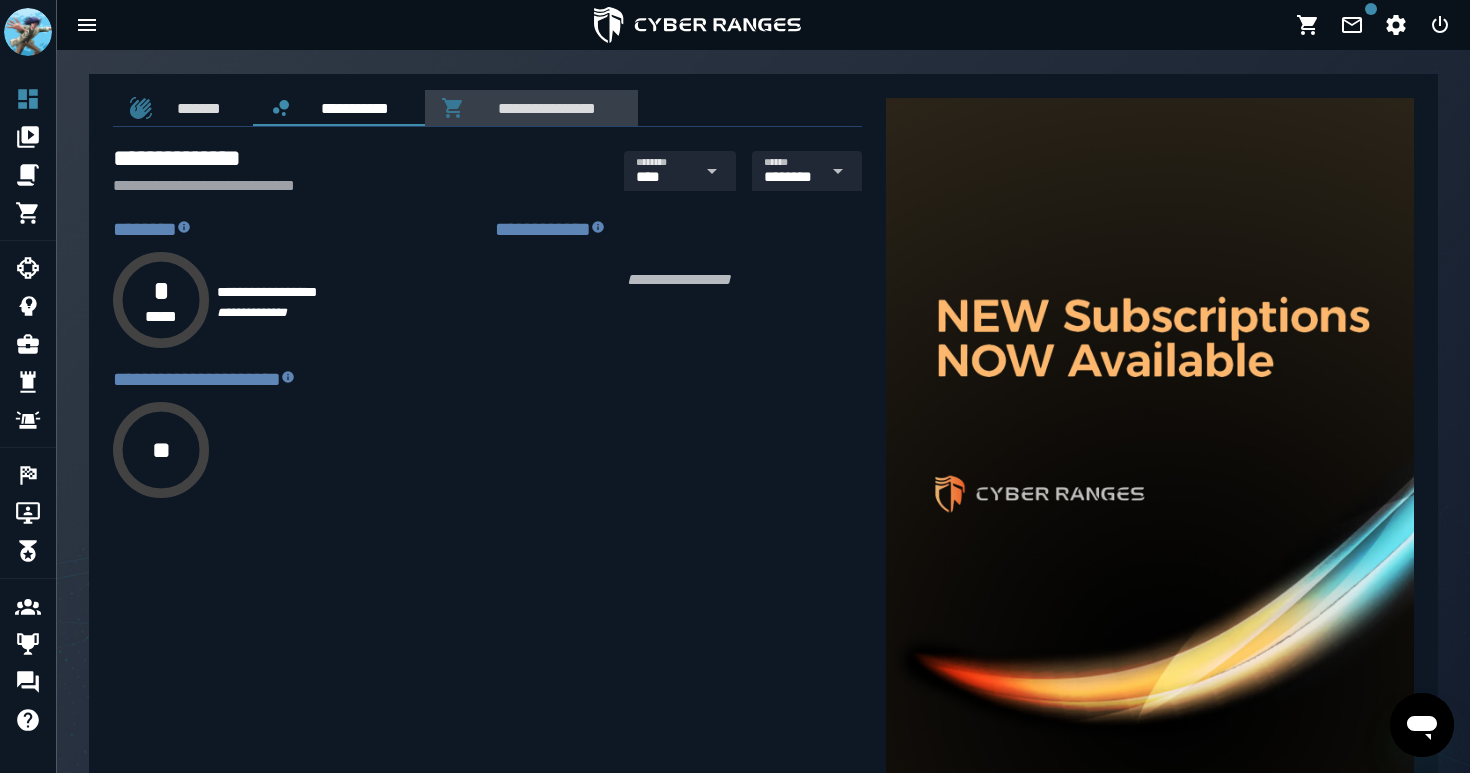 click on "**********" at bounding box center (543, 108) 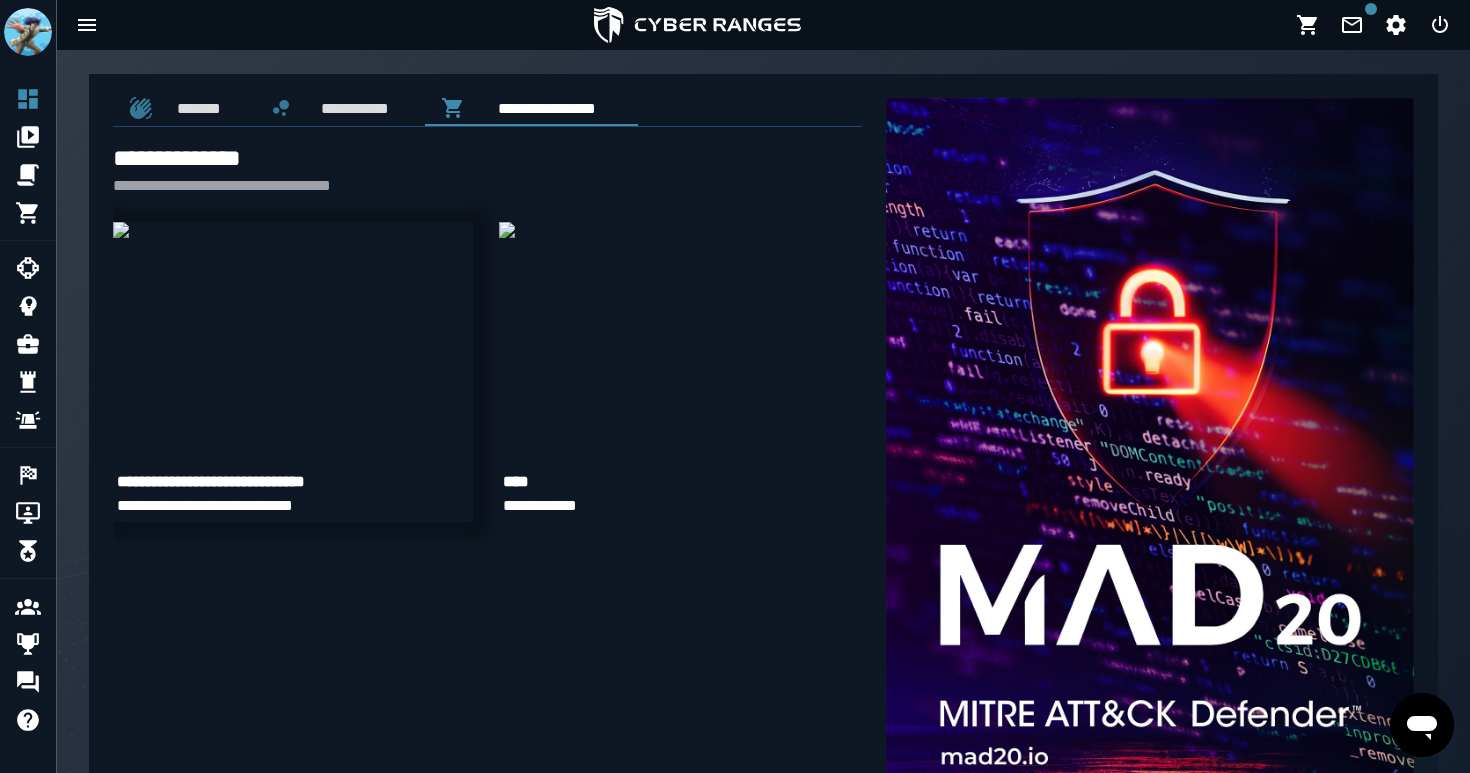 click at bounding box center [121, 230] 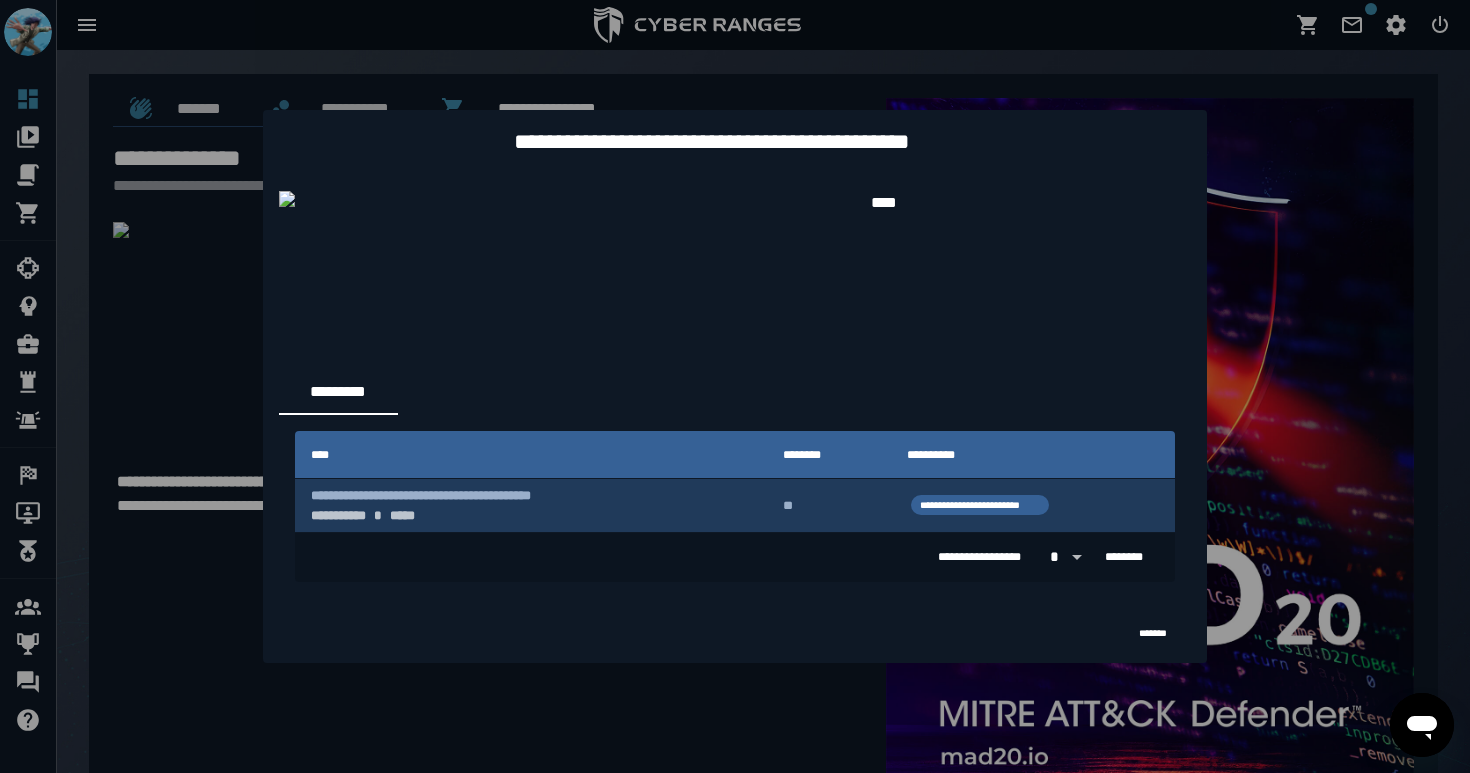 click on "**" at bounding box center (829, 505) 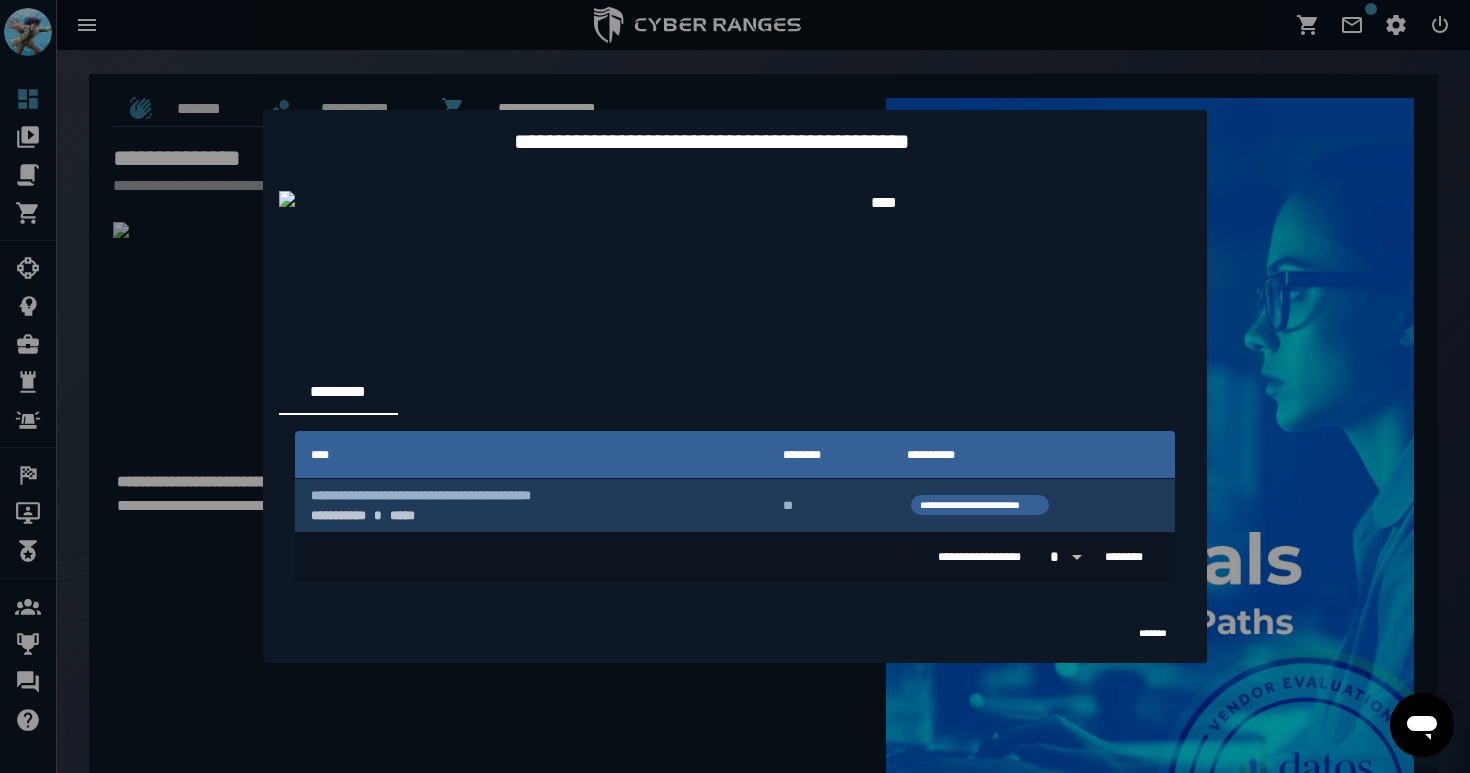 click on "**" at bounding box center [829, 505] 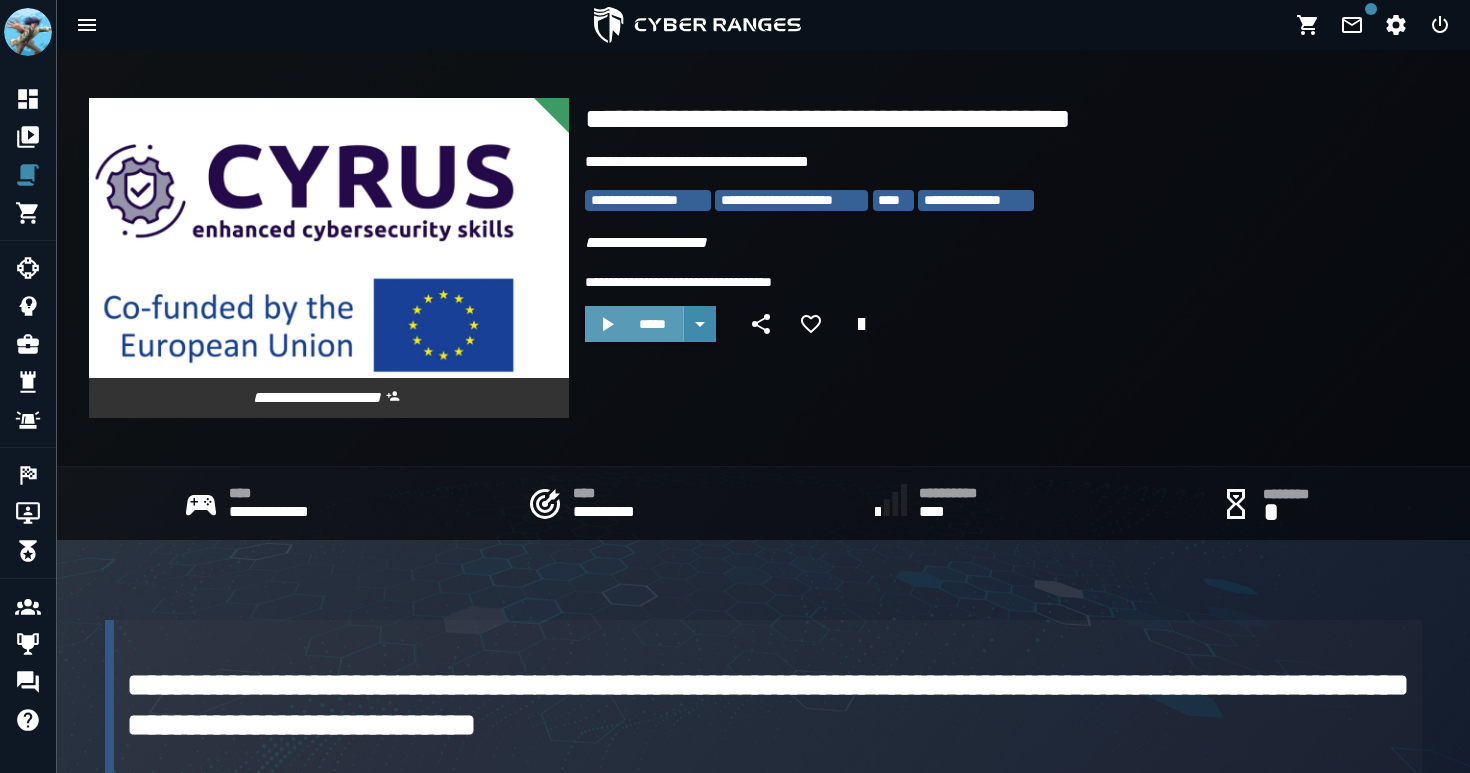 click on "*****" at bounding box center (652, 324) 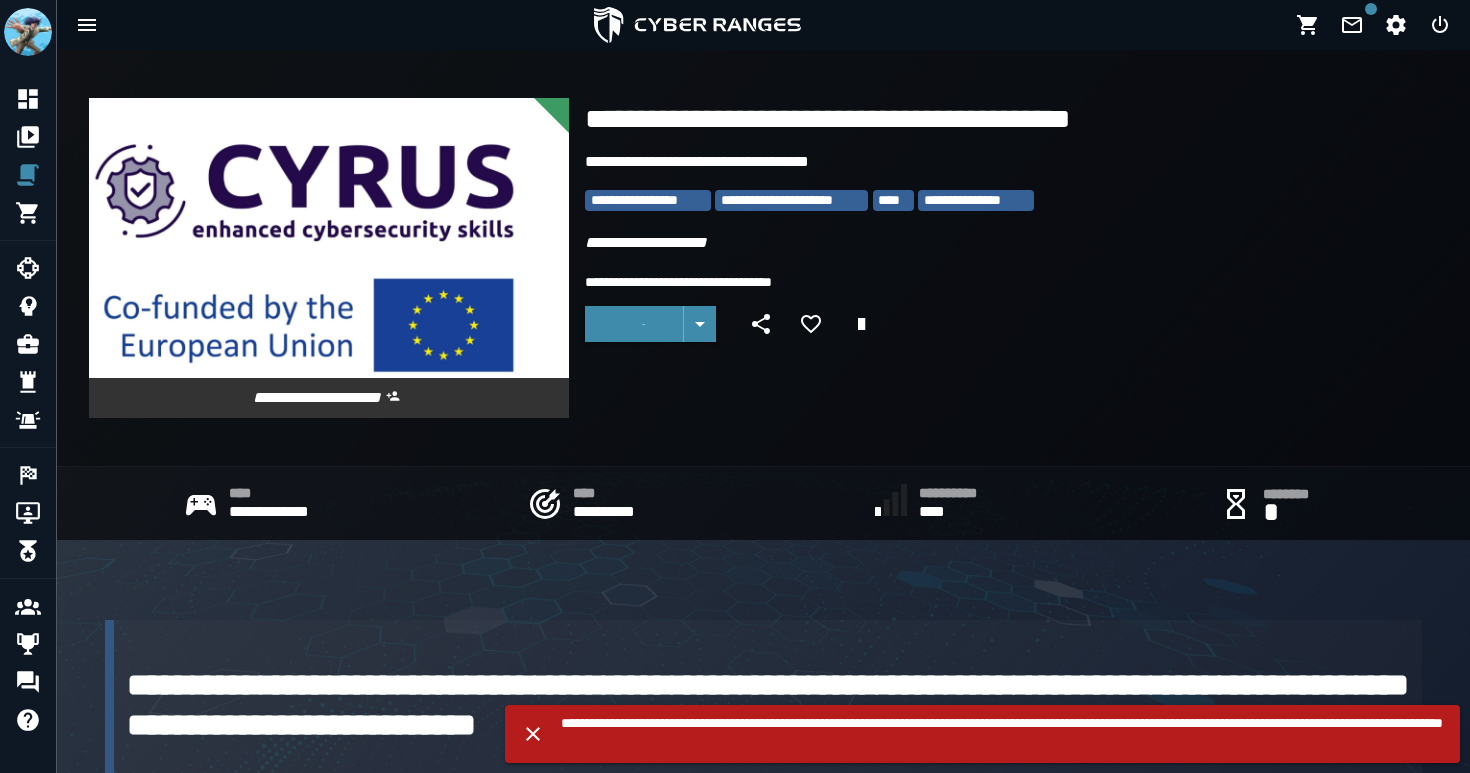 click 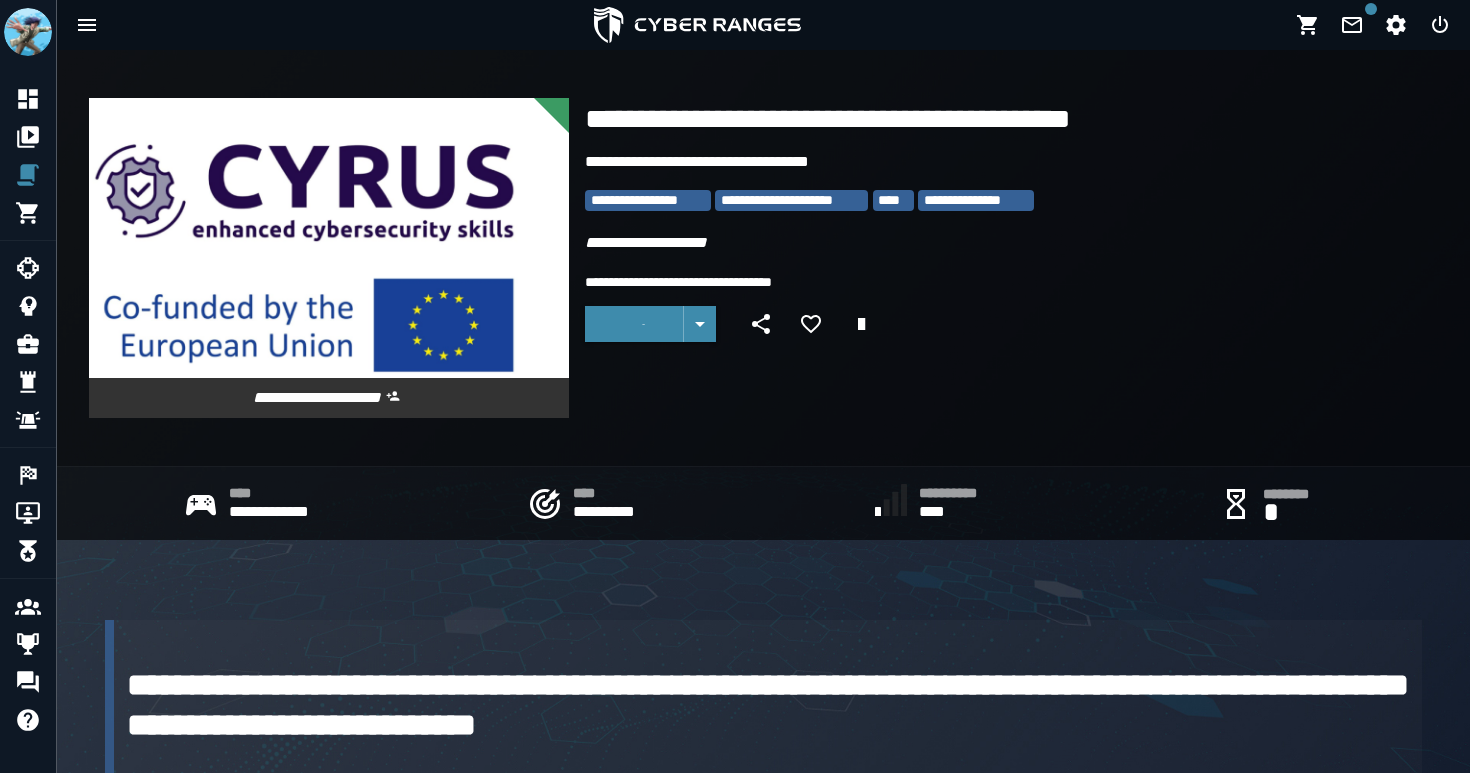 click on "**********" at bounding box center (763, 1119) 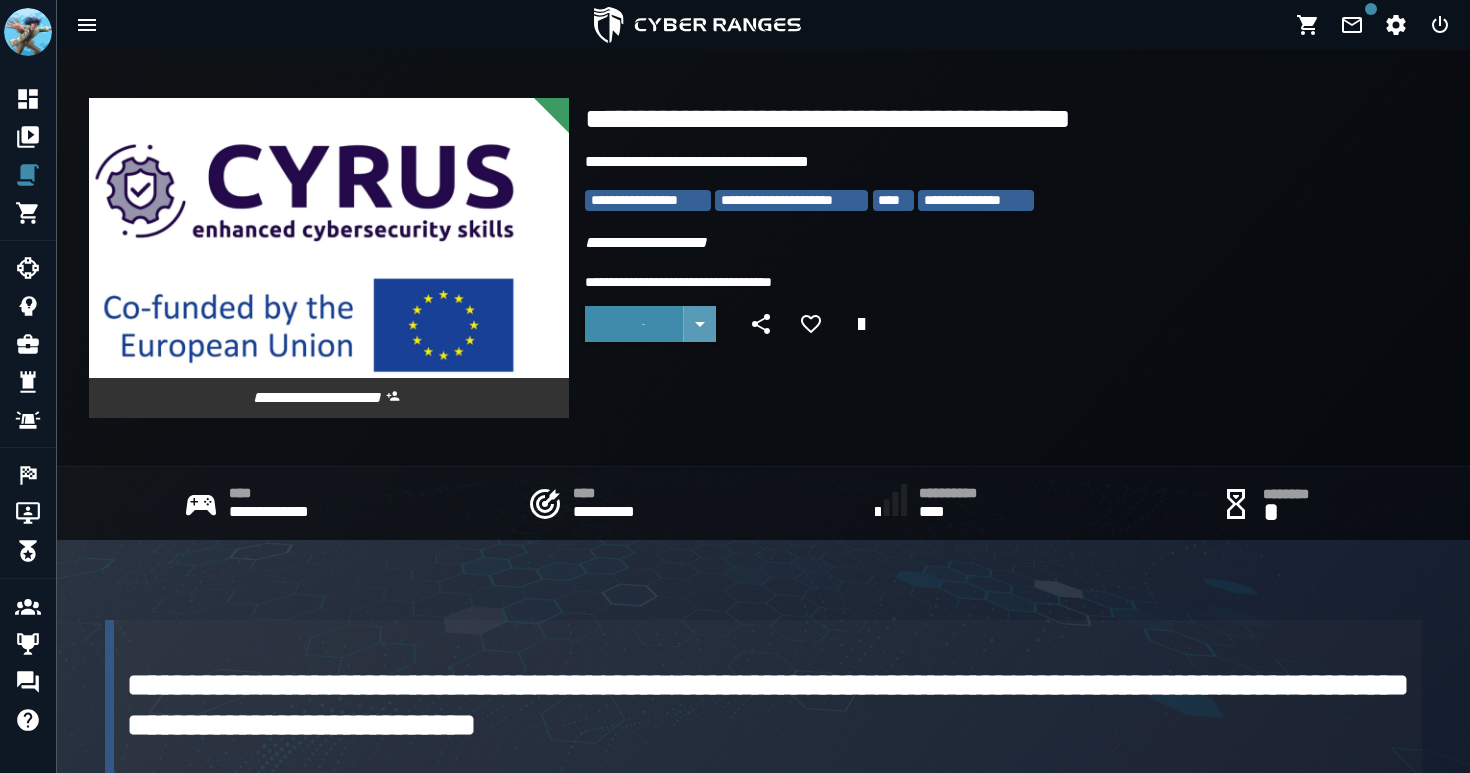 click 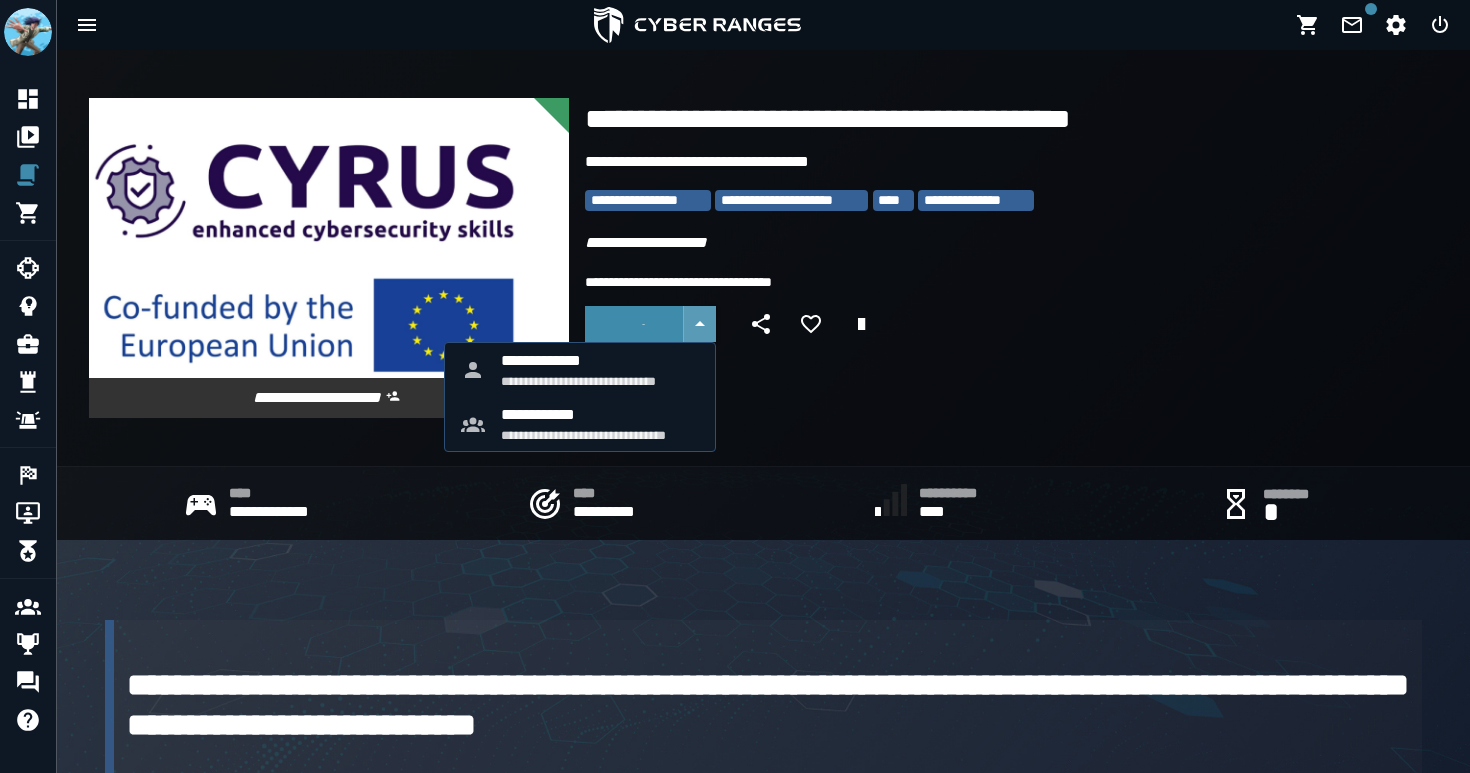 click 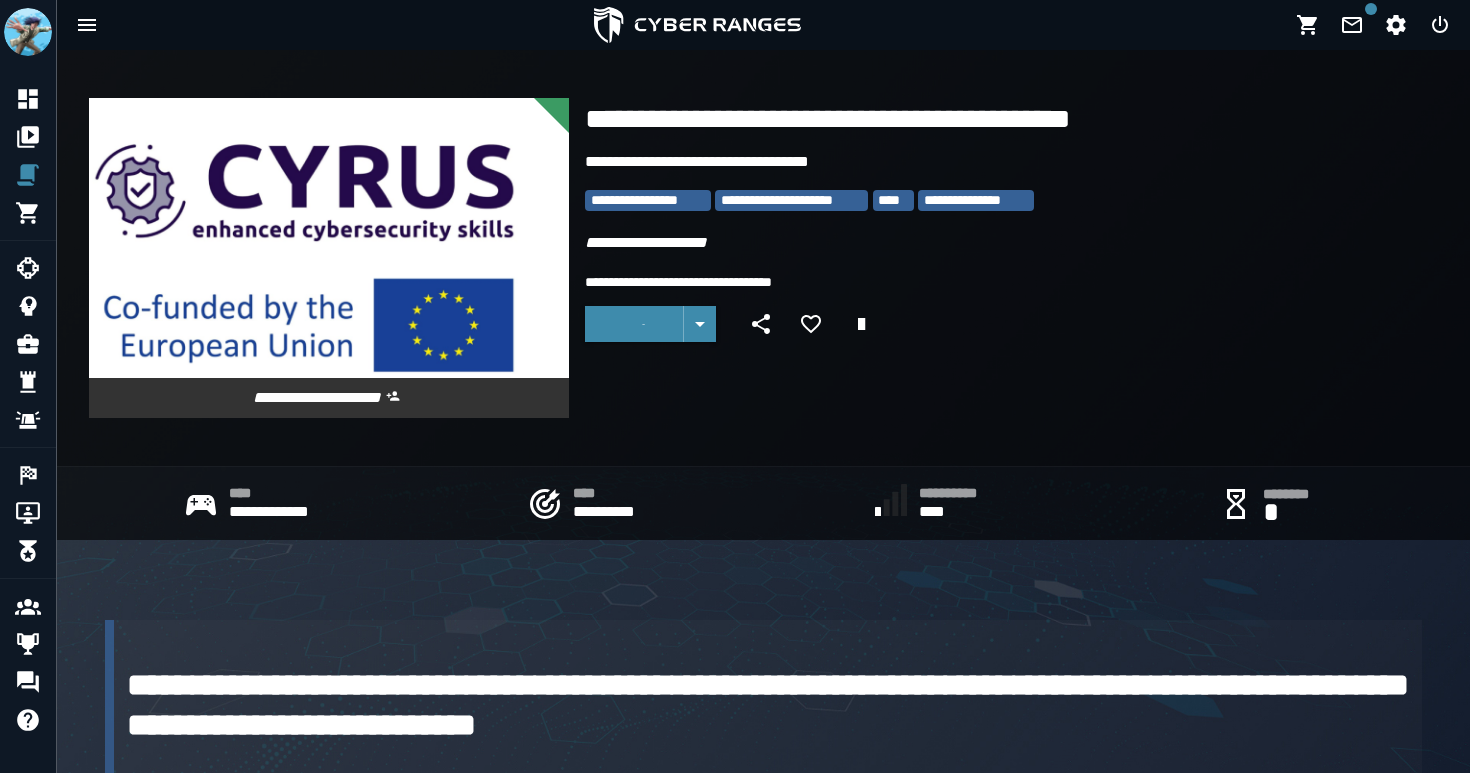 click on "**********" at bounding box center [865, 250] 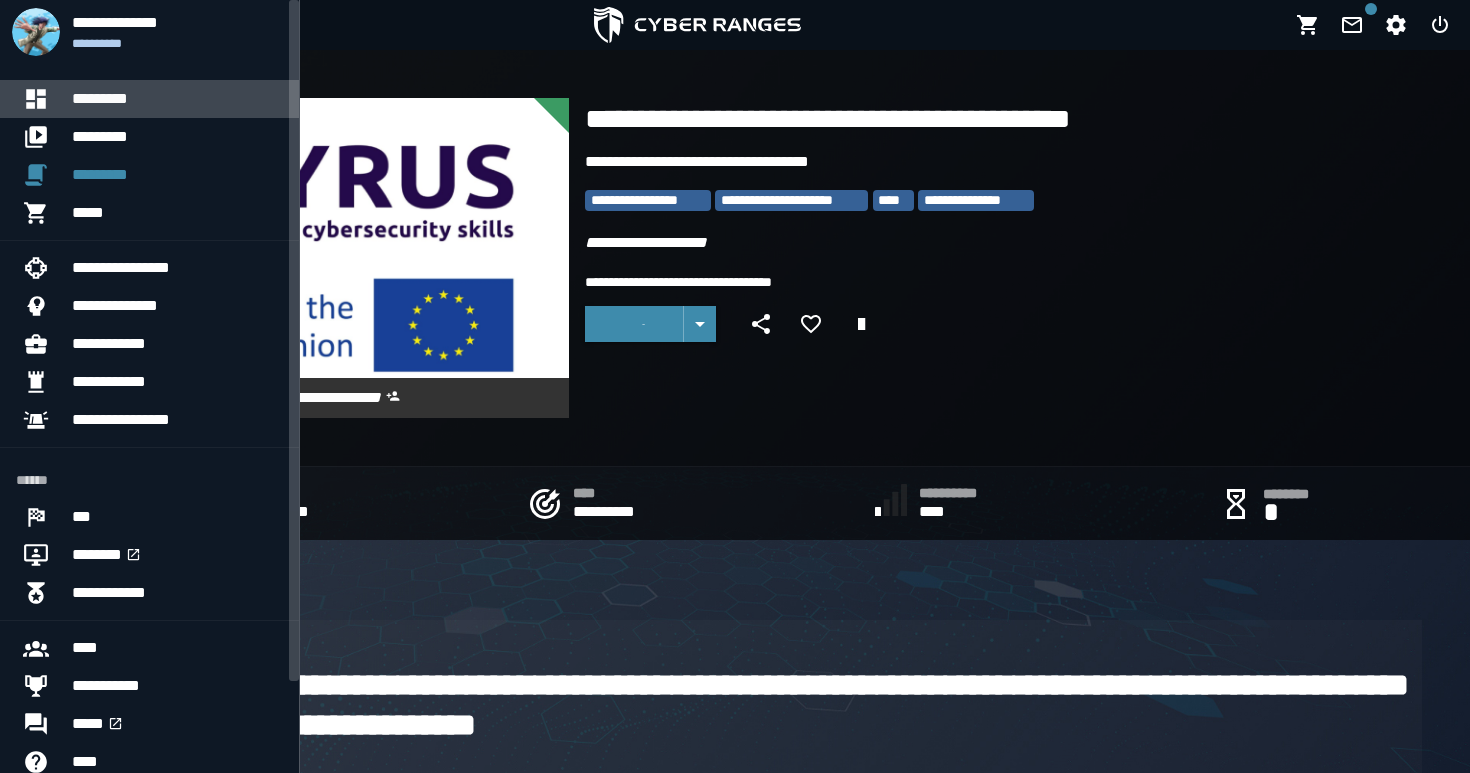 click on "*********" at bounding box center [177, 99] 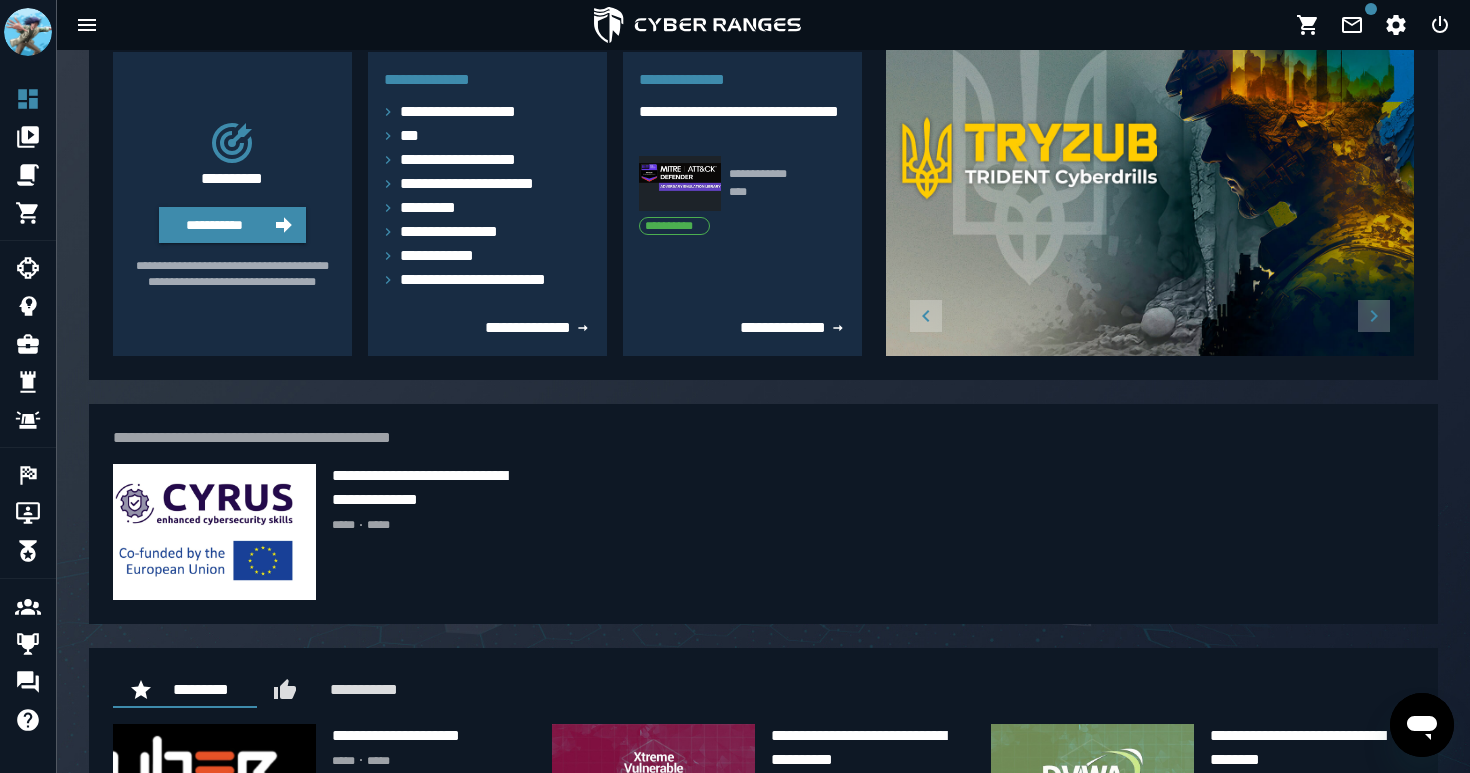 scroll, scrollTop: 140, scrollLeft: 0, axis: vertical 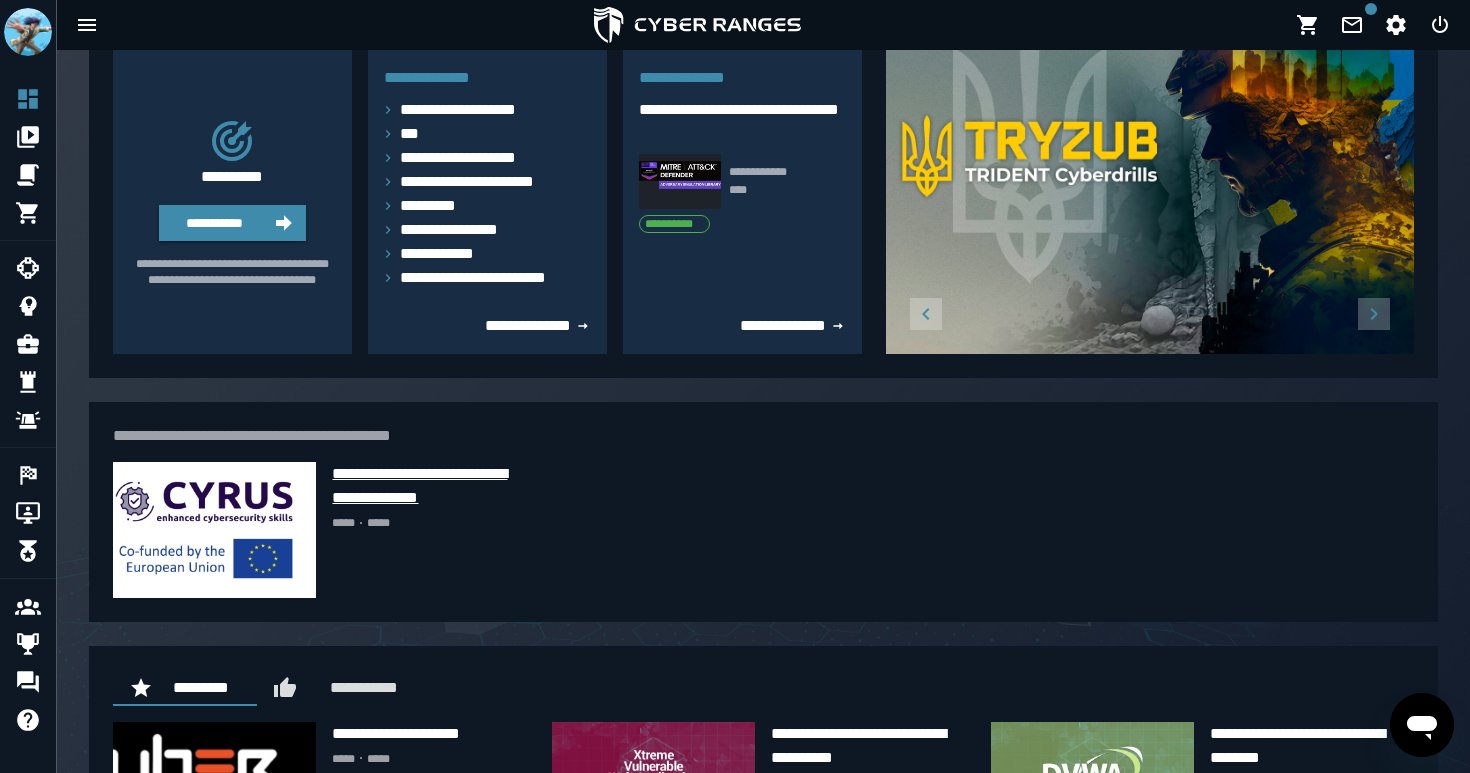 click on "**********" at bounding box center [433, 486] 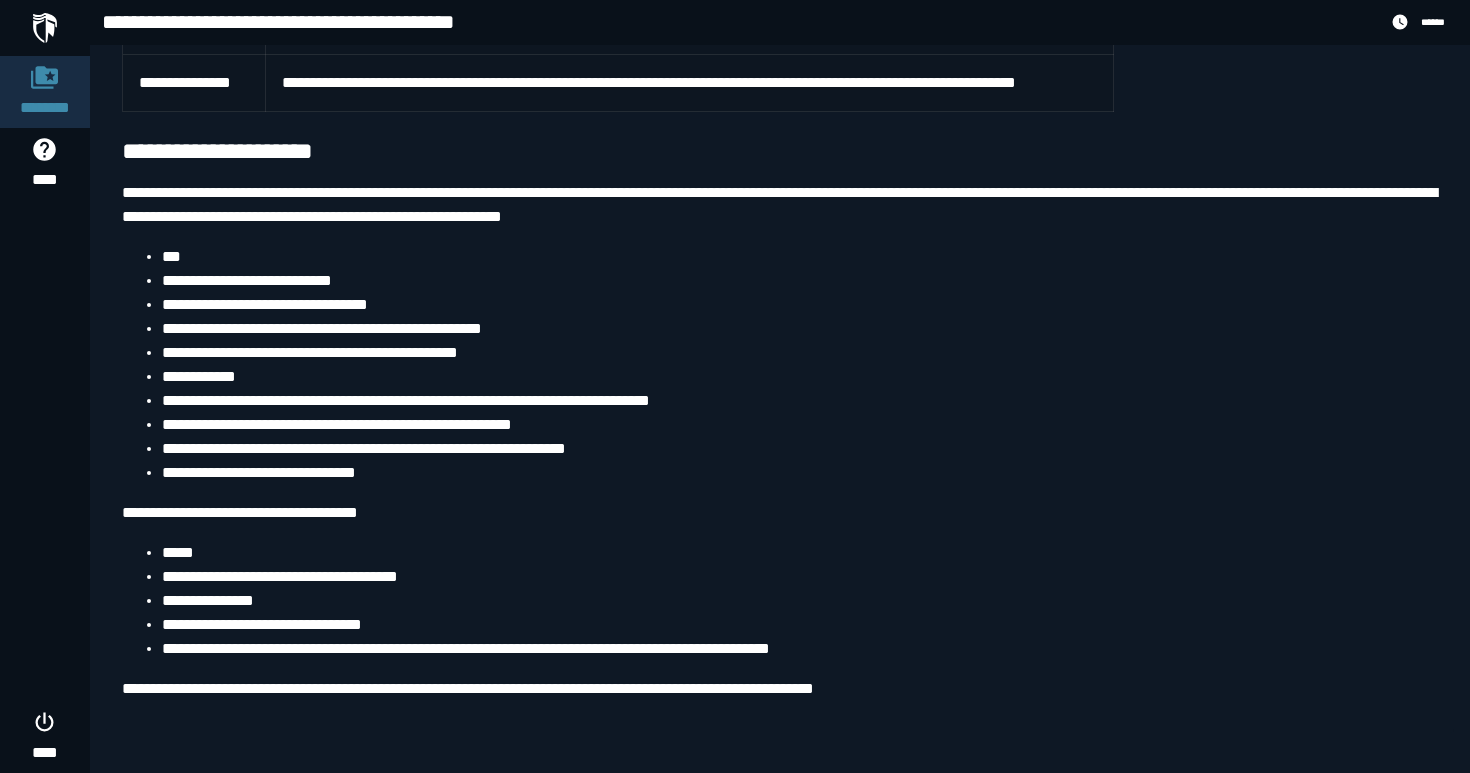 scroll, scrollTop: 5617, scrollLeft: 0, axis: vertical 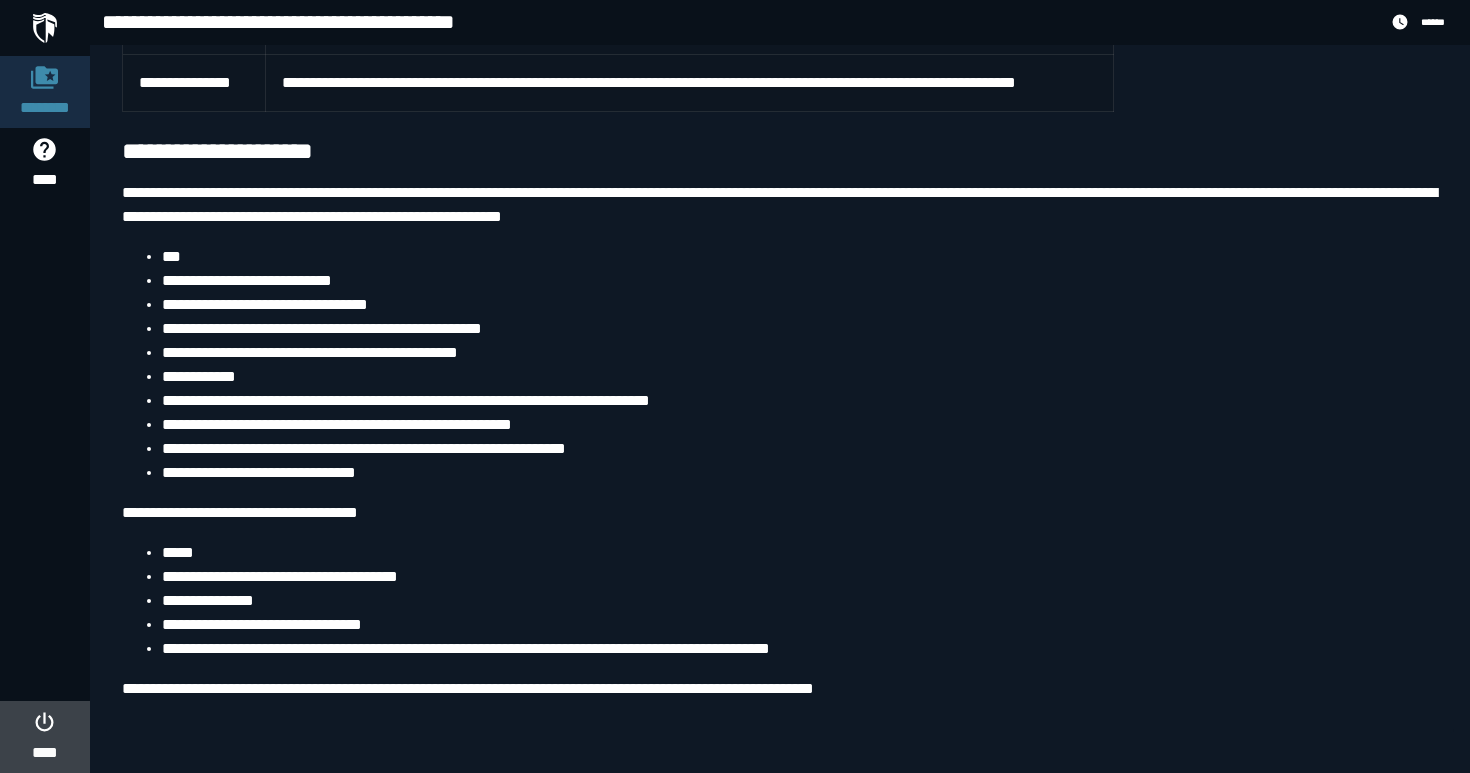 click on "****" 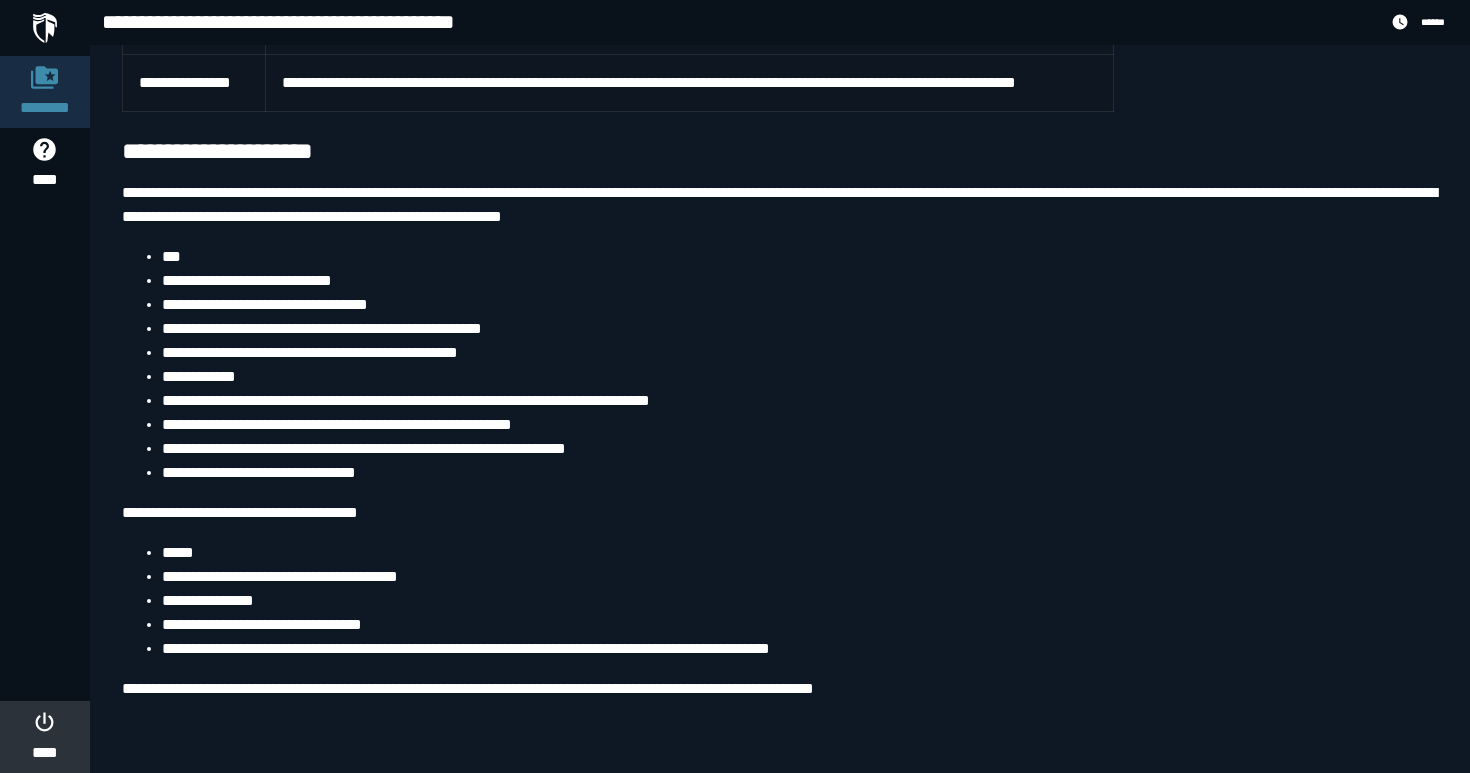 scroll, scrollTop: 0, scrollLeft: 0, axis: both 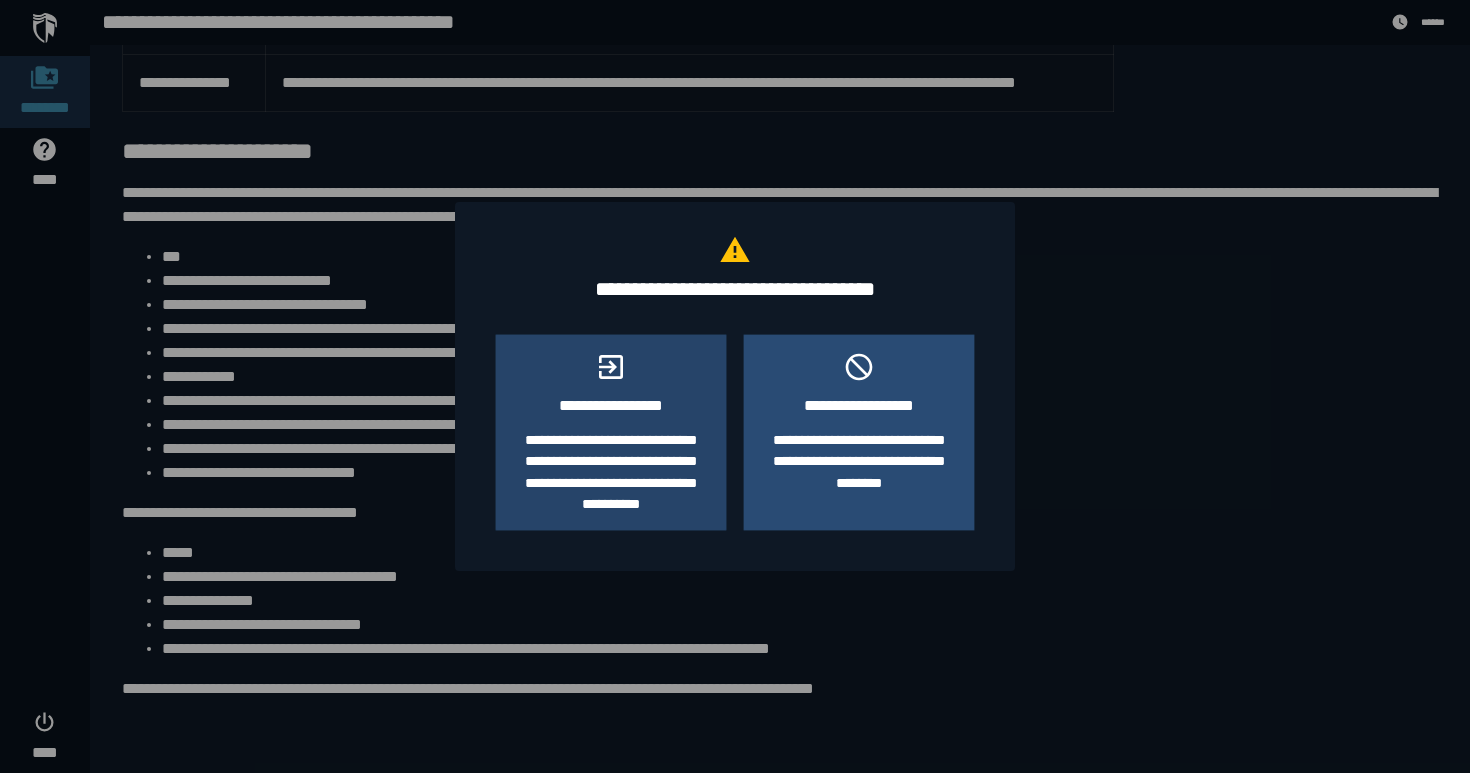 click on "**********" 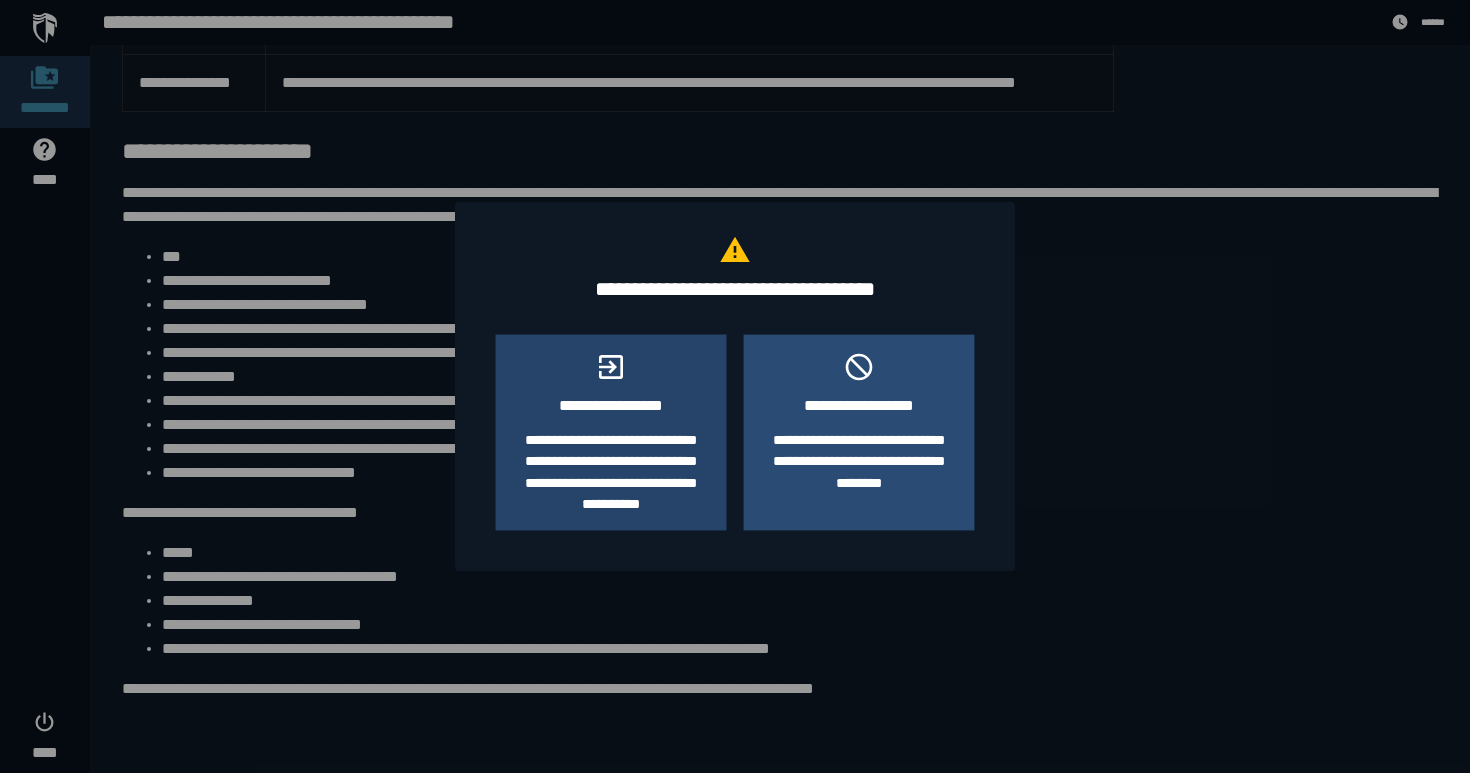 click on "**********" 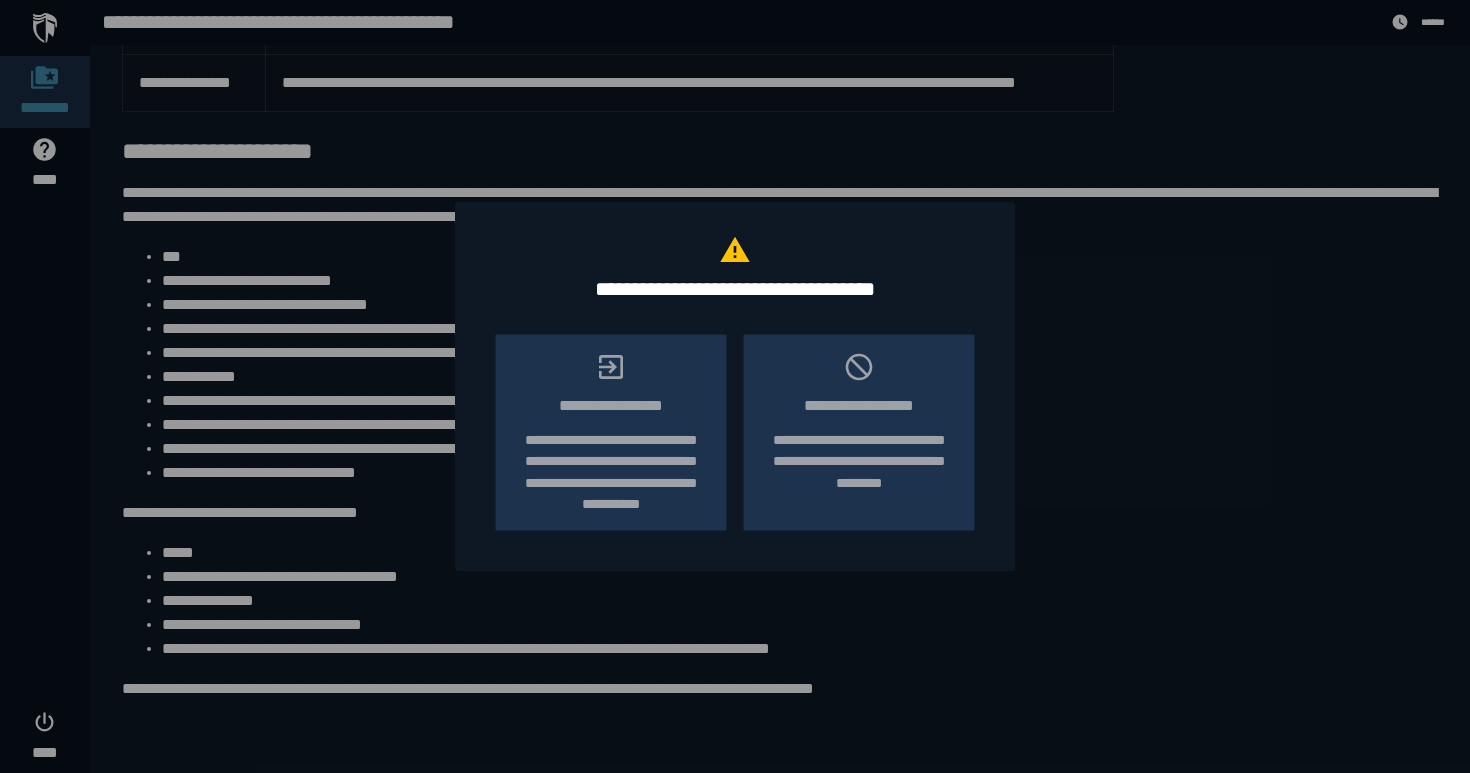 click on "**********" at bounding box center (735, 432) 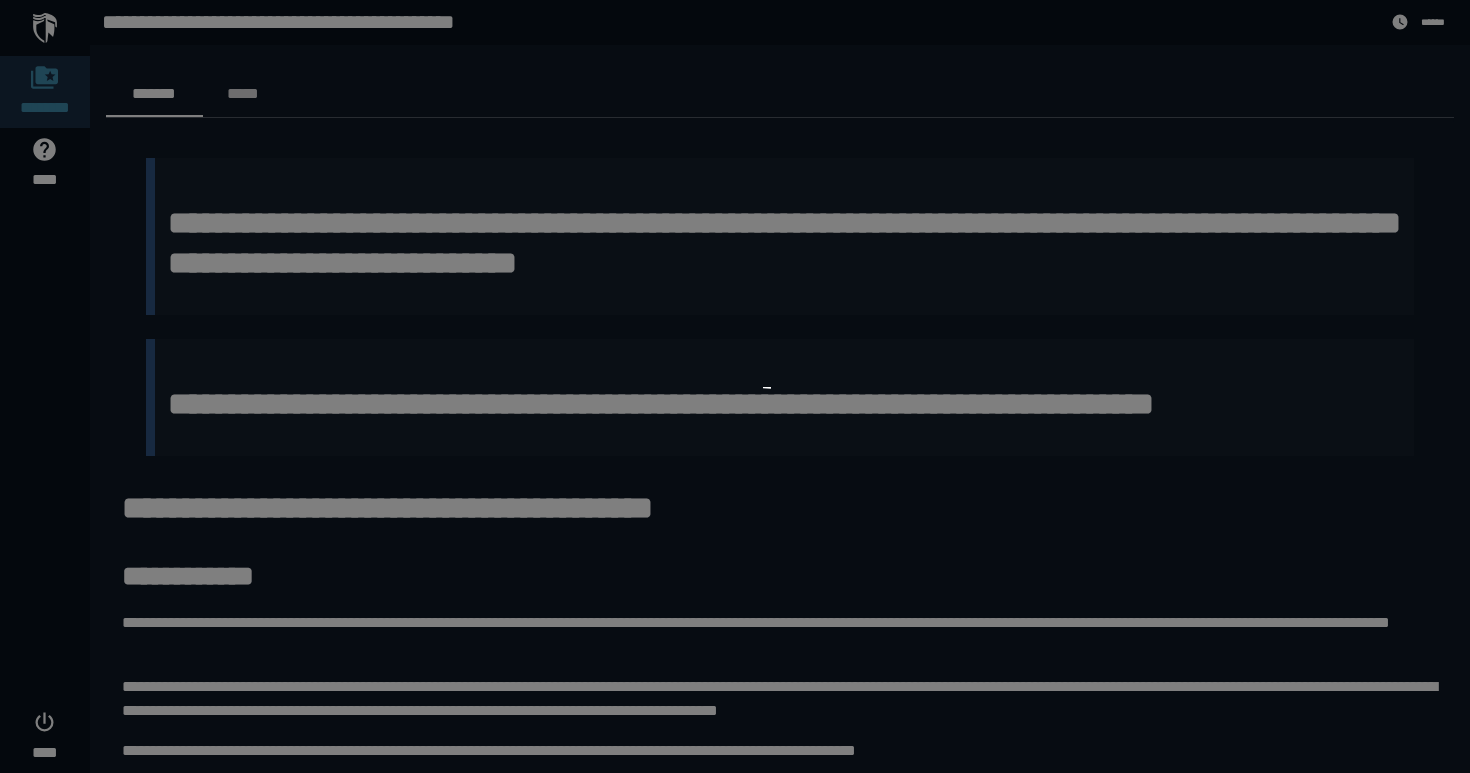 scroll, scrollTop: 0, scrollLeft: 0, axis: both 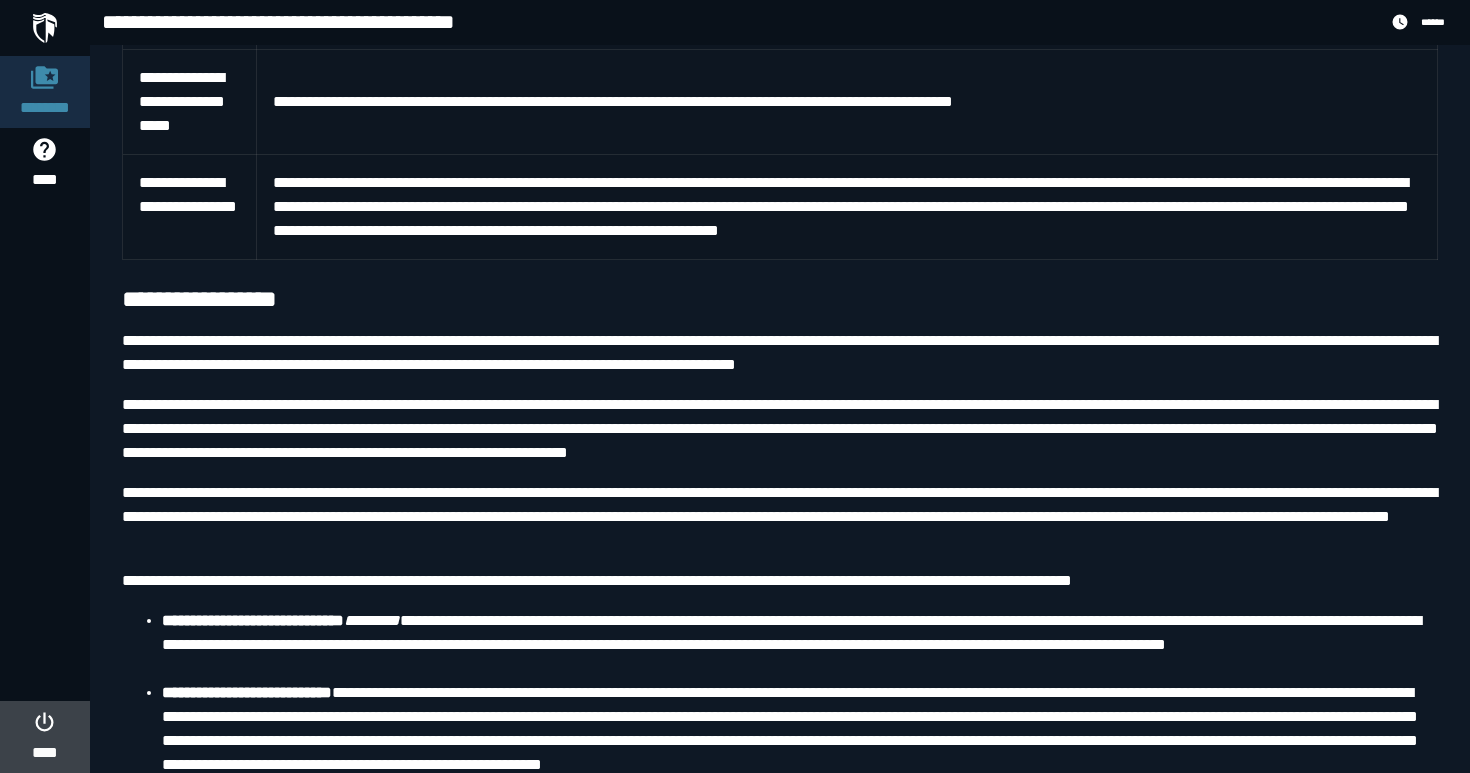 click on "****" at bounding box center [44, 737] 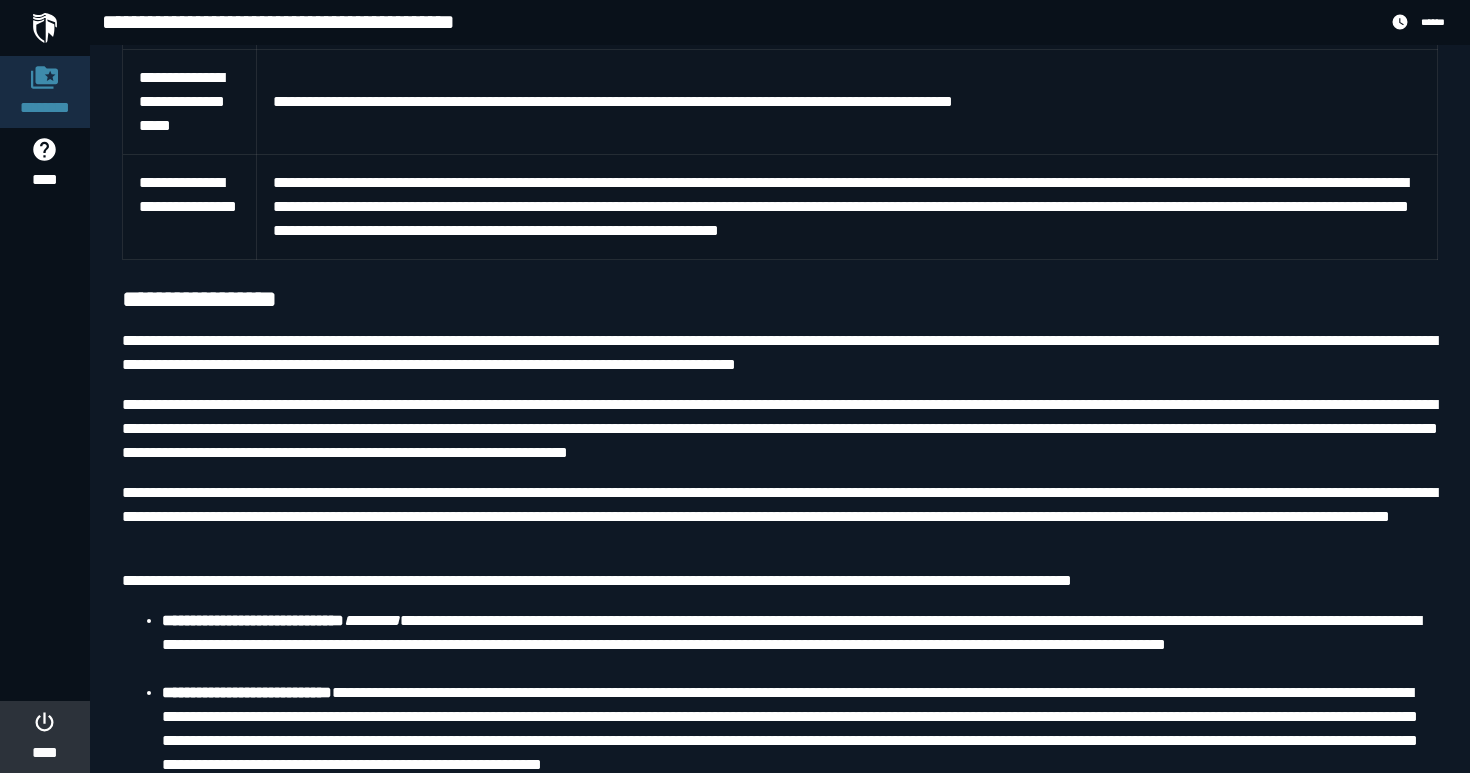 scroll, scrollTop: 0, scrollLeft: 0, axis: both 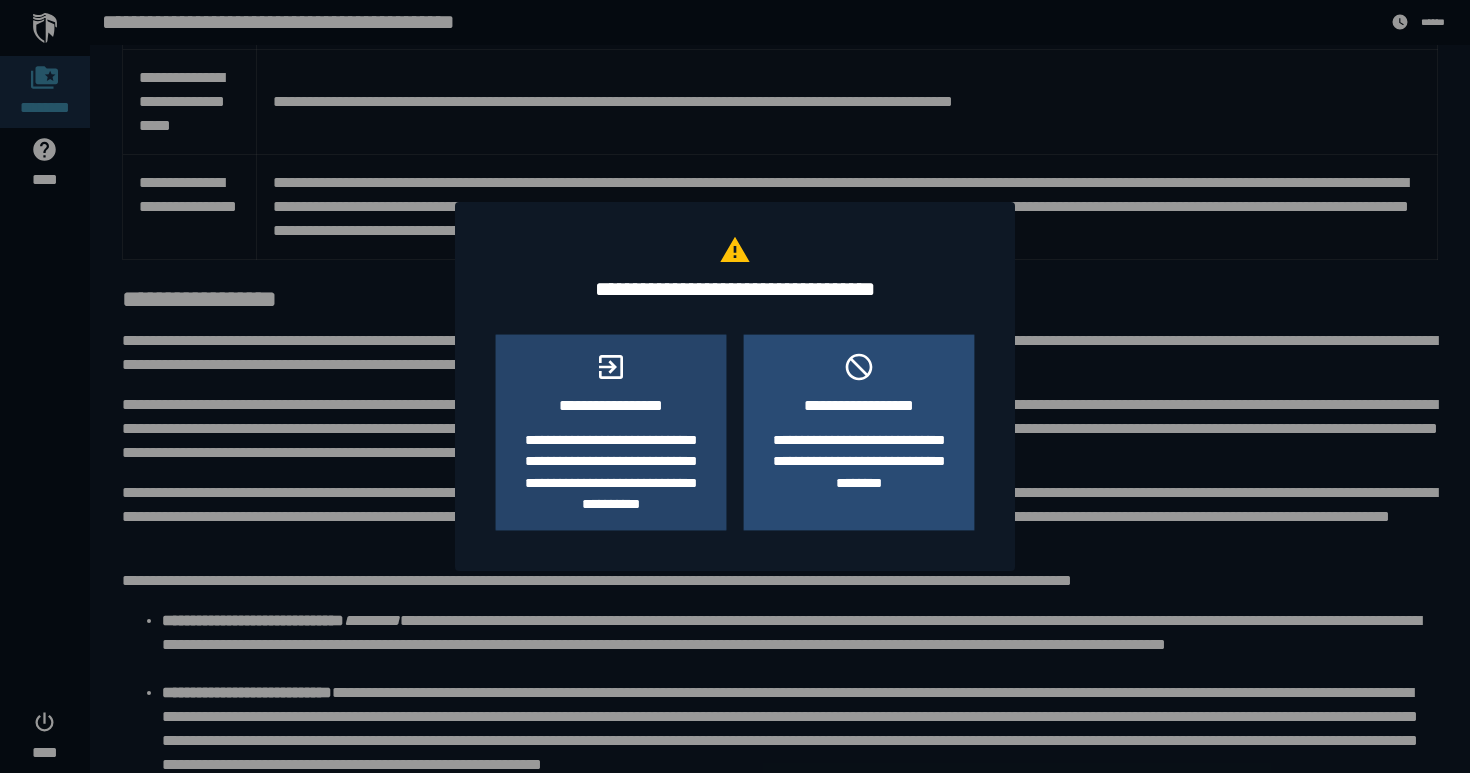 click on "**********" 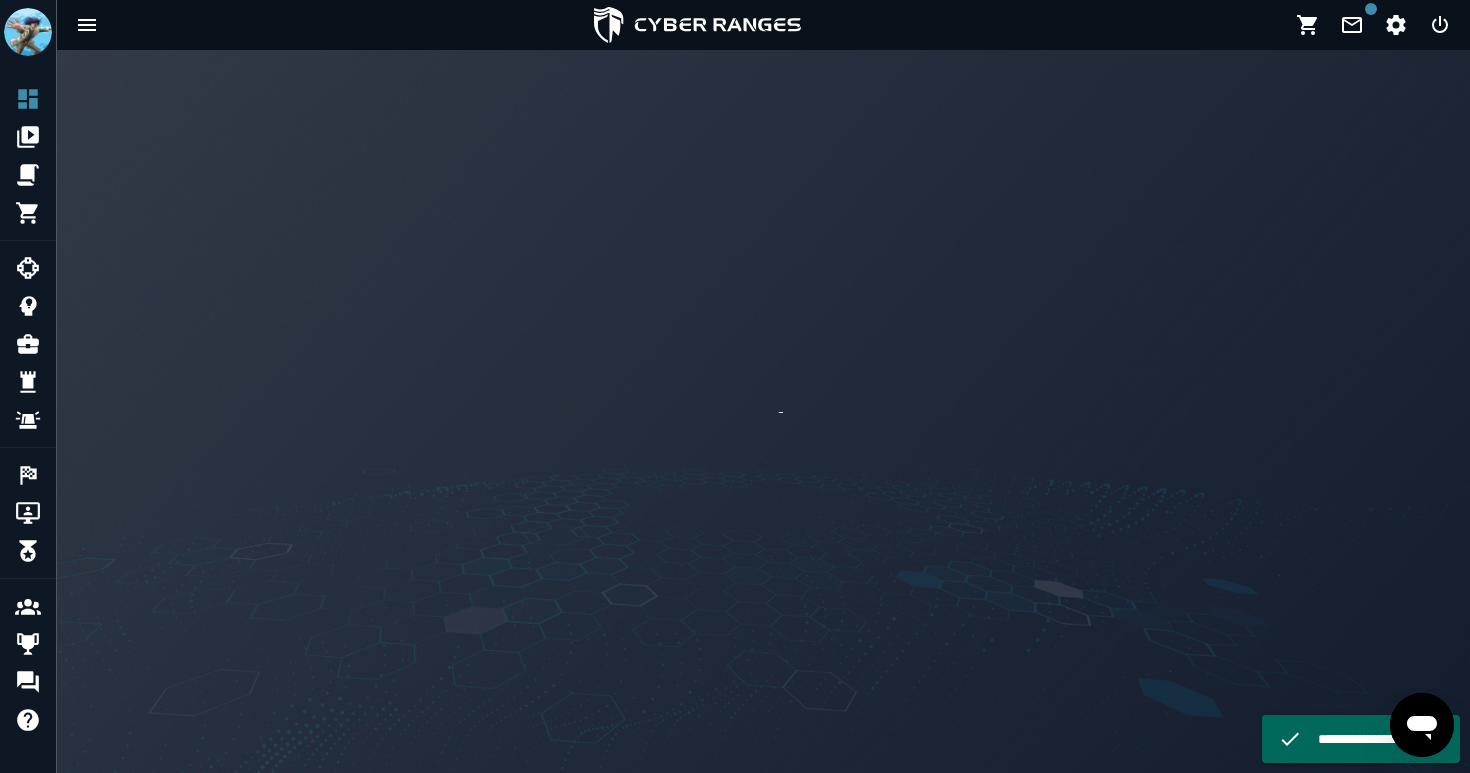 scroll, scrollTop: 0, scrollLeft: 0, axis: both 